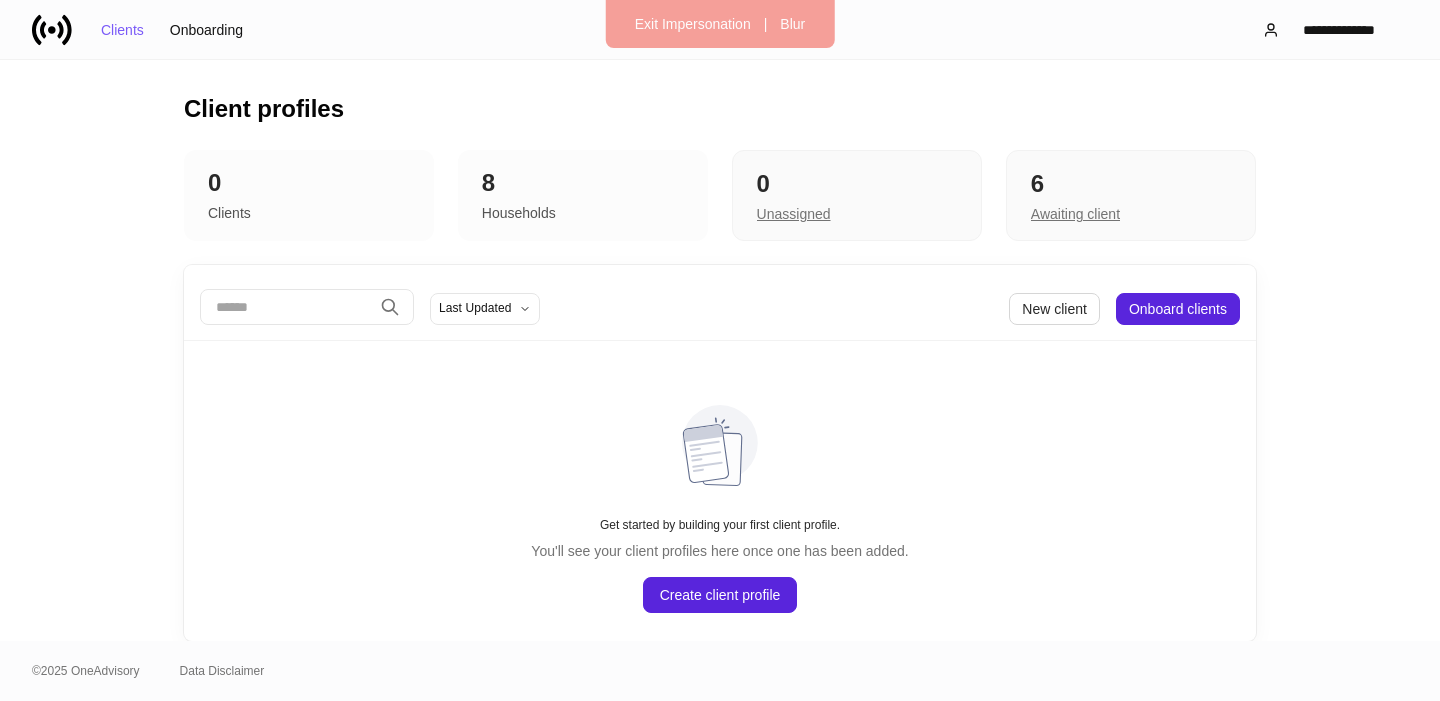 scroll, scrollTop: 0, scrollLeft: 0, axis: both 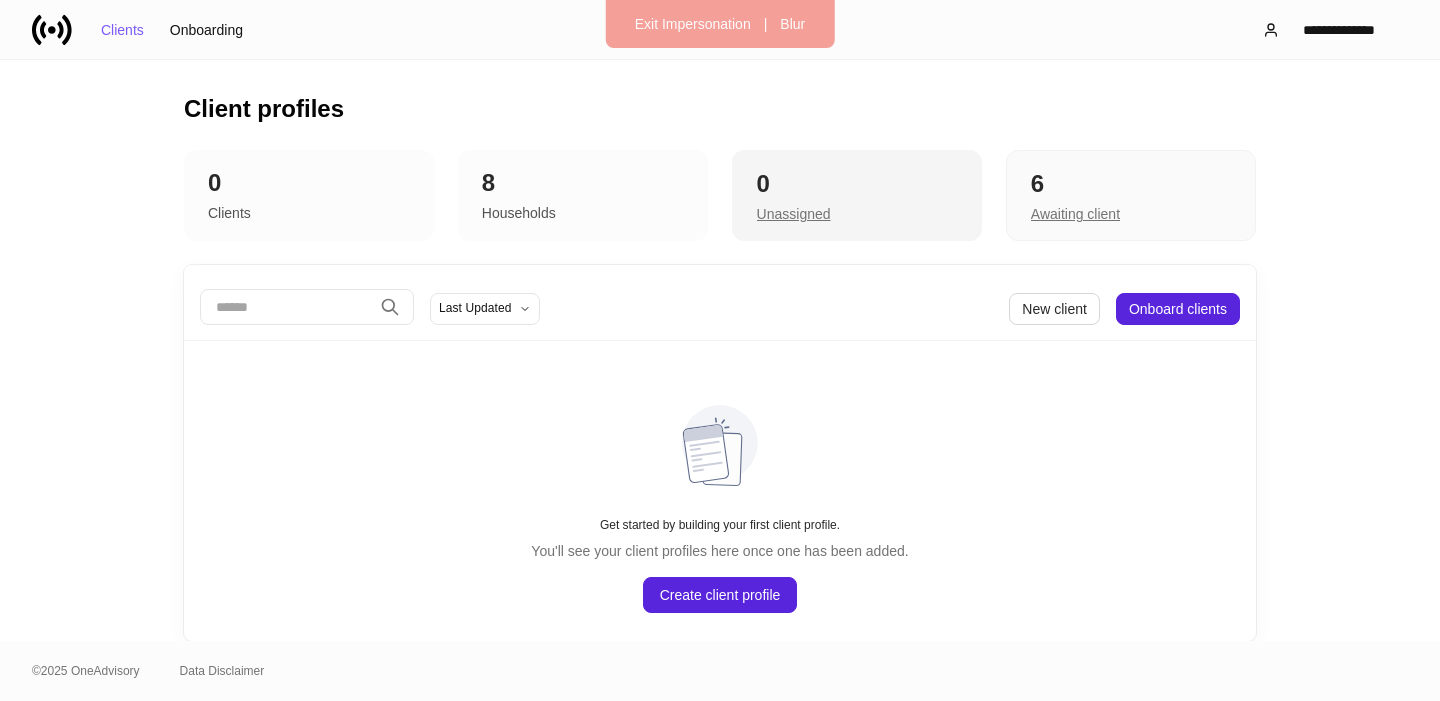 click on "0" at bounding box center (857, 184) 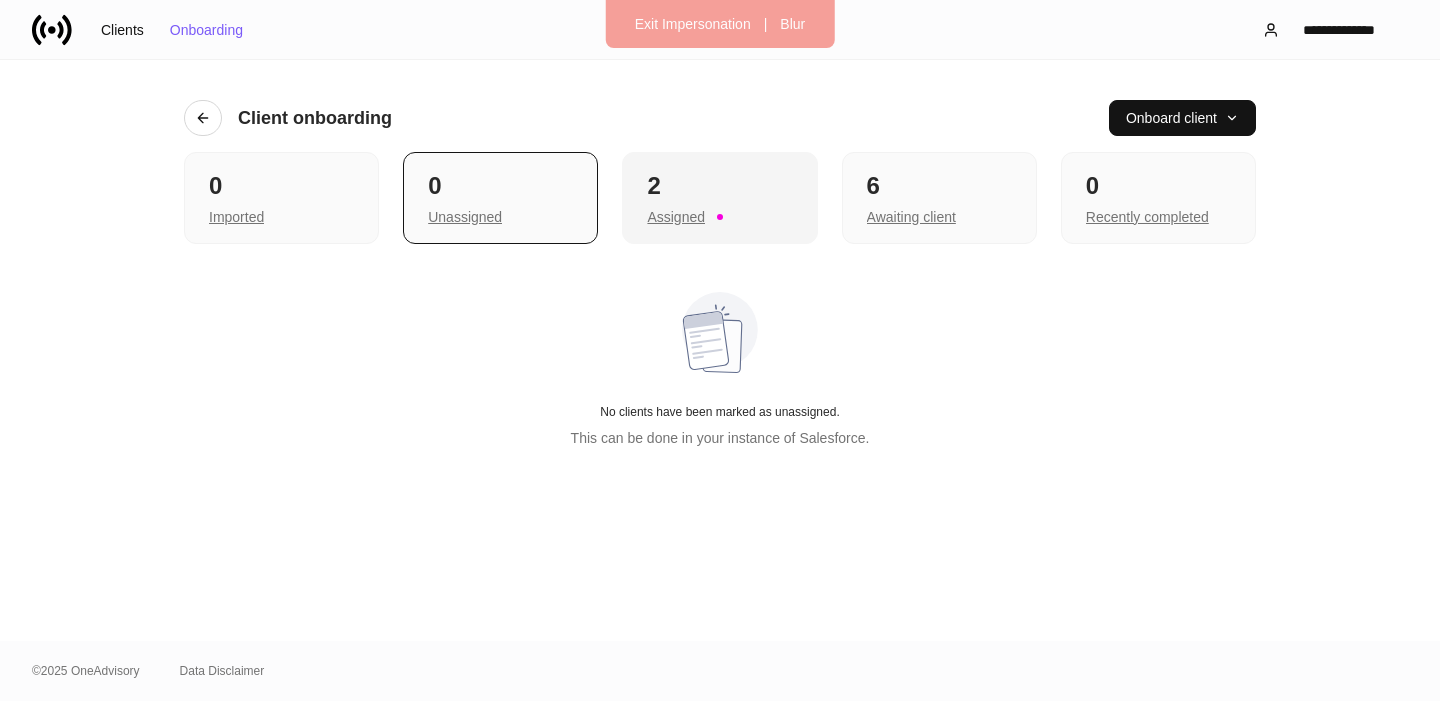 click on "Assigned" at bounding box center (719, 215) 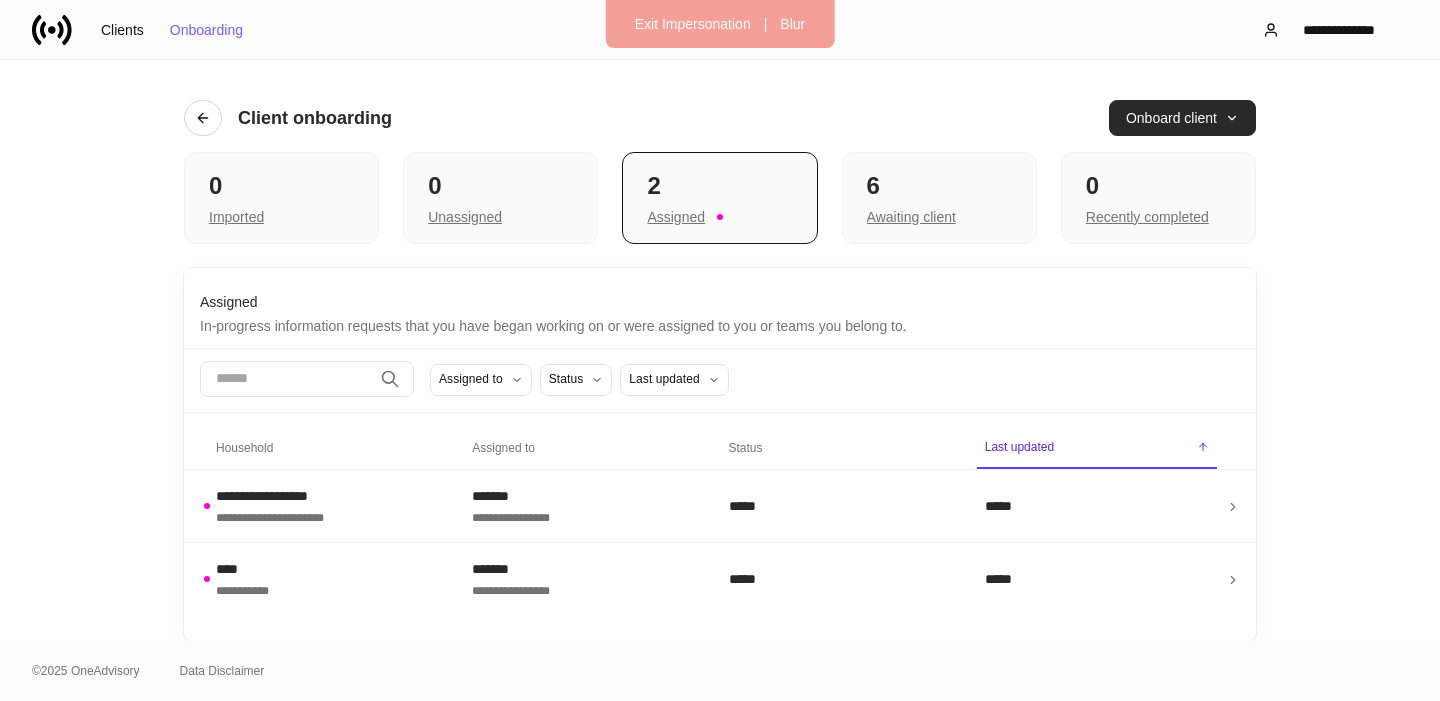 click on "Onboard client" at bounding box center (1182, 118) 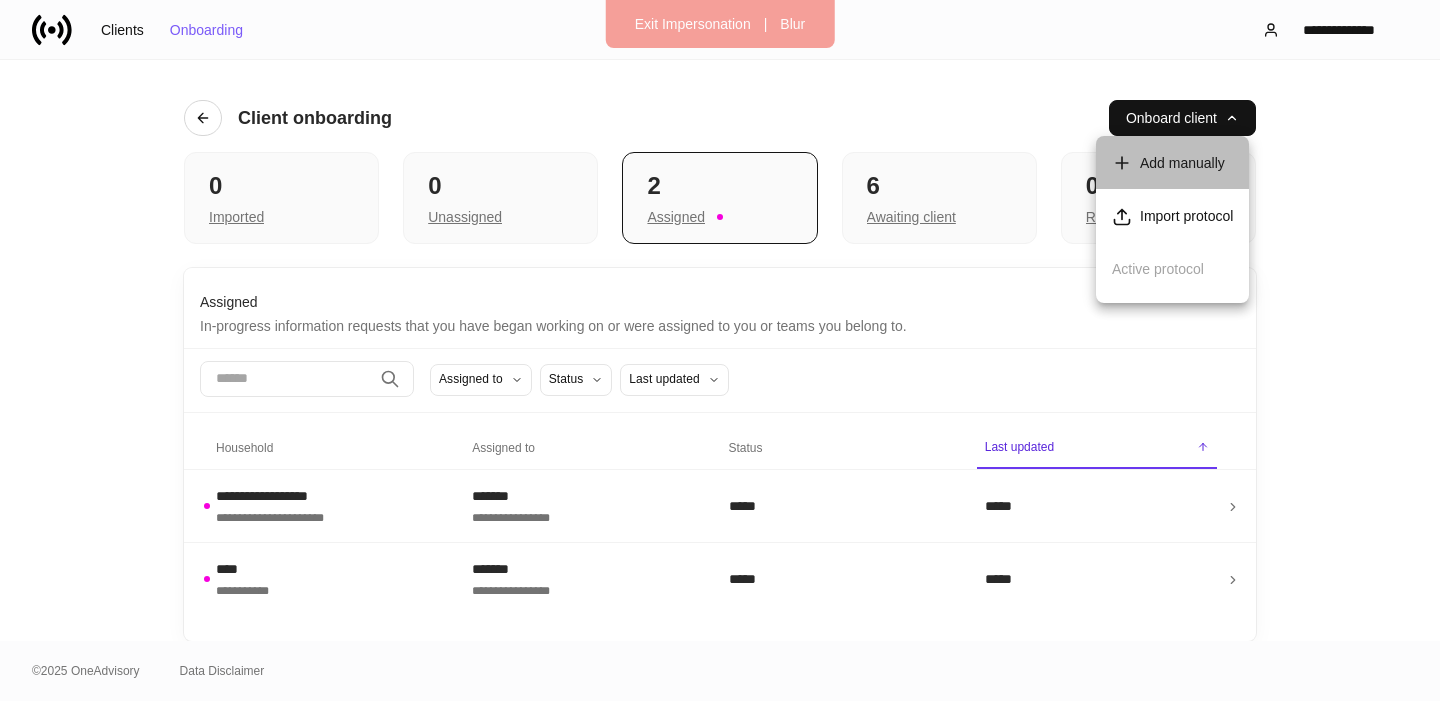 click on "Add manually" at bounding box center (1172, 162) 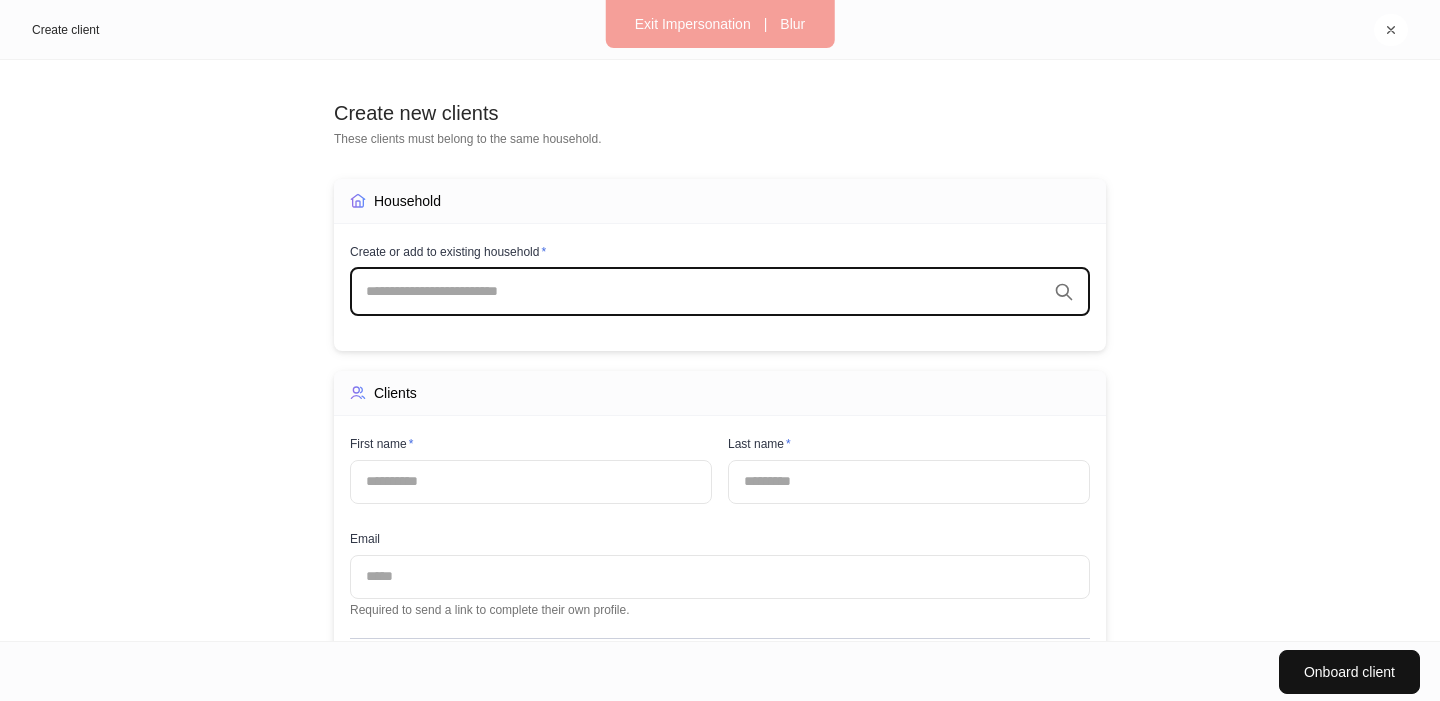 click at bounding box center [706, 292] 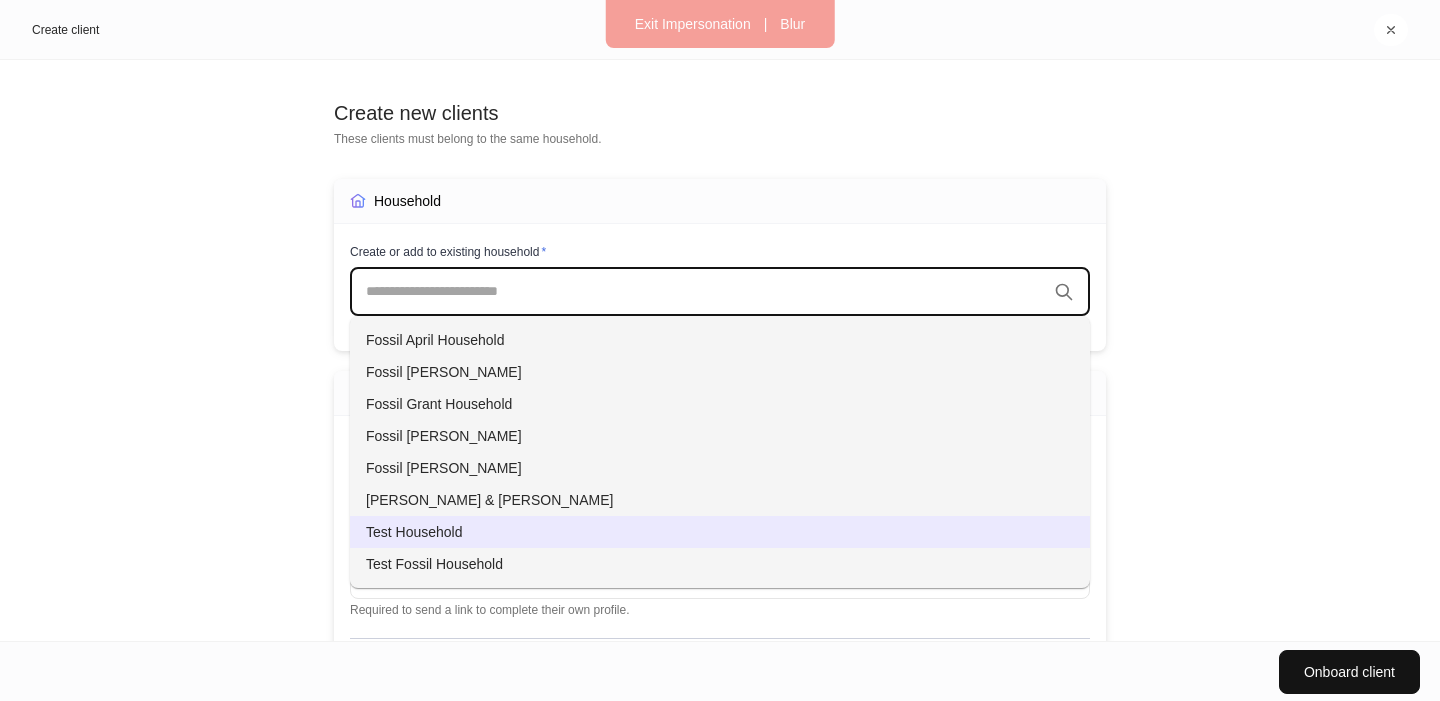 click on "Test Household" at bounding box center [720, 532] 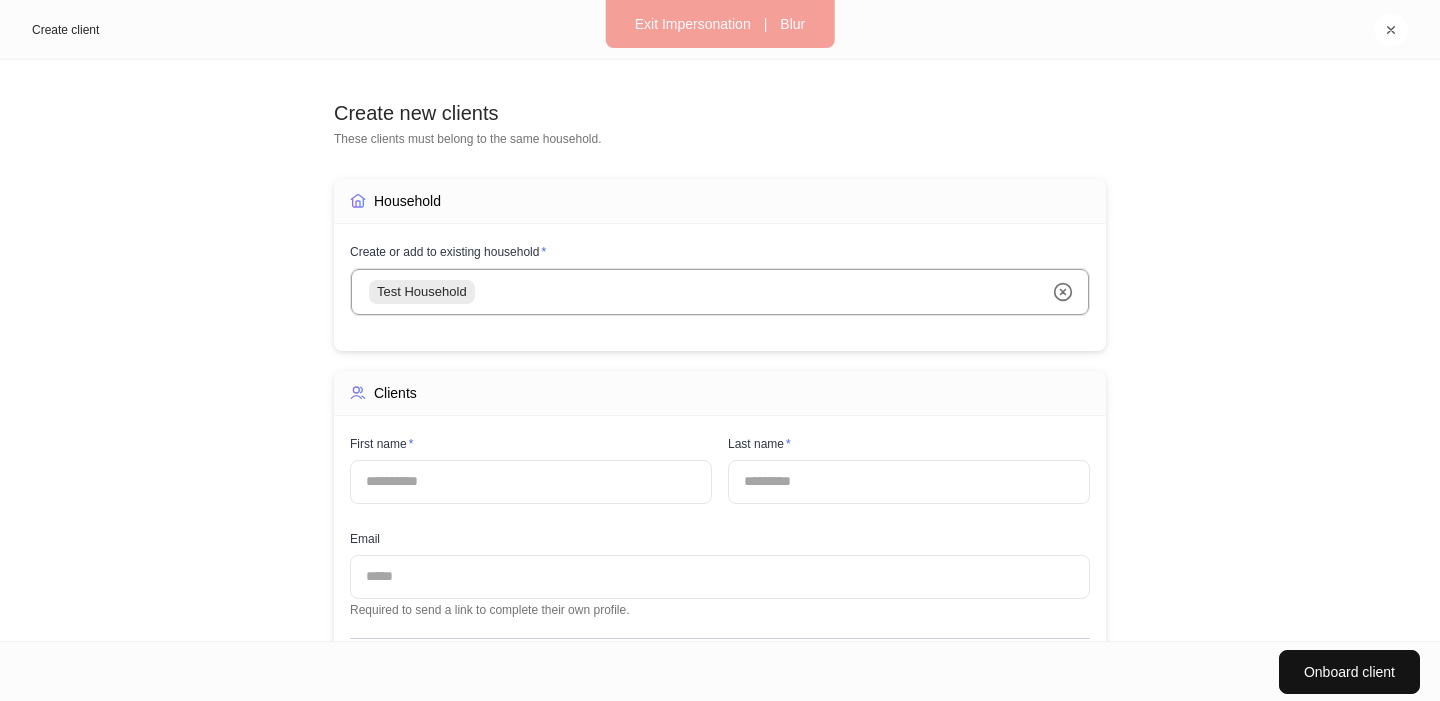click at bounding box center [531, 482] 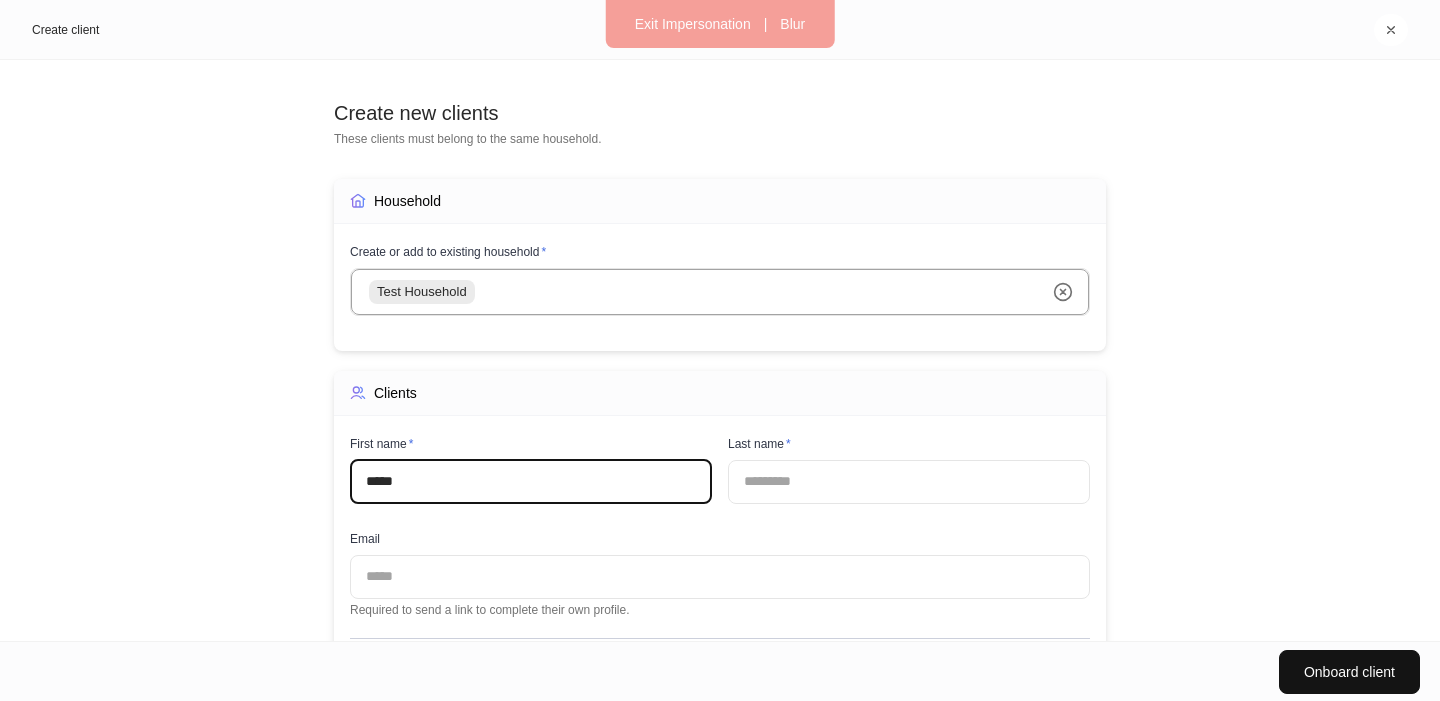 type on "*****" 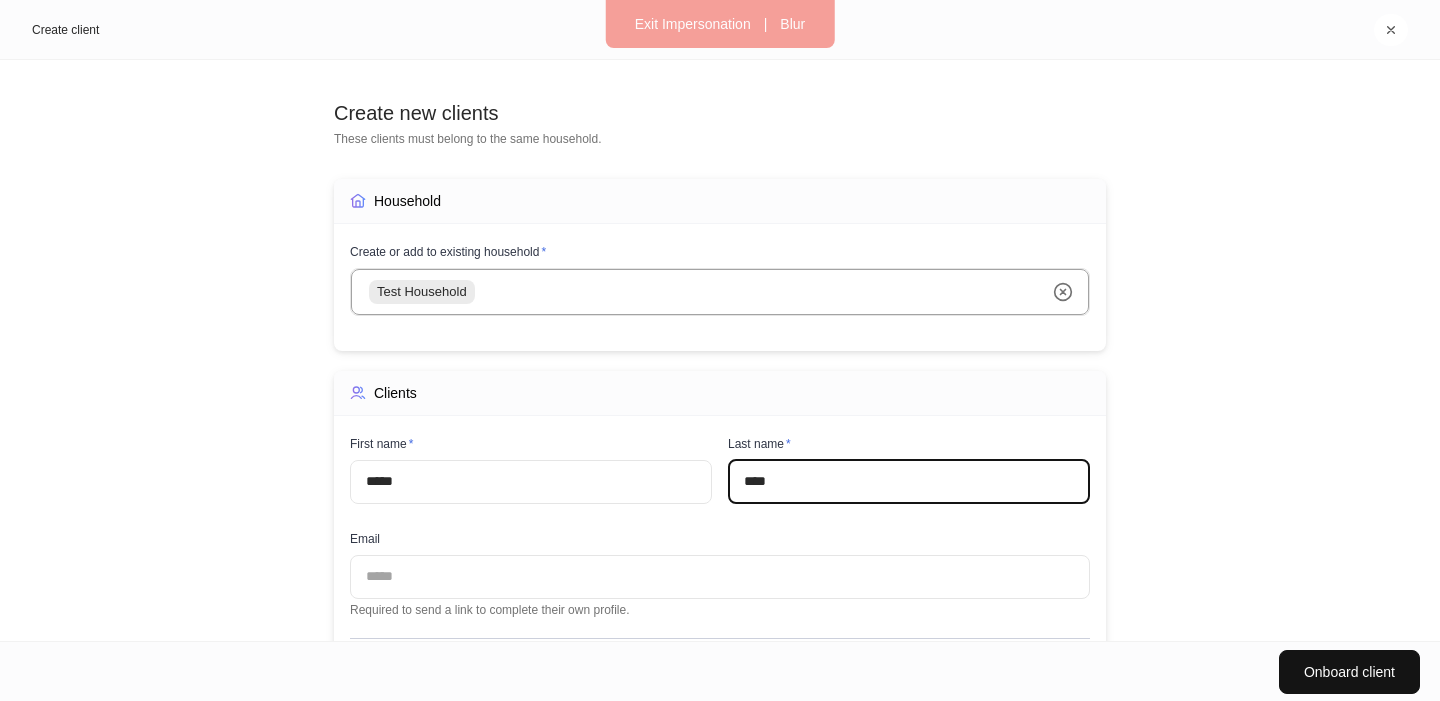 type on "****" 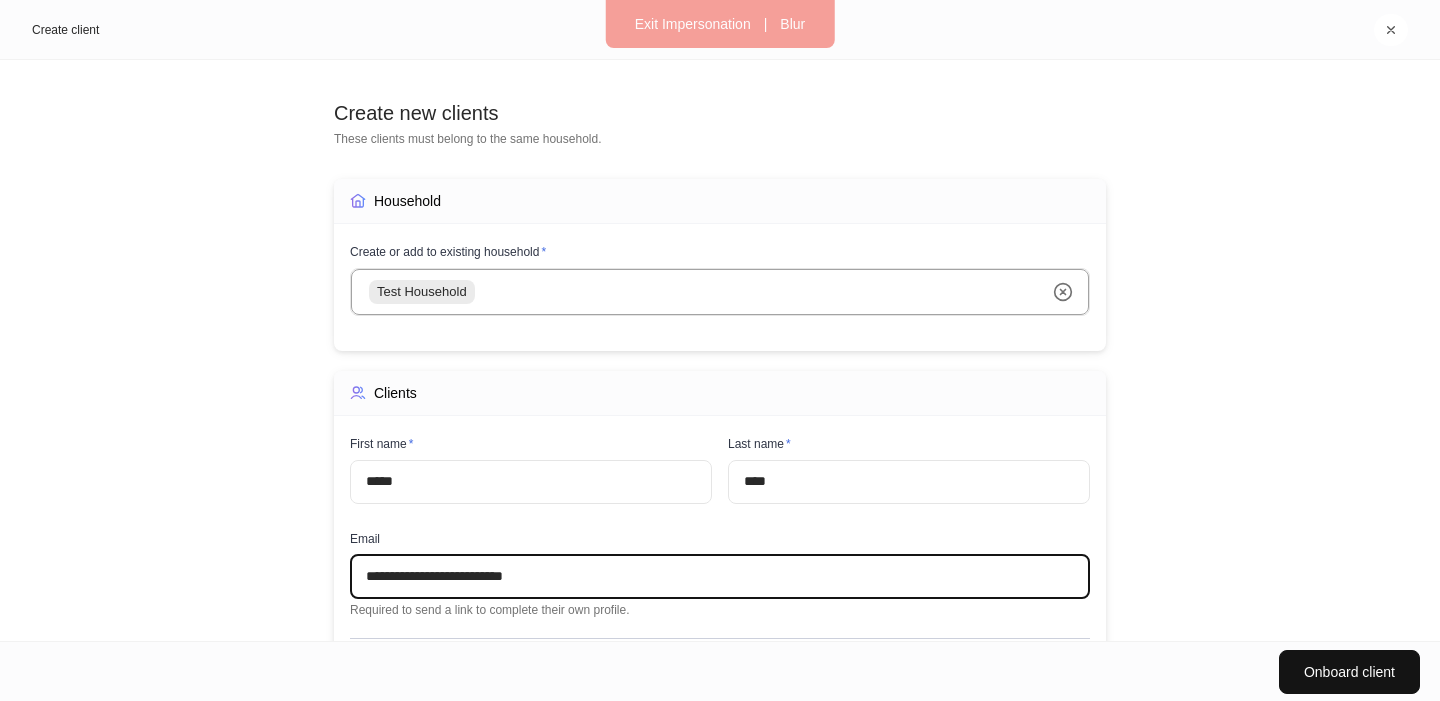 drag, startPoint x: 408, startPoint y: 580, endPoint x: 419, endPoint y: 578, distance: 11.18034 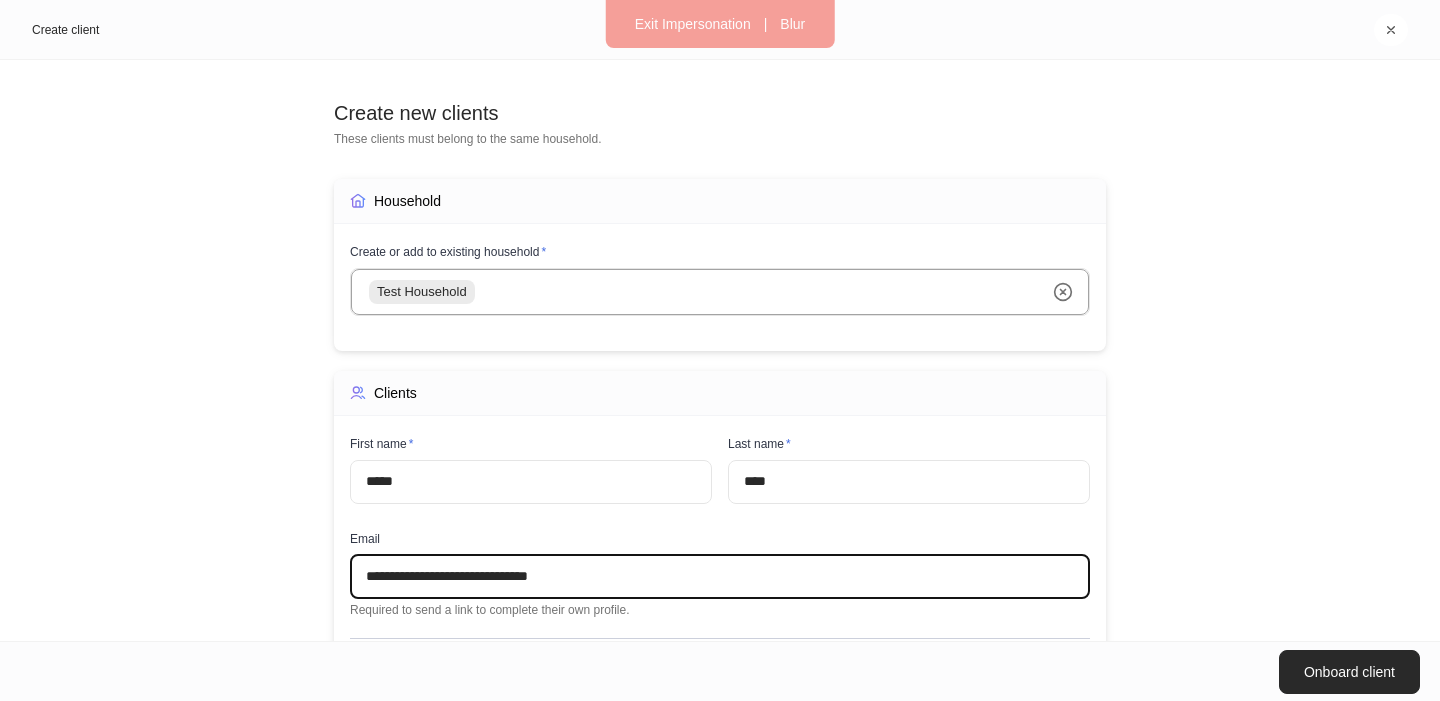 type on "**********" 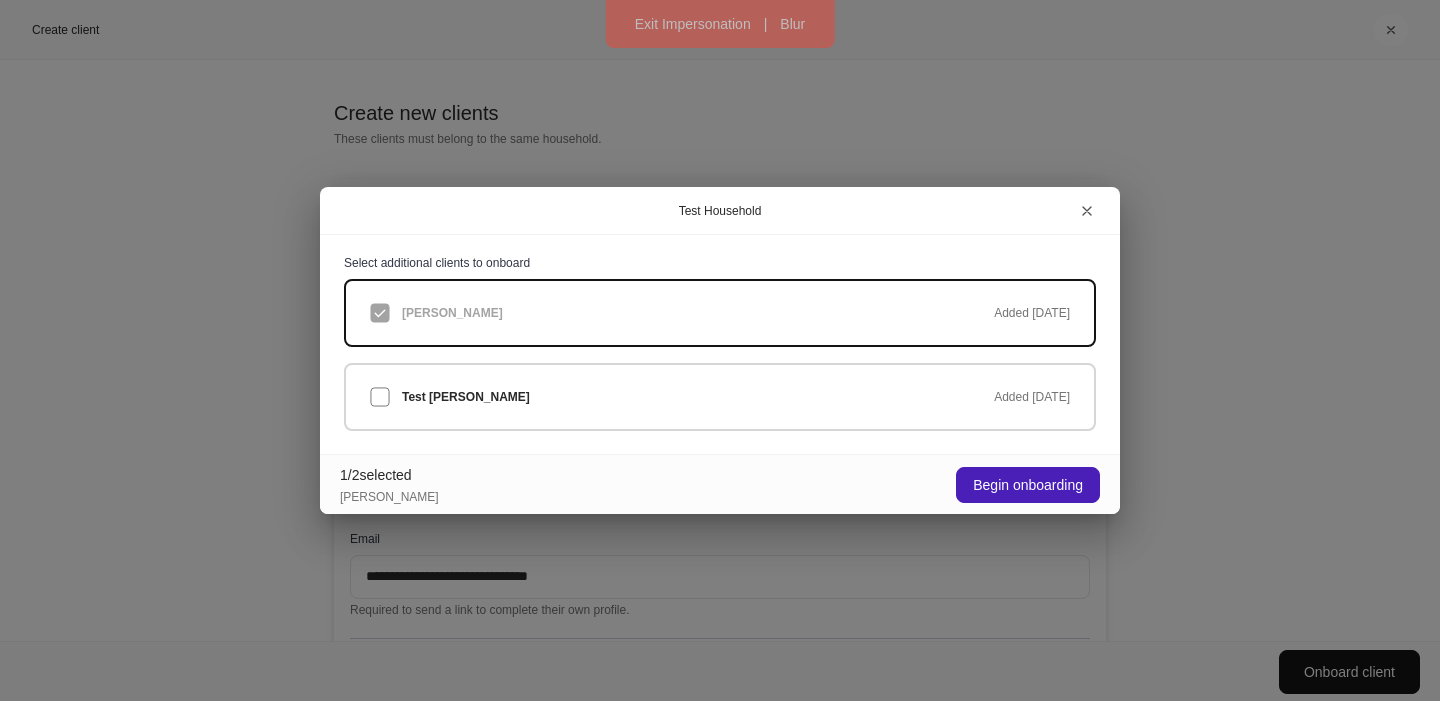 click on "Begin onboarding" at bounding box center [1028, 485] 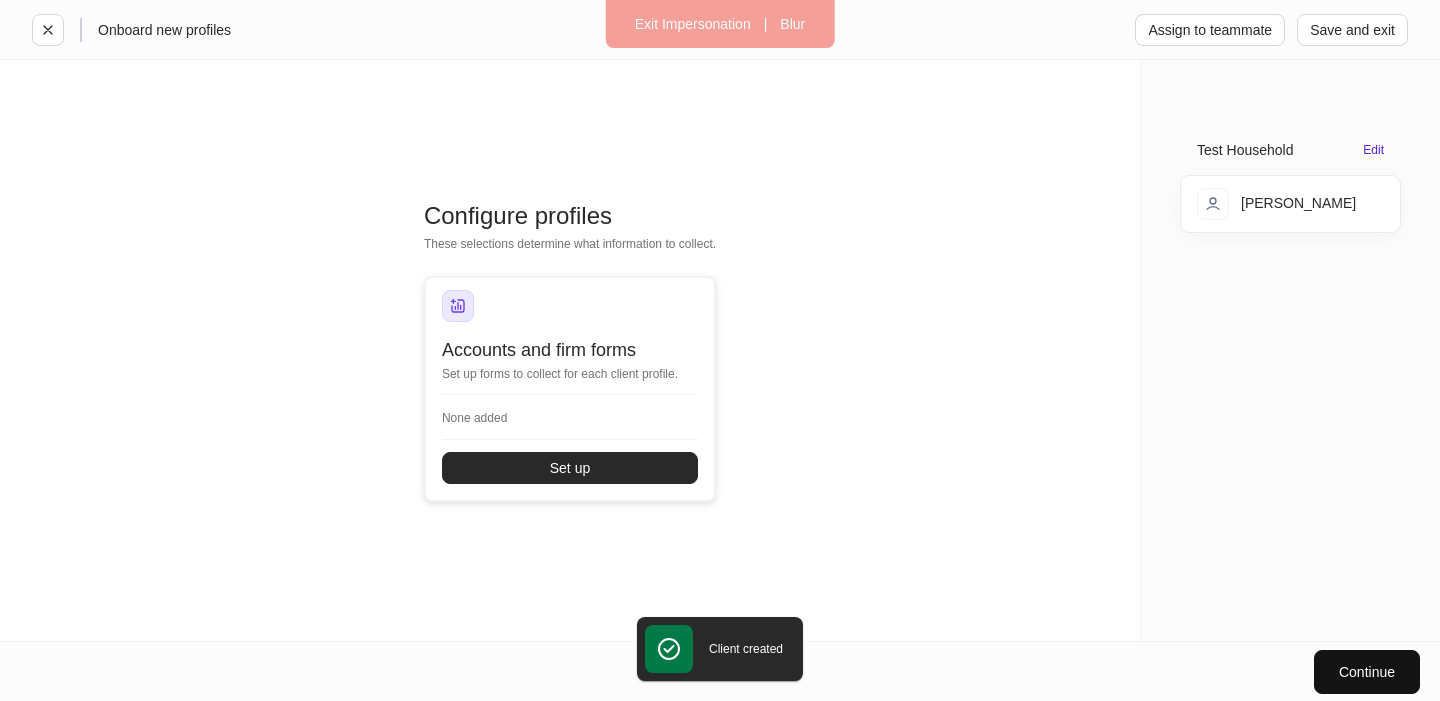 click on "Set up" at bounding box center (570, 468) 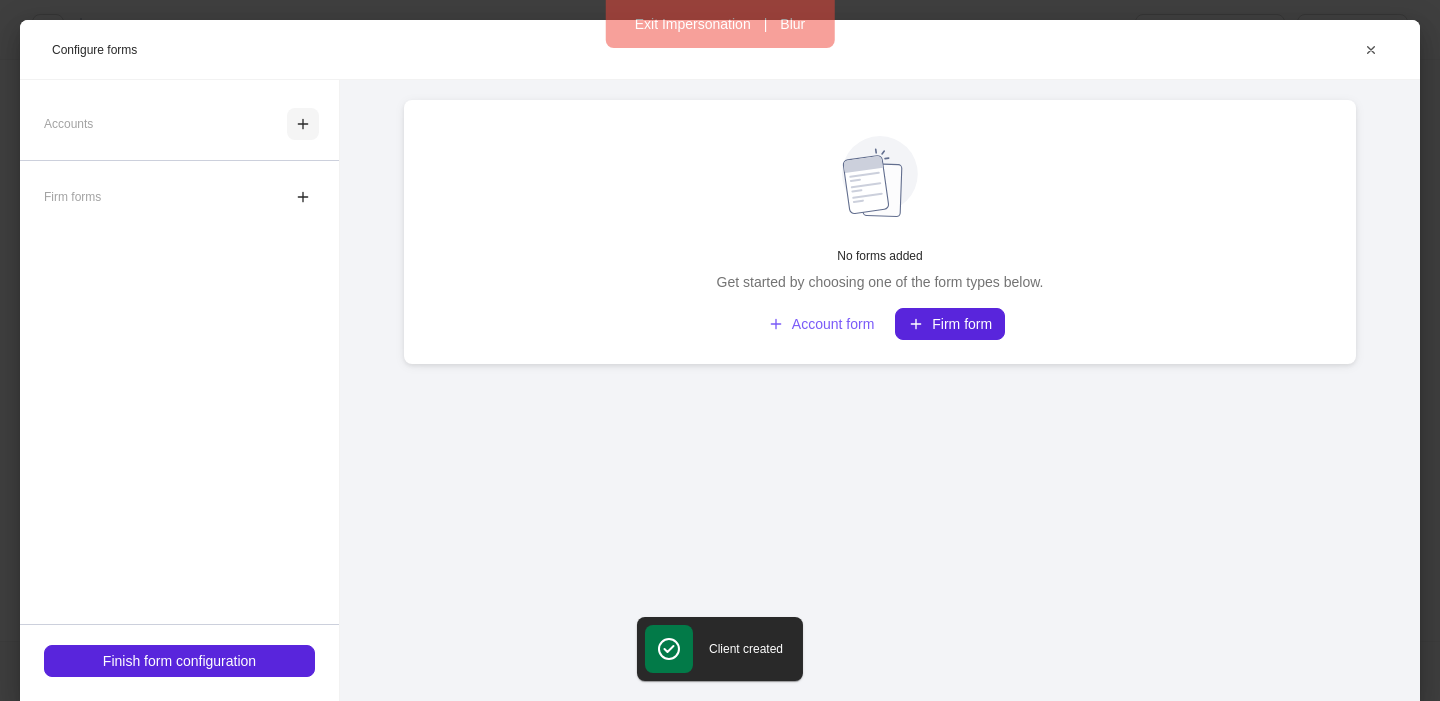 drag, startPoint x: 295, startPoint y: 120, endPoint x: 287, endPoint y: 137, distance: 18.788294 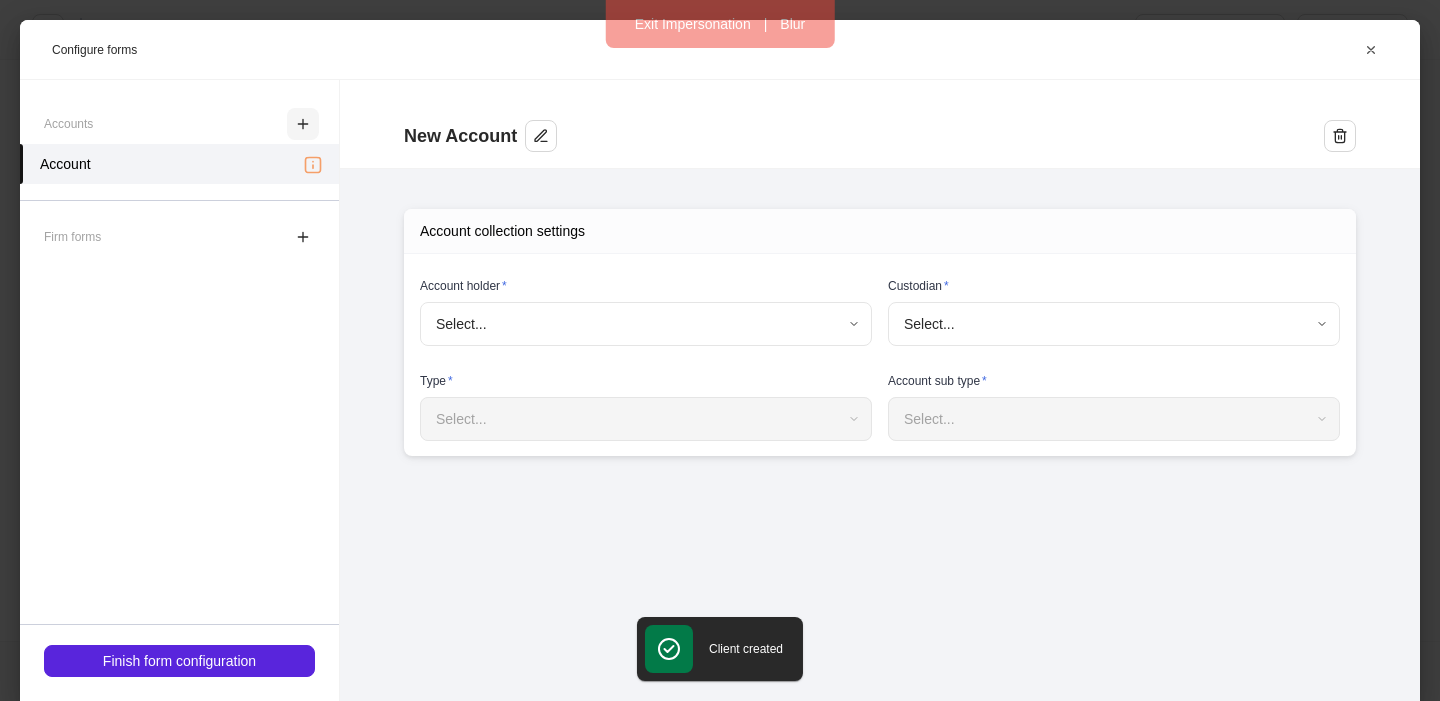 type on "**********" 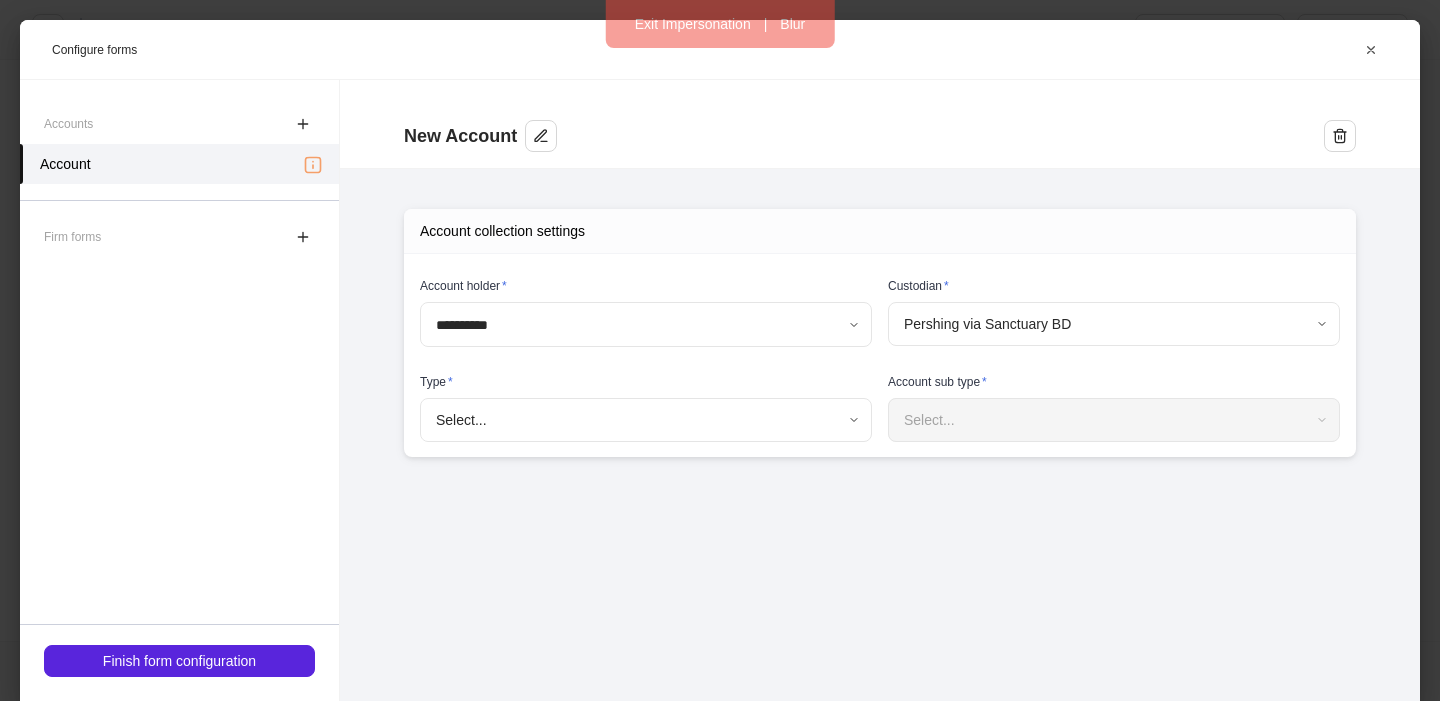 click on "**********" at bounding box center [720, 350] 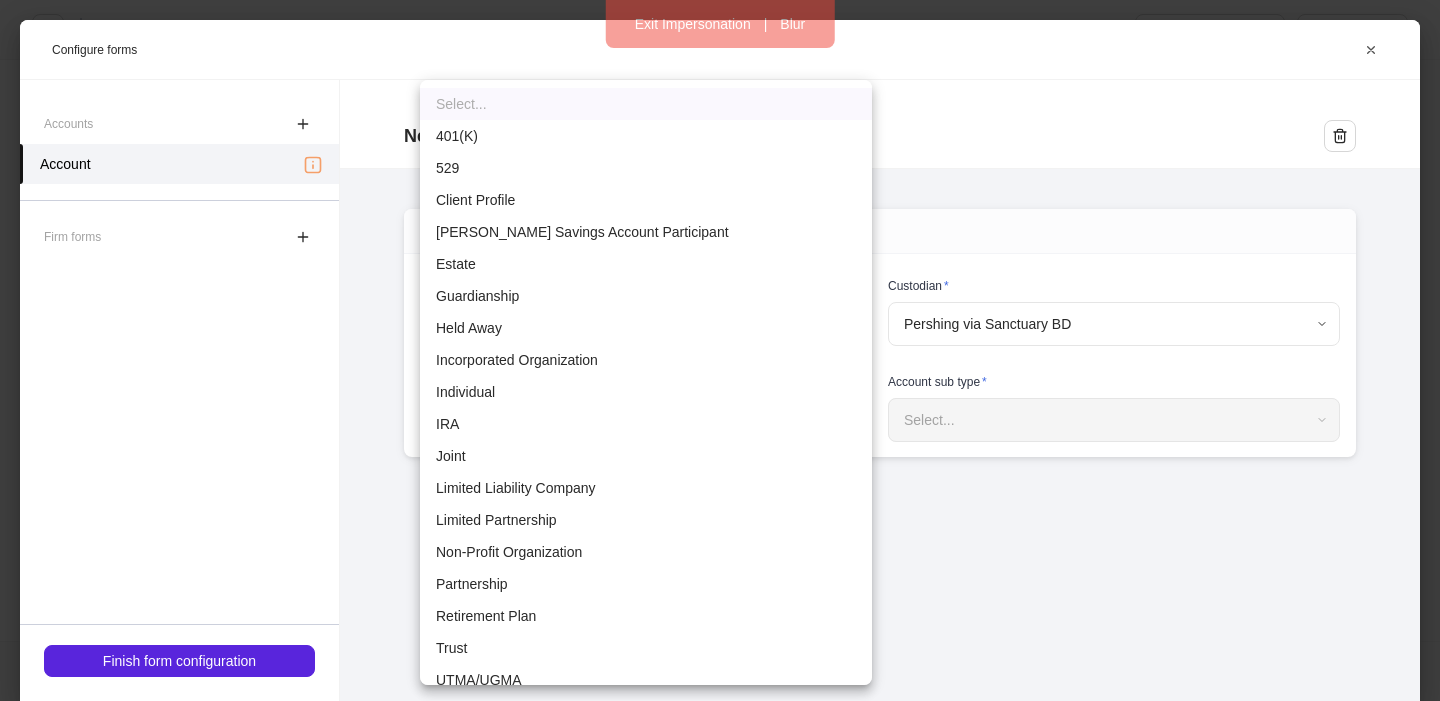 click on "Individual" at bounding box center [646, 392] 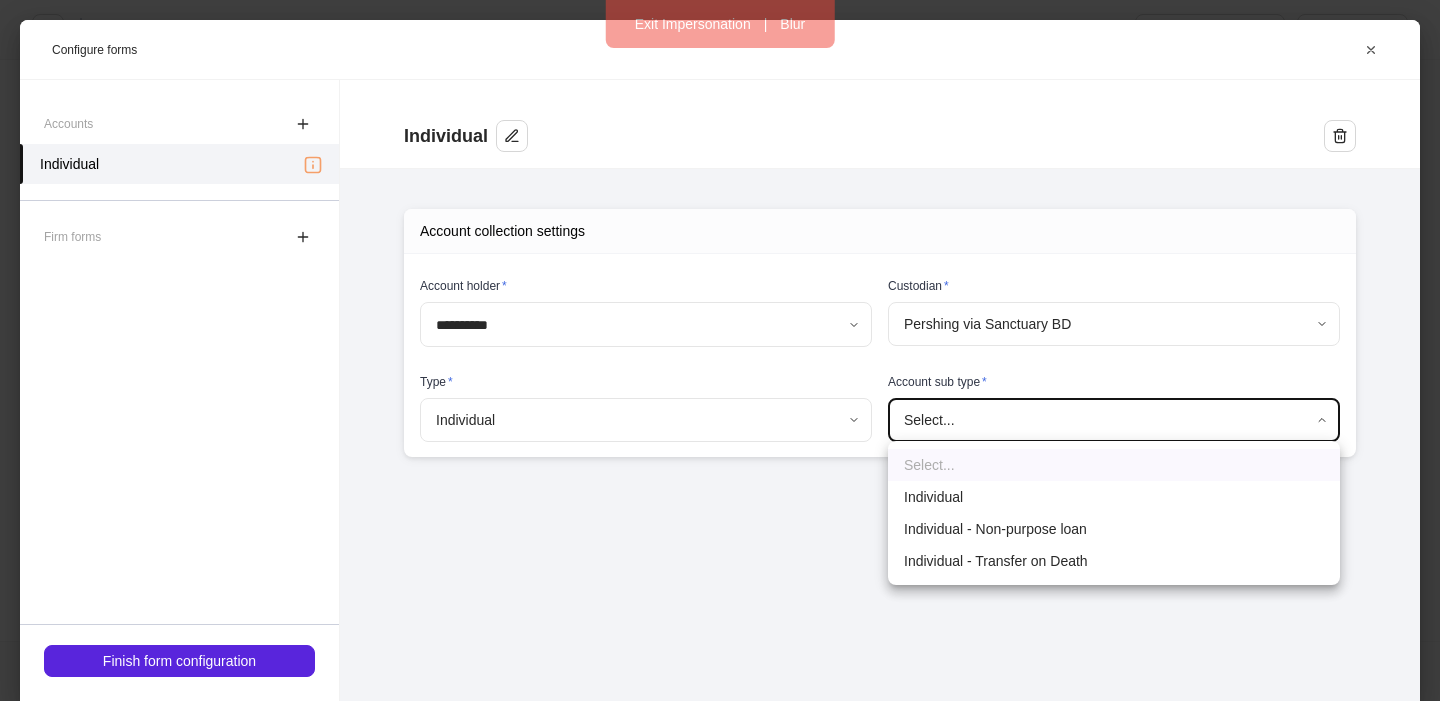 click on "**********" at bounding box center (720, 350) 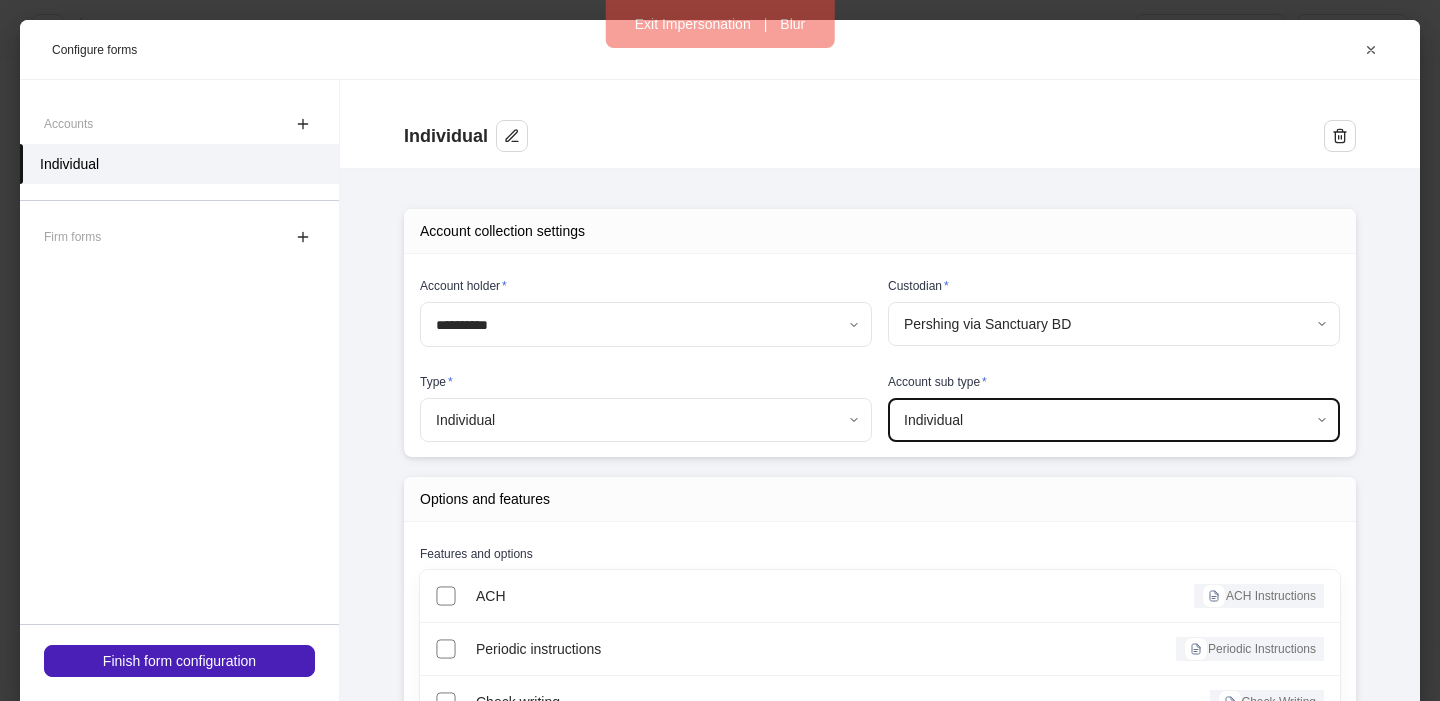 click on "Finish form configuration" at bounding box center [179, 661] 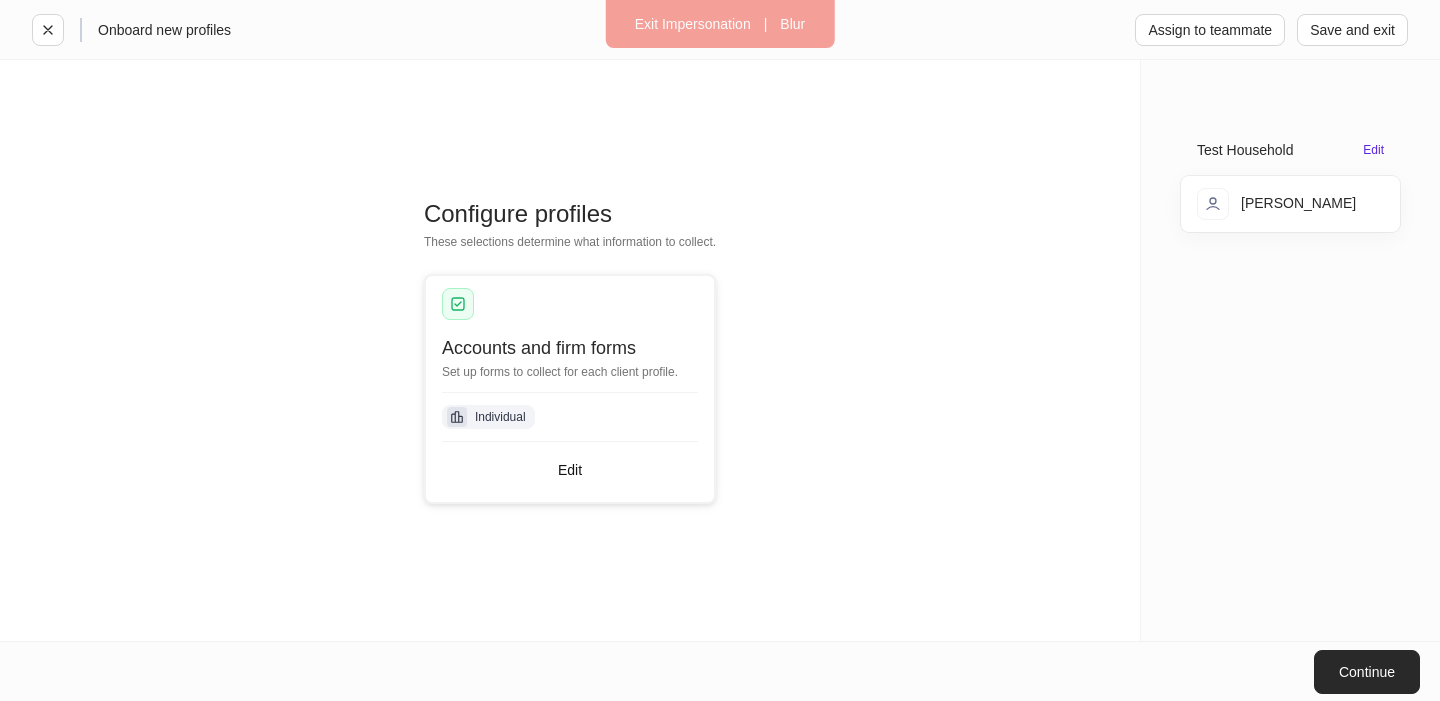 click on "Continue" at bounding box center [1367, 672] 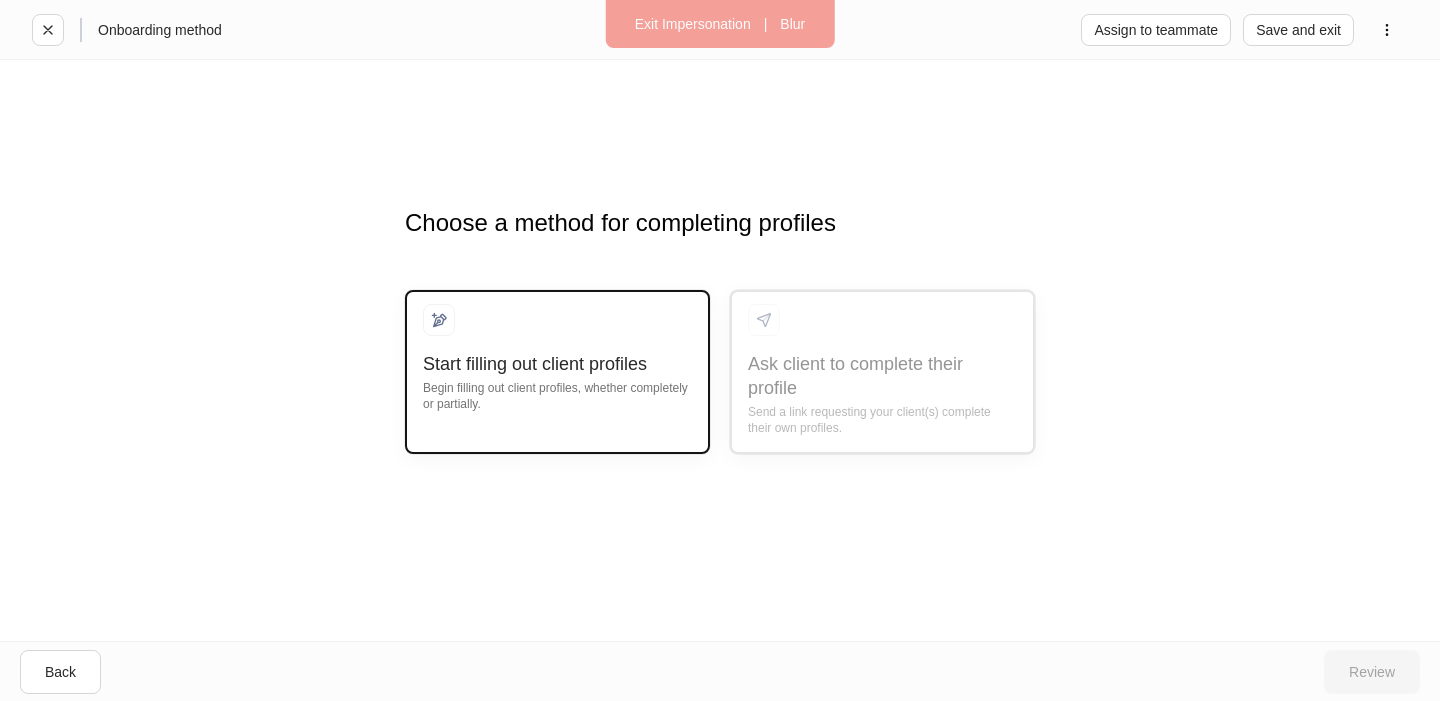 click at bounding box center (557, 328) 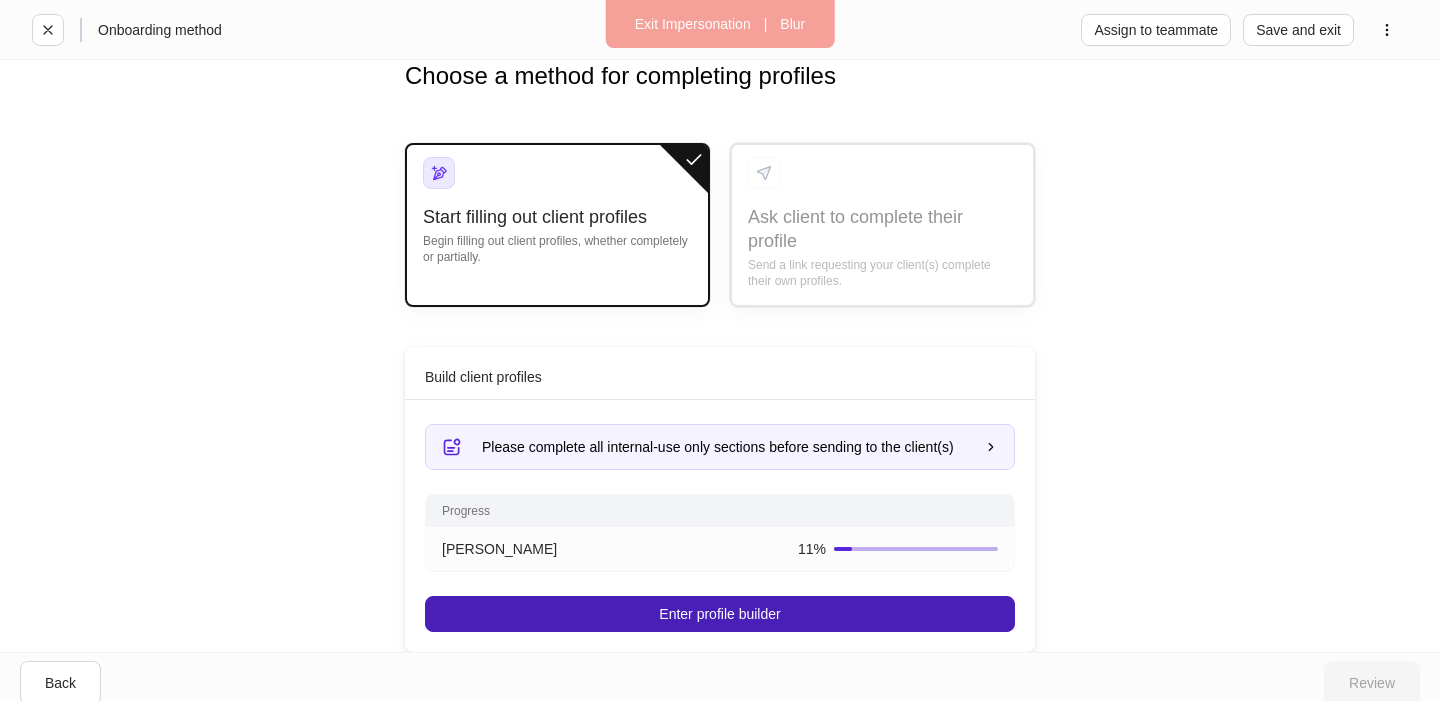 click on "Enter profile builder" at bounding box center [719, 614] 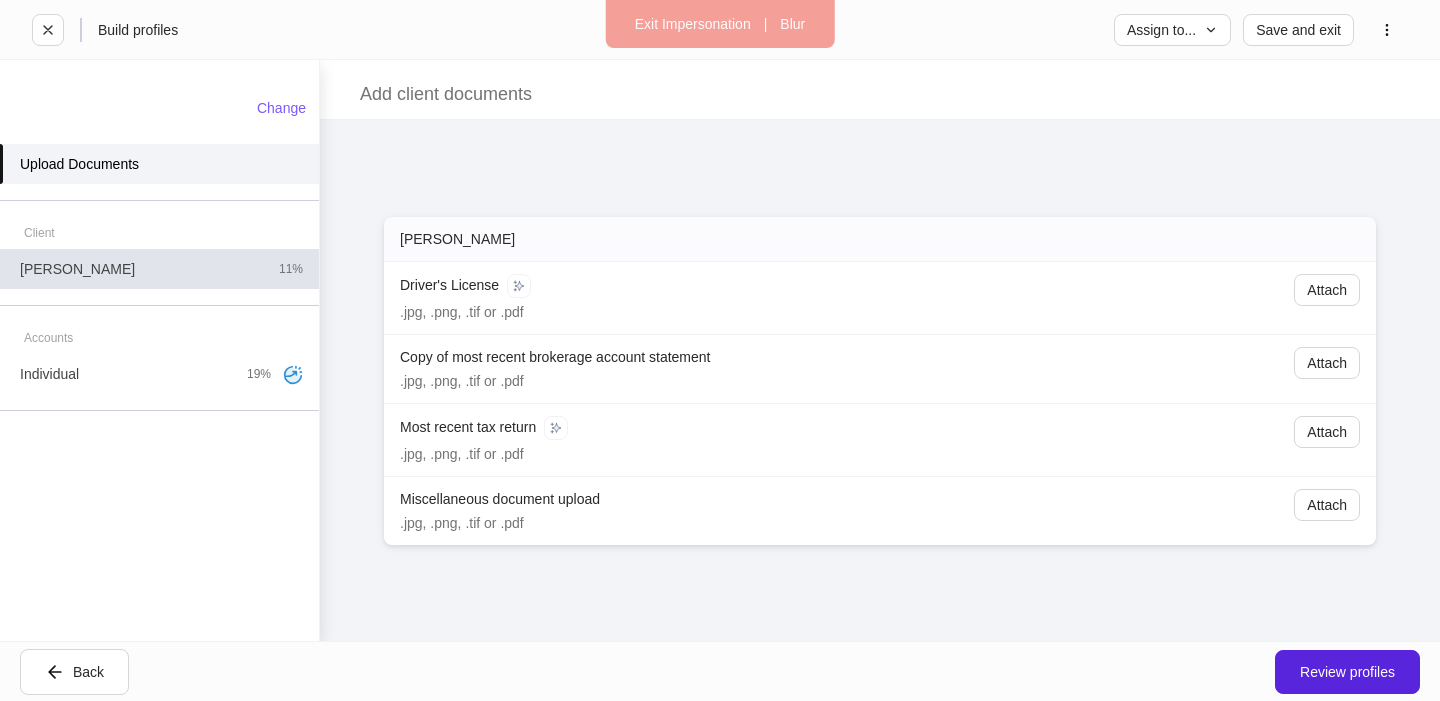 click on "Erika Test 11%" at bounding box center (159, 269) 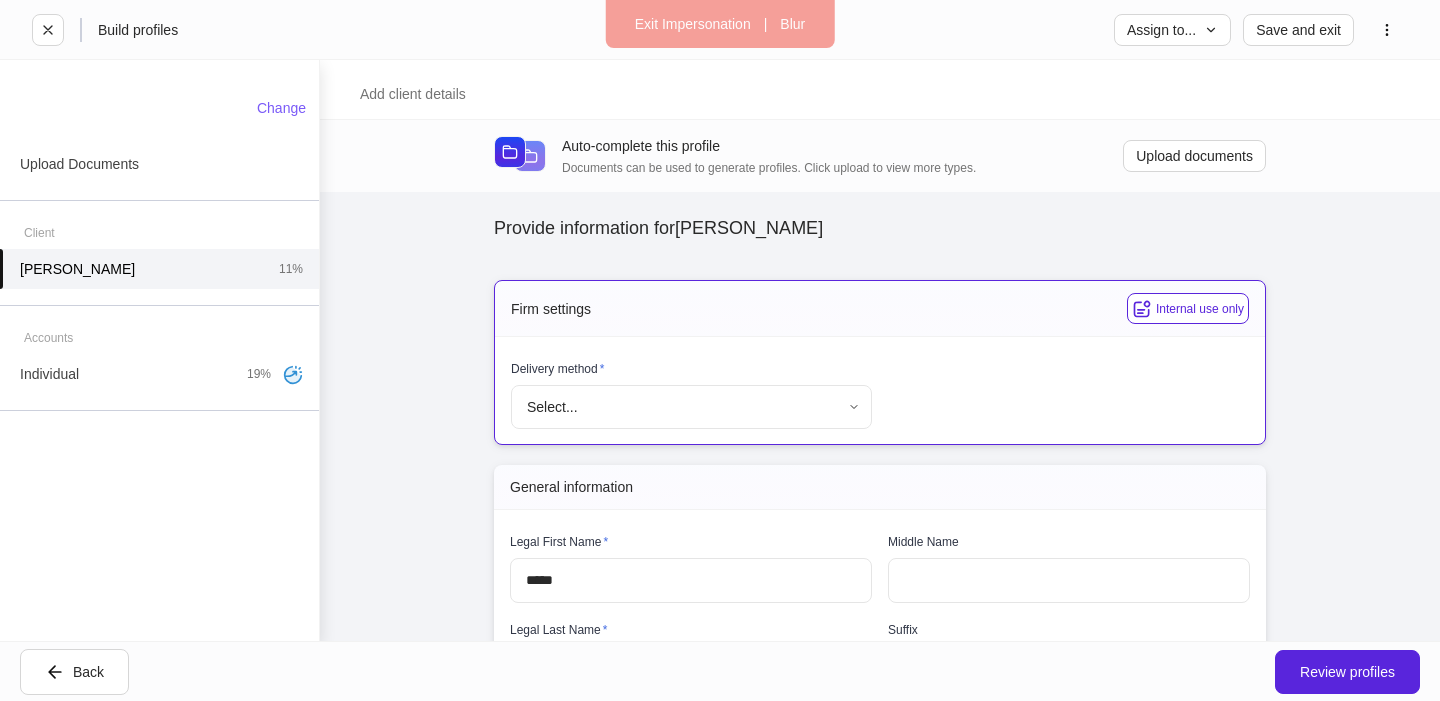 click on "Select... ​" at bounding box center (691, 408) 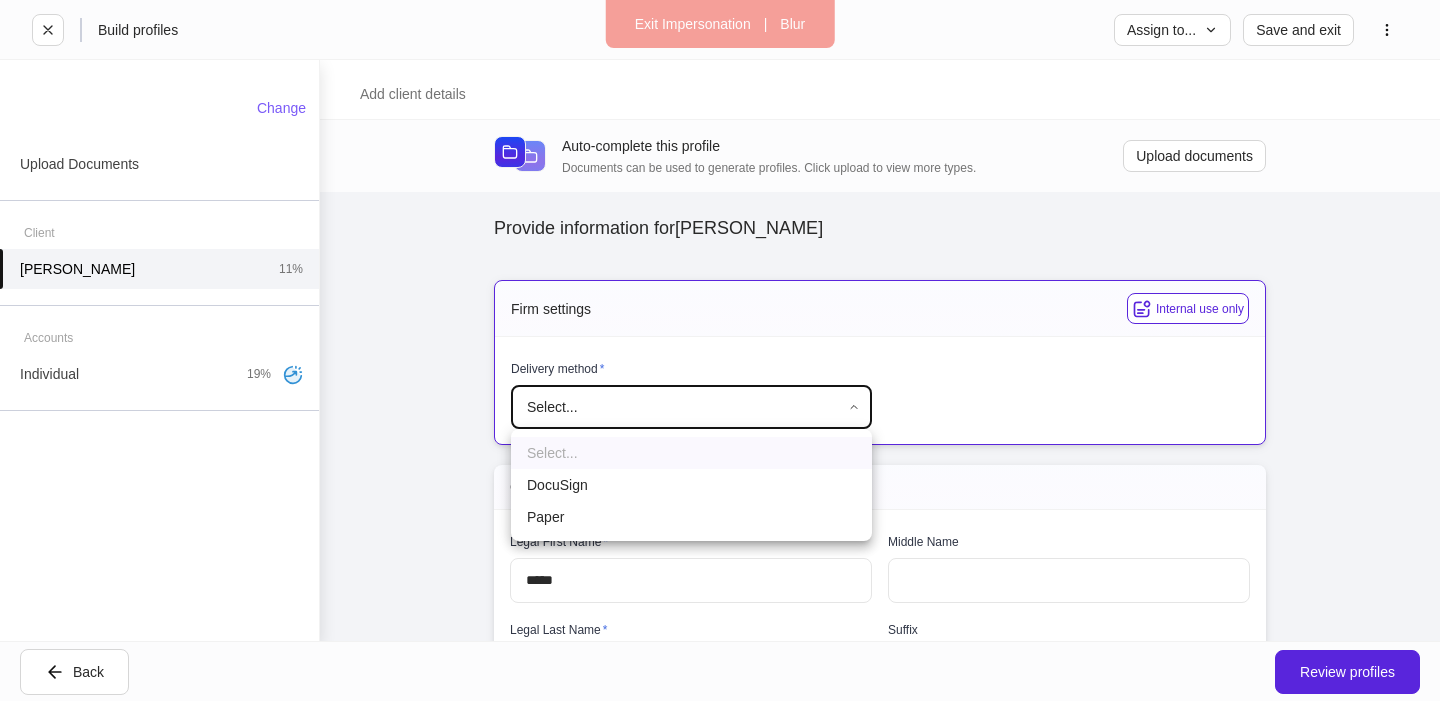 click on "Exit Impersonation | Blur Build profiles Assign to... Save and exit Add client details Auto-complete this profile Documents can be used to generate profiles. Click upload to view more types. Upload documents Provide information for  Erika Test Please complete all internal-use only sections before sending to the client. We ask all fields not intended for the client to be filled so the profiles can begin syncing upon client completion. Firm settings Internal use only Delivery method * Select... ​ General information Legal First Name * ***** ​ Middle Name ​ Legal Last Name * **** ​ Suffix Select... ​ Social security number * **** show ​ Date of birth * ​ Marital status * Select... ​ Number of dependents * ​ Country of citizenship * United States of America * ​ ID type * Select... ​ Issuer * ​ ID Number * ​ Country of issuance * United States of America * ​ Issue date * ​ Expiration date * ​ Contact information Legal address * Address * ​ Apt, suite ​ City * ​ * *" at bounding box center (720, 350) 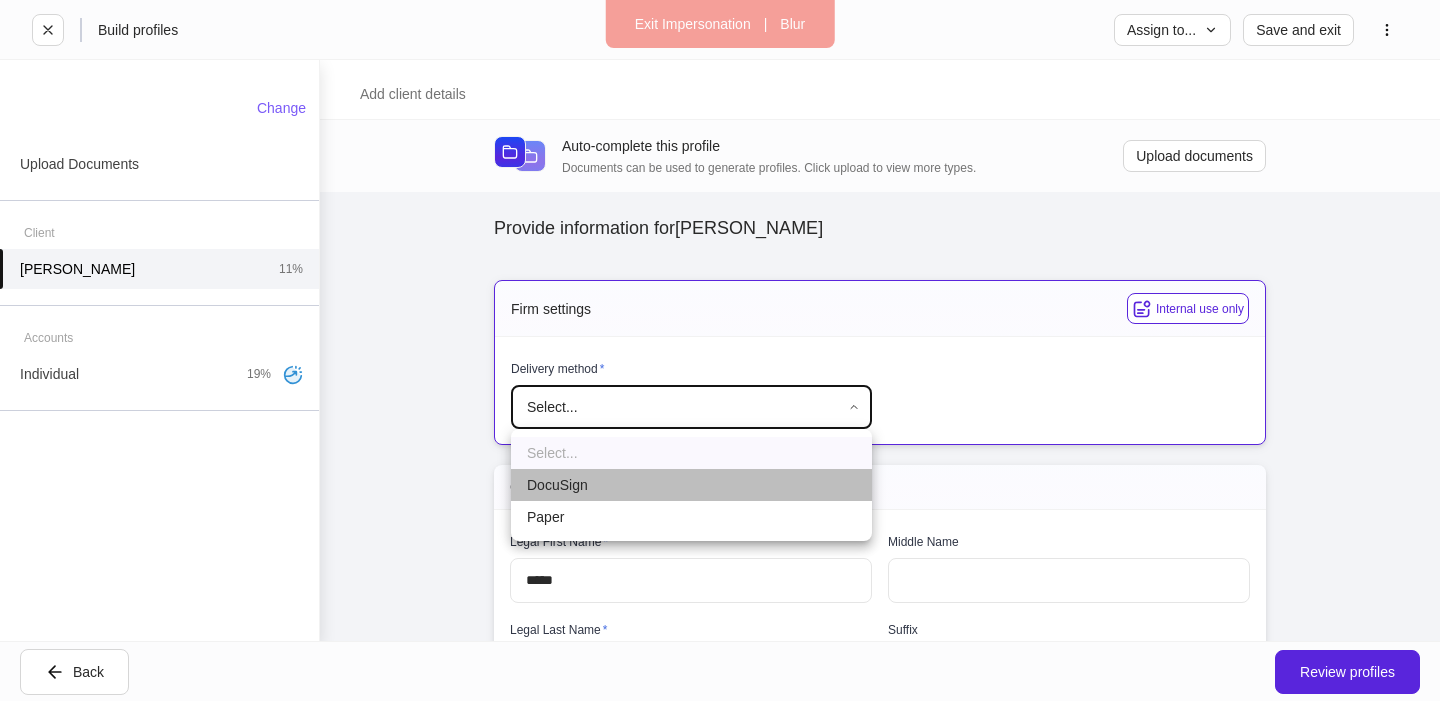 drag, startPoint x: 612, startPoint y: 474, endPoint x: 603, endPoint y: 484, distance: 13.453624 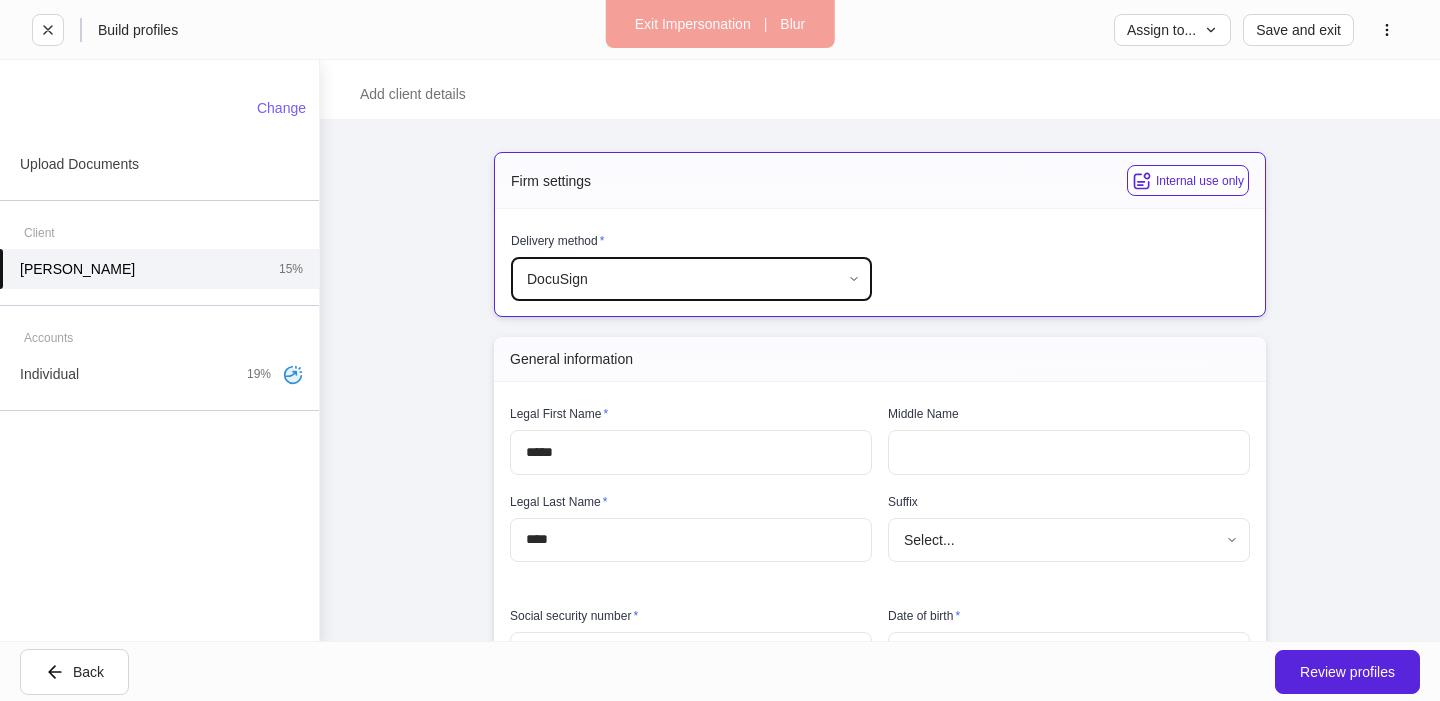 scroll, scrollTop: 277, scrollLeft: 0, axis: vertical 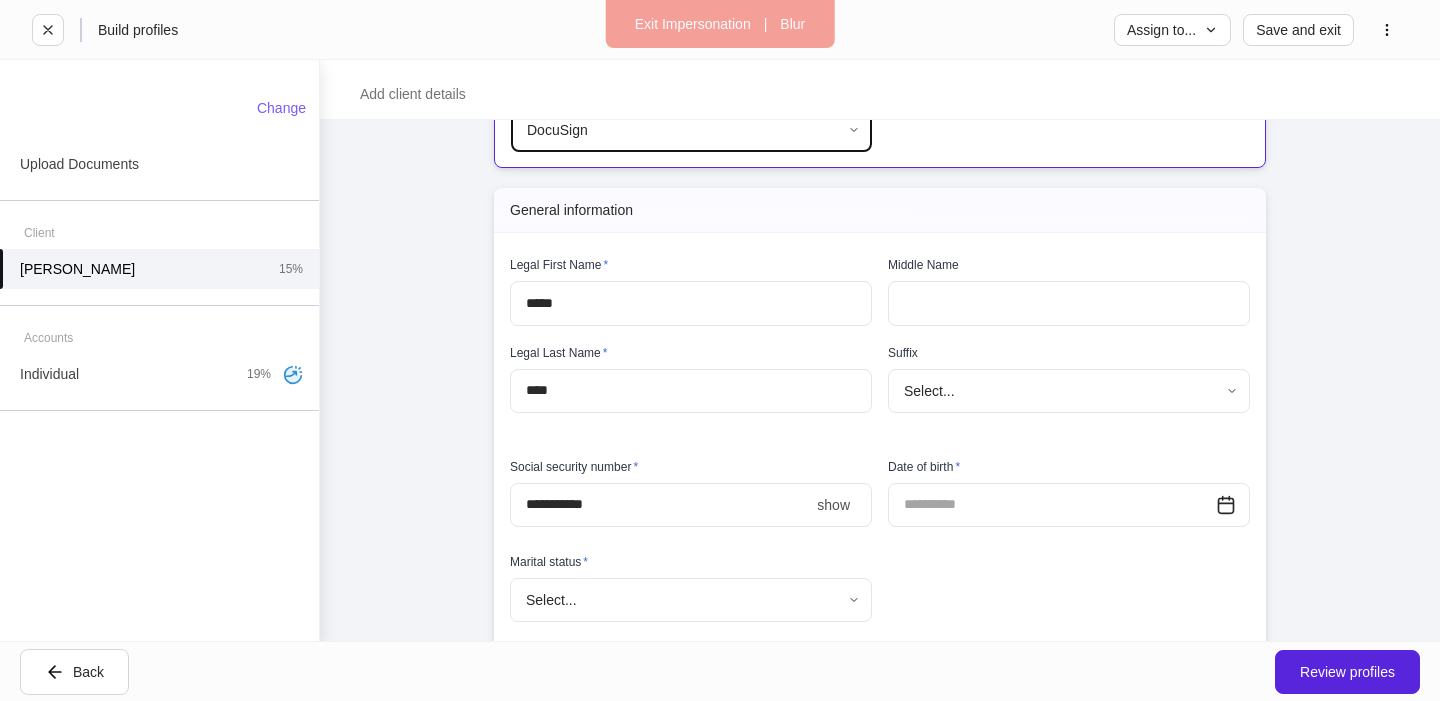 click on "****" at bounding box center (659, 505) 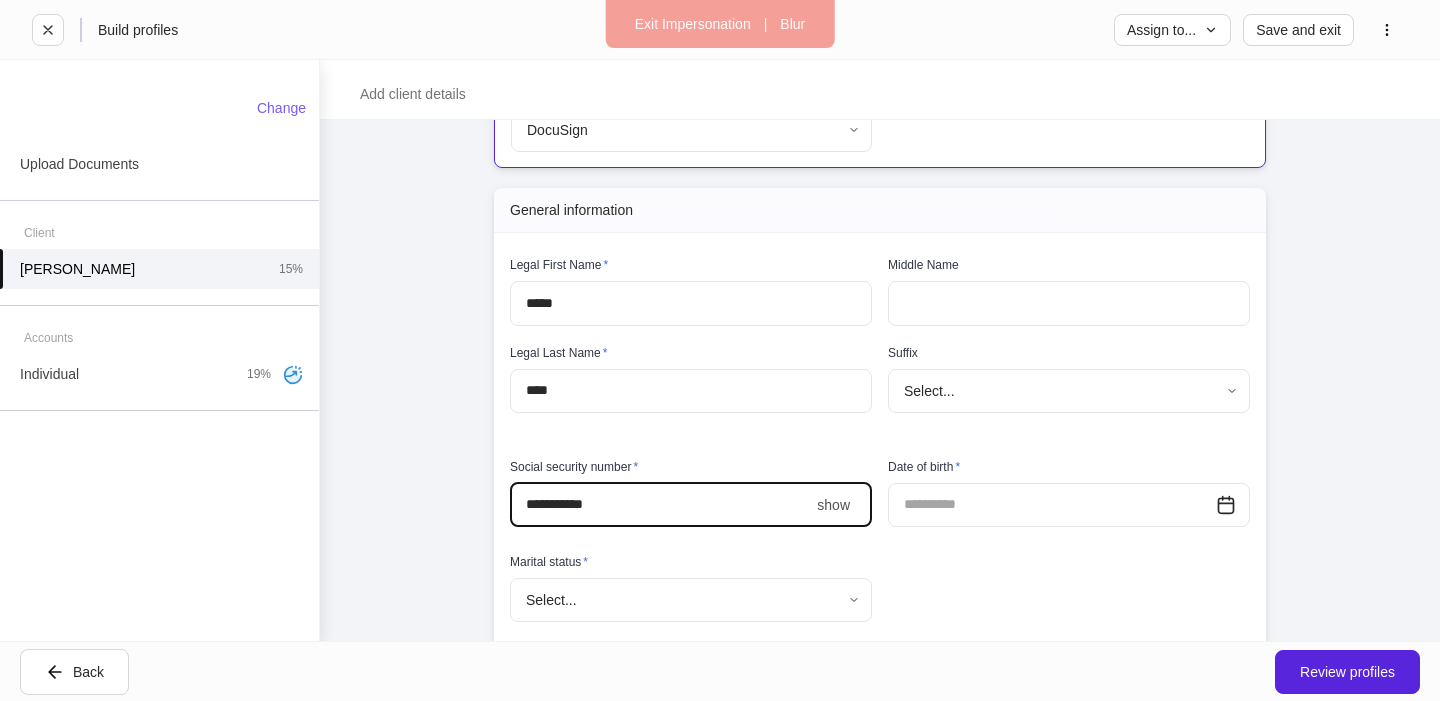 click at bounding box center [1052, 505] 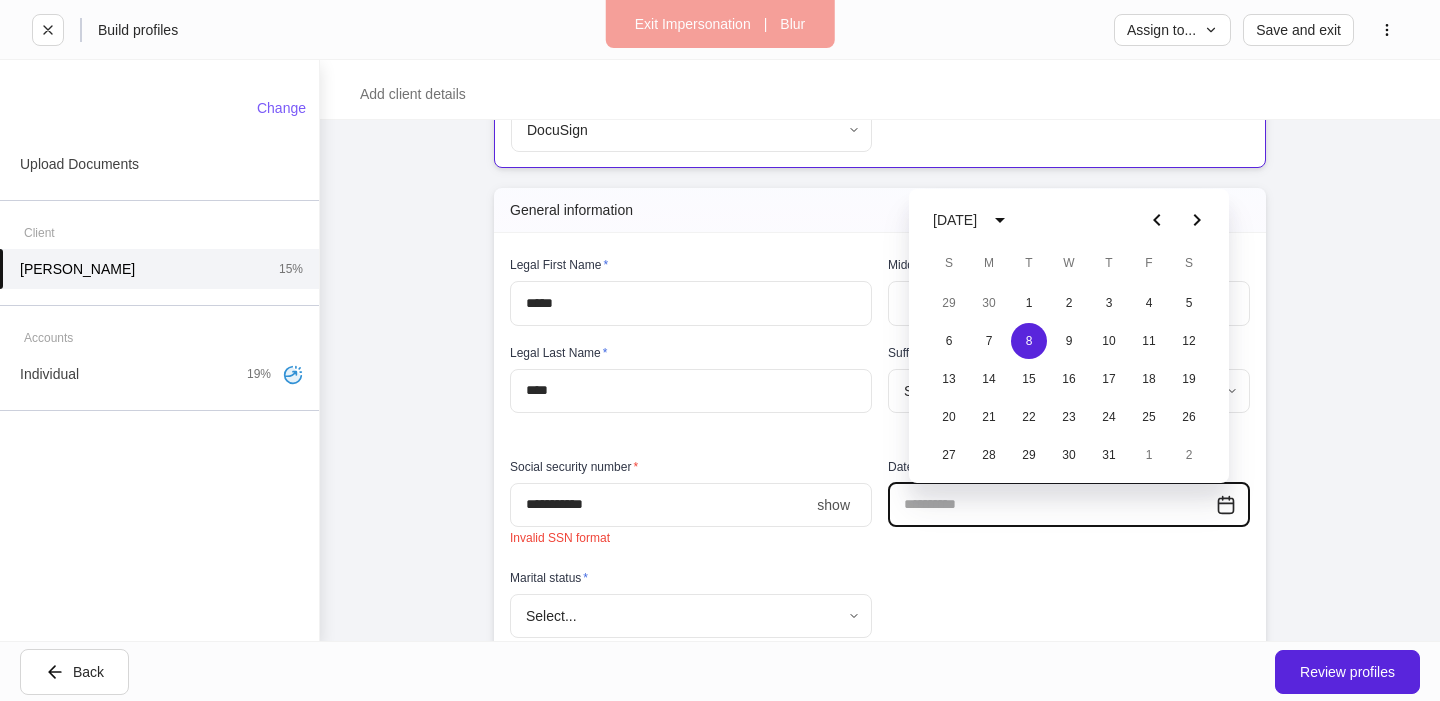 click on "**********" at bounding box center [659, 505] 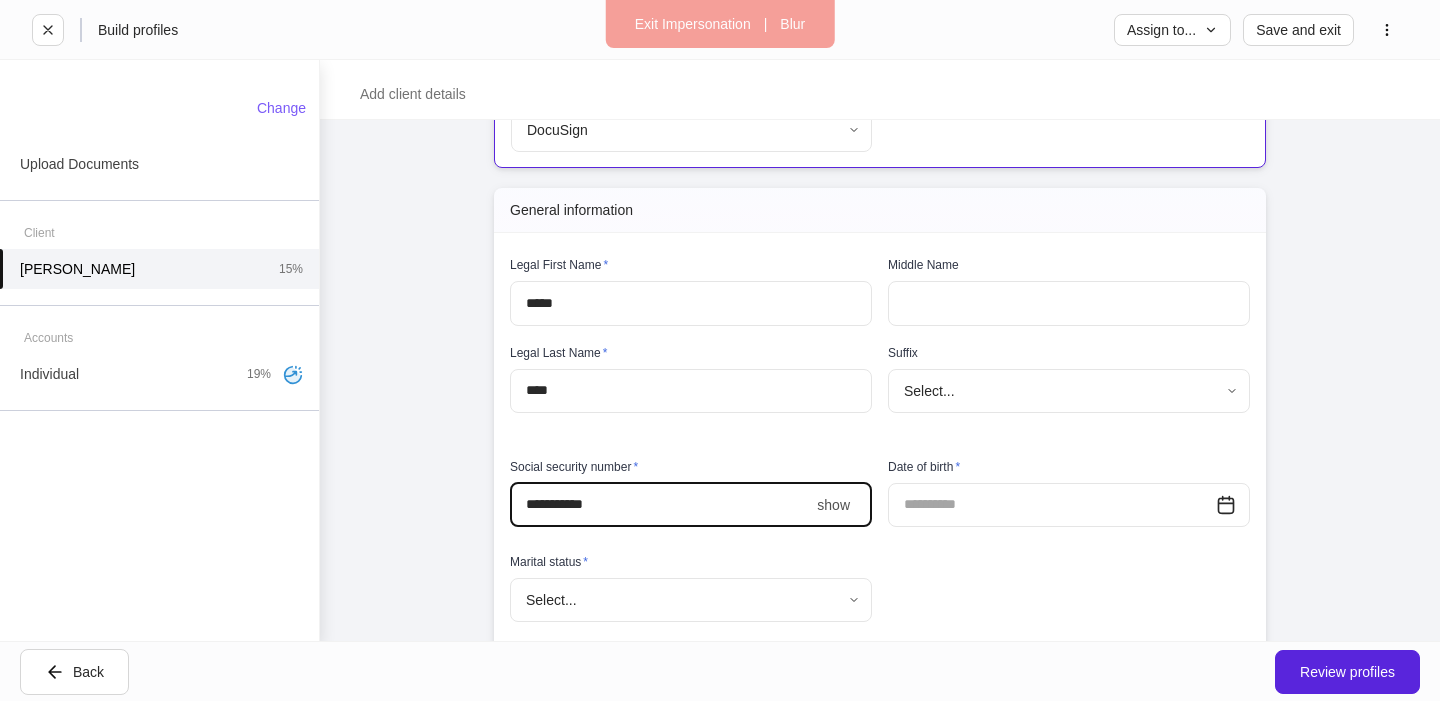 type on "**********" 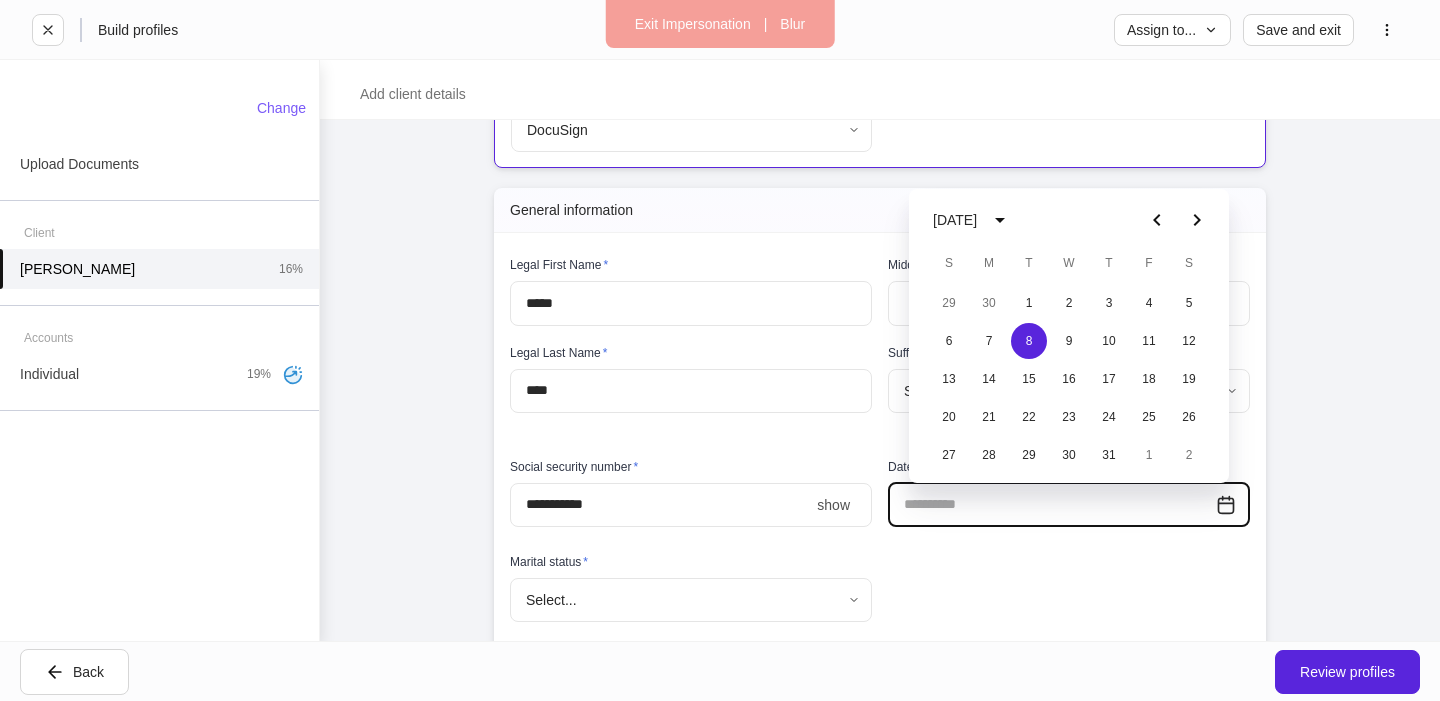 click 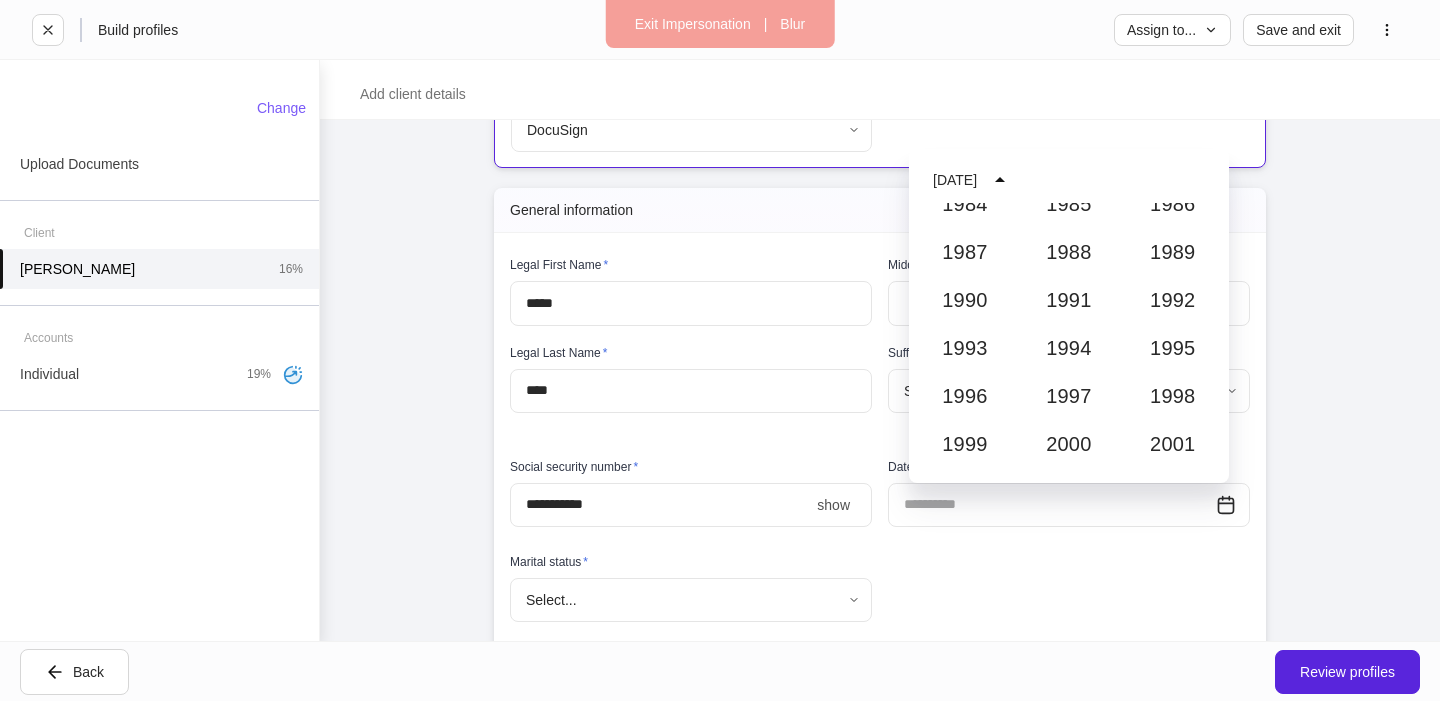 scroll, scrollTop: 1263, scrollLeft: 0, axis: vertical 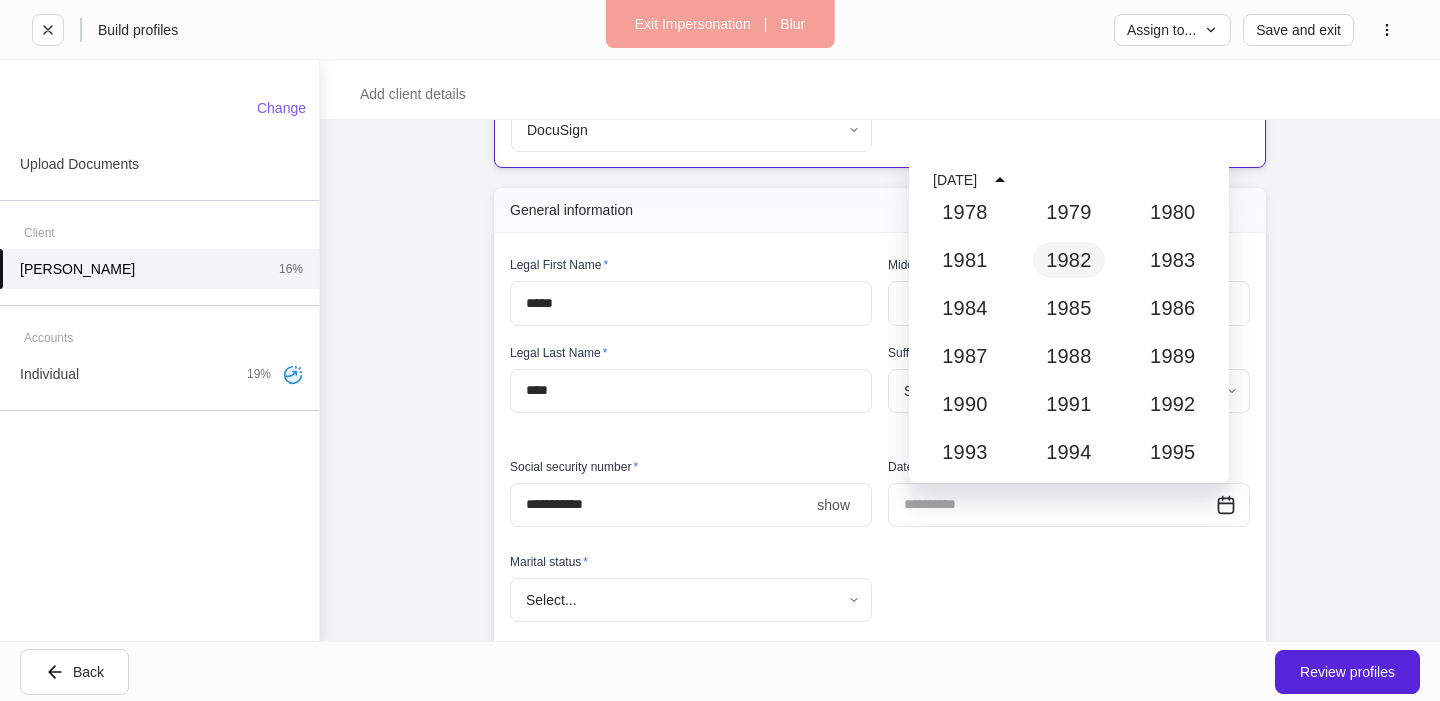 click on "1982" at bounding box center (1069, 260) 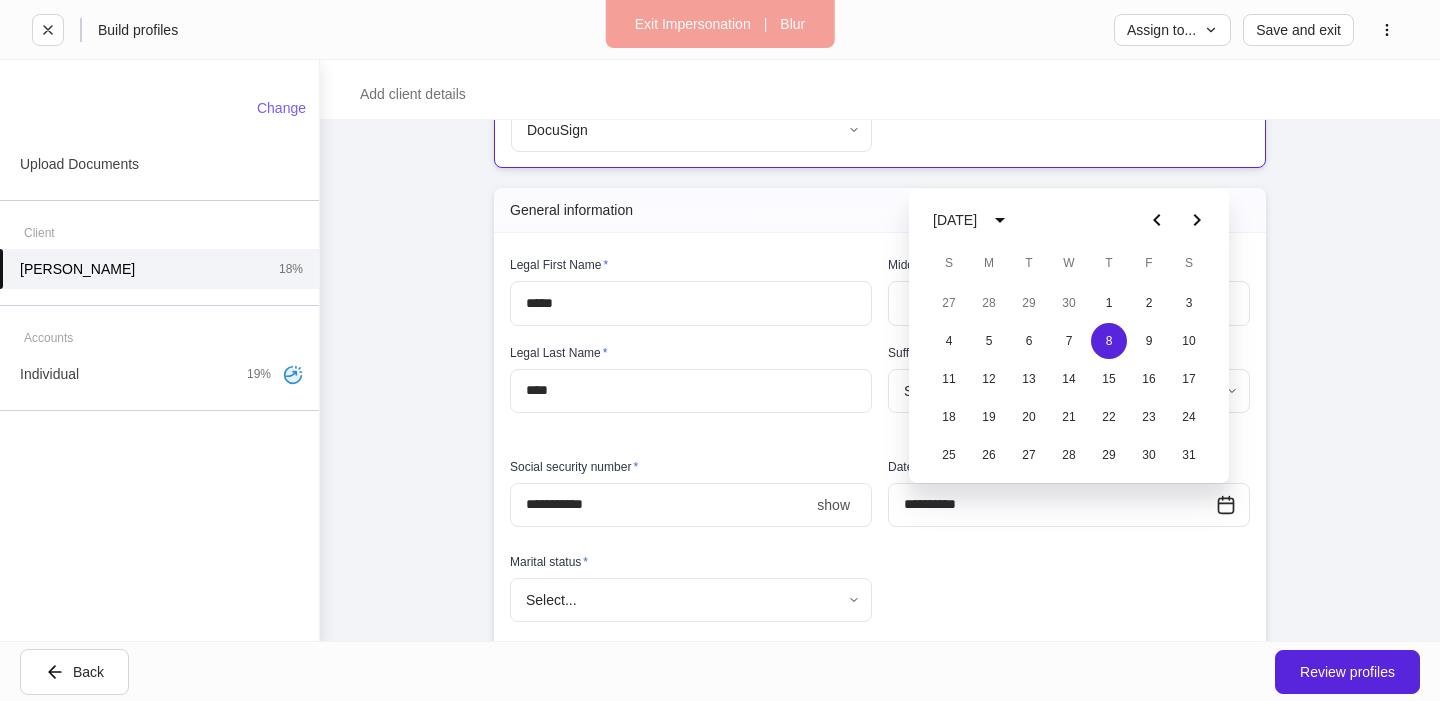 type on "**********" 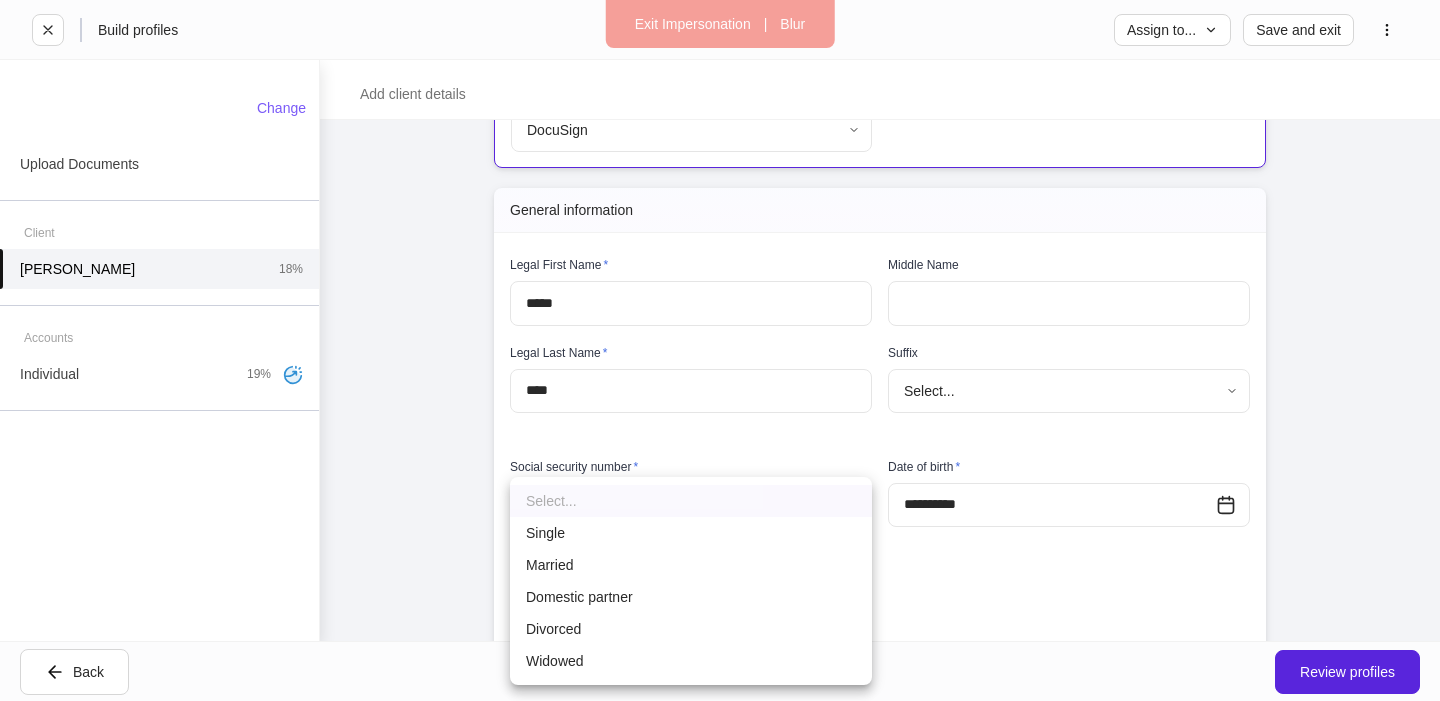 click on "Divorced" at bounding box center (691, 629) 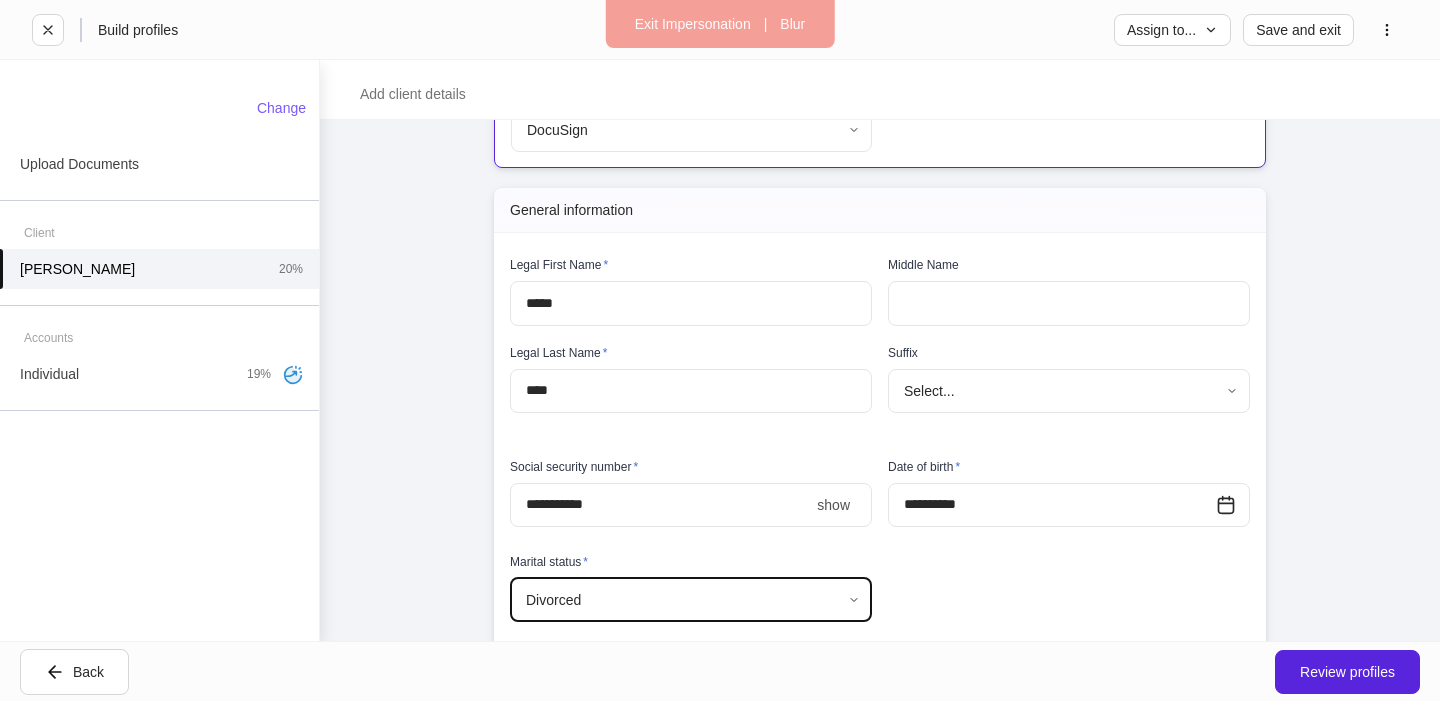 scroll, scrollTop: 494, scrollLeft: 0, axis: vertical 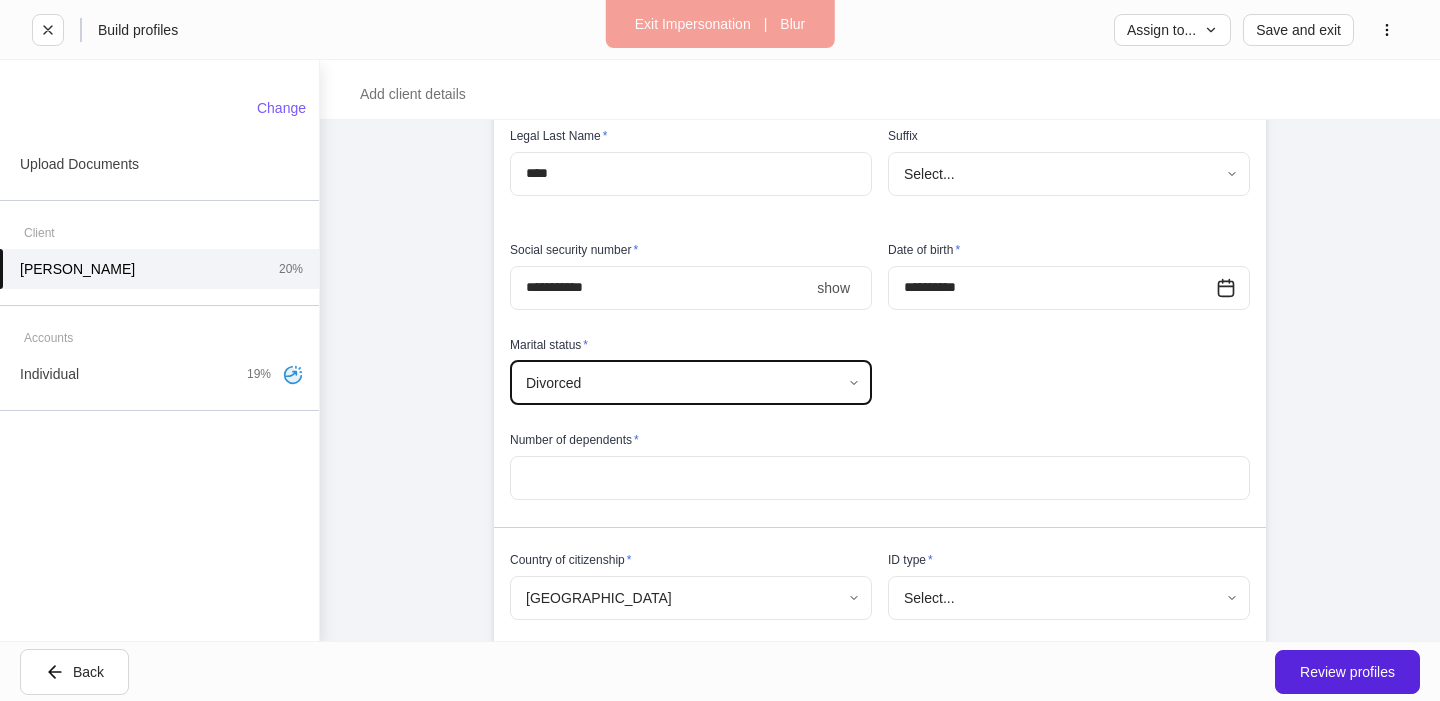 click at bounding box center (880, 478) 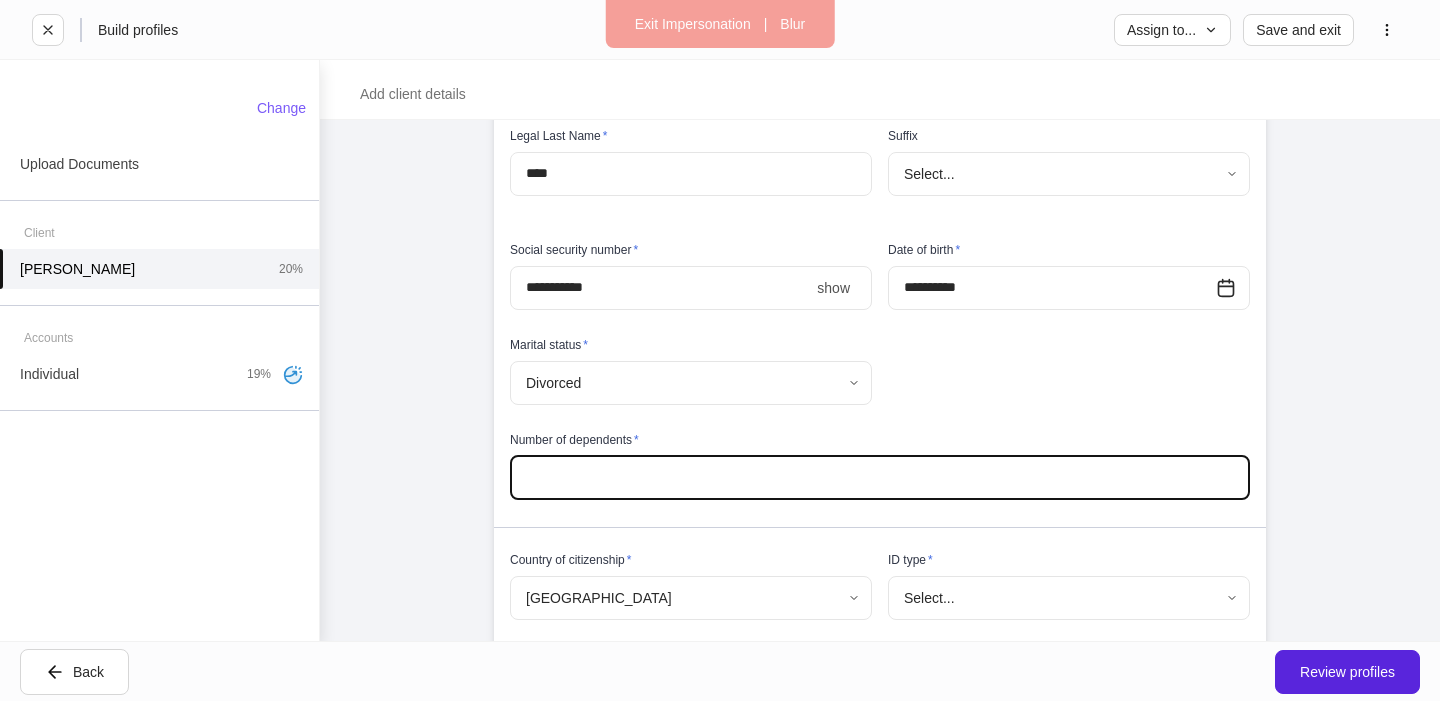 type on "*" 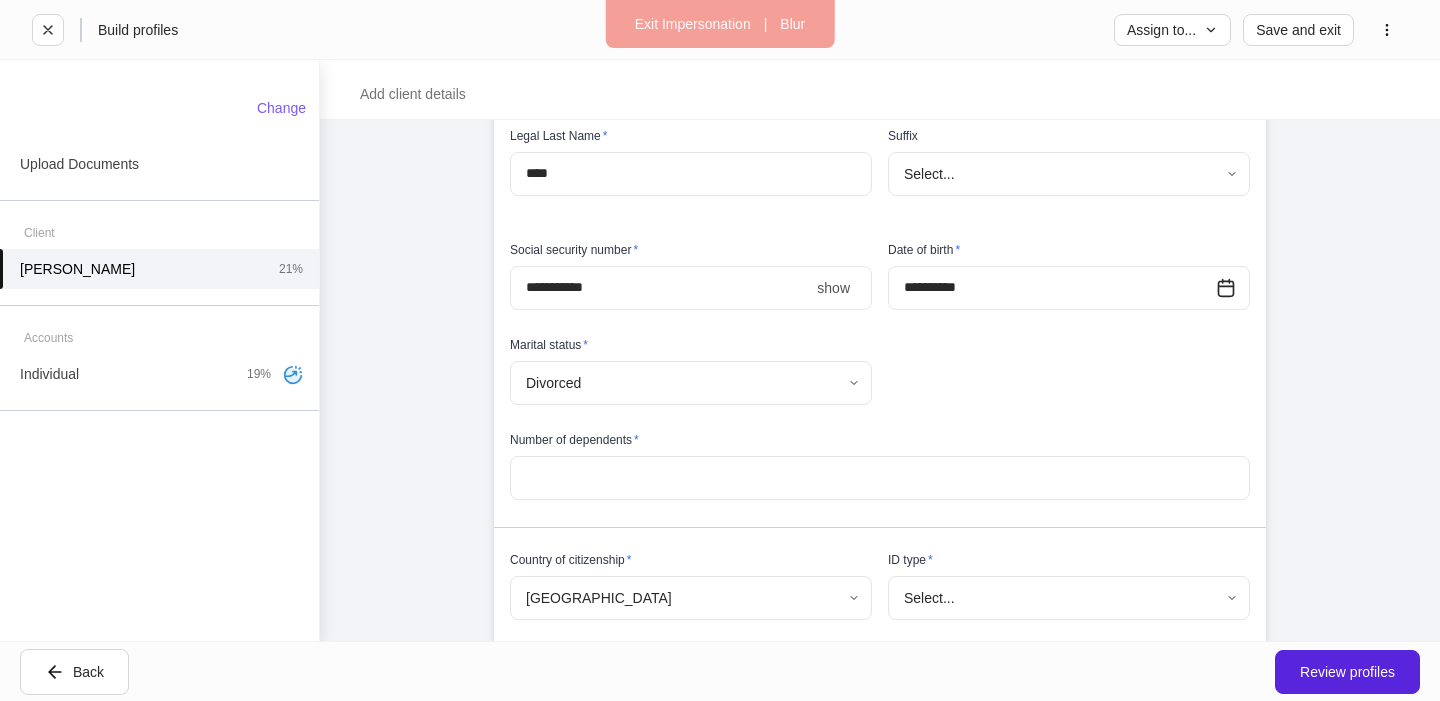 scroll, scrollTop: 796, scrollLeft: 0, axis: vertical 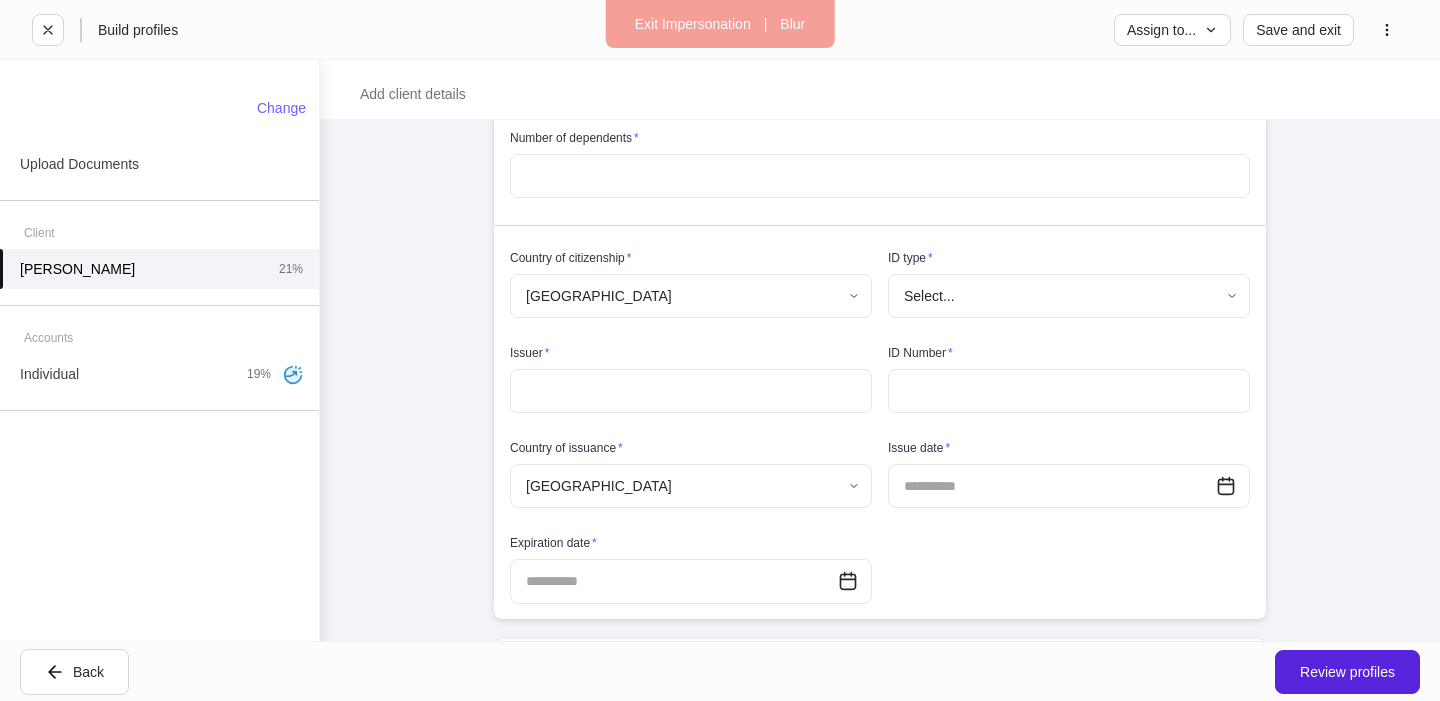 click on "**********" at bounding box center (720, 350) 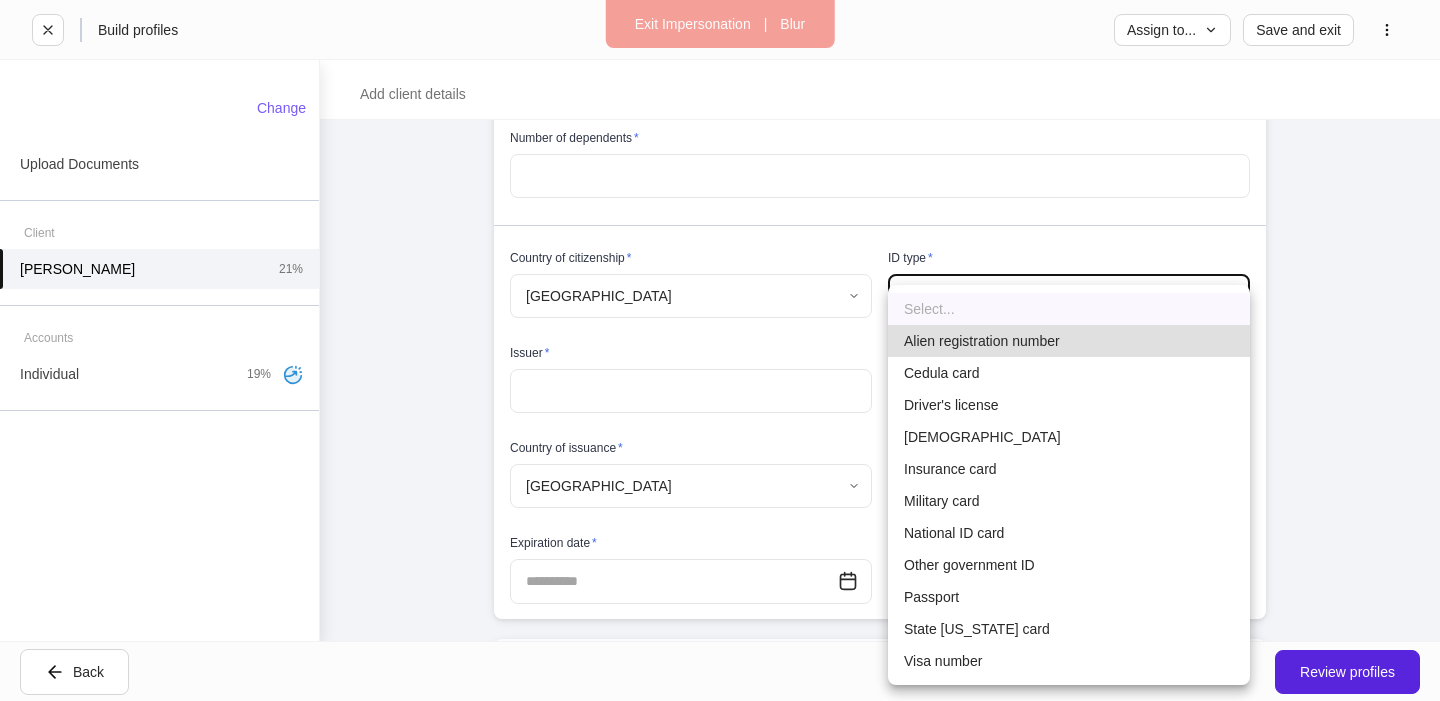 click on "Insurance card" at bounding box center (1069, 469) 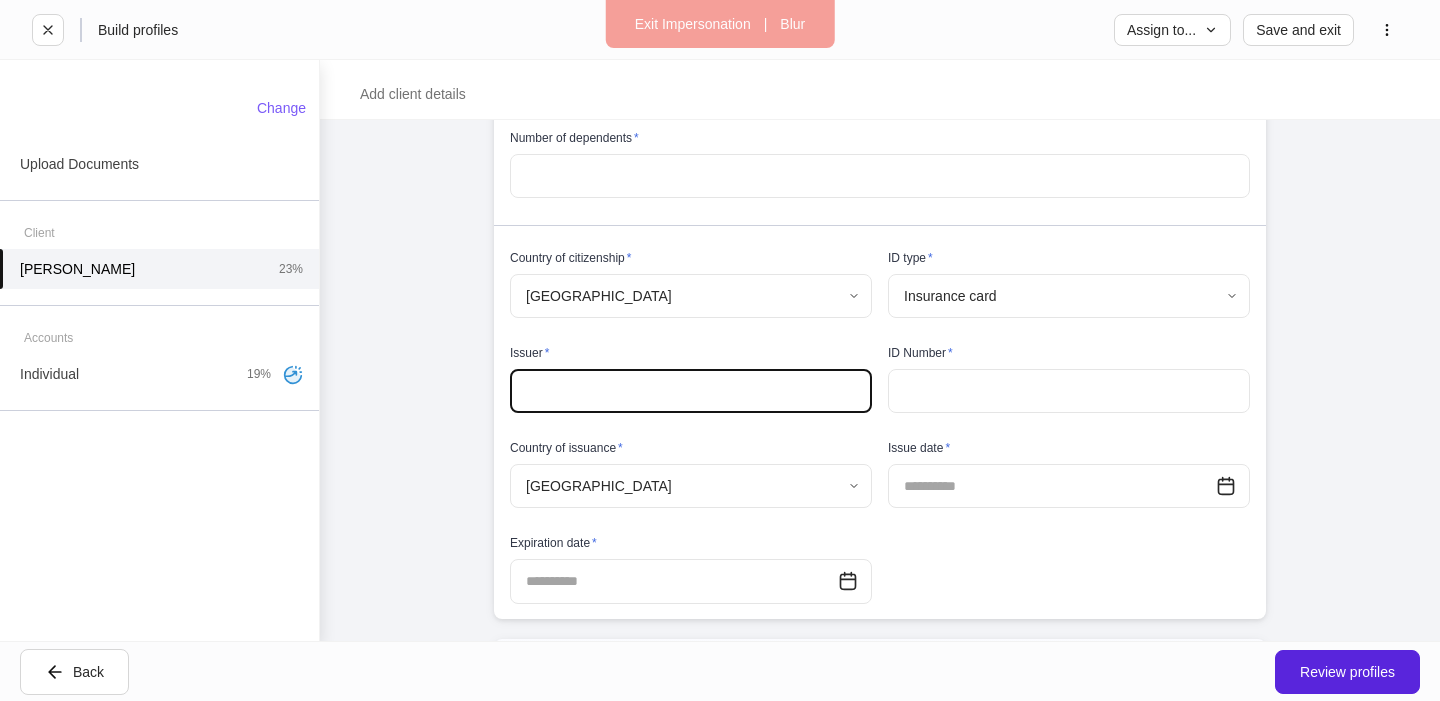 click at bounding box center [691, 391] 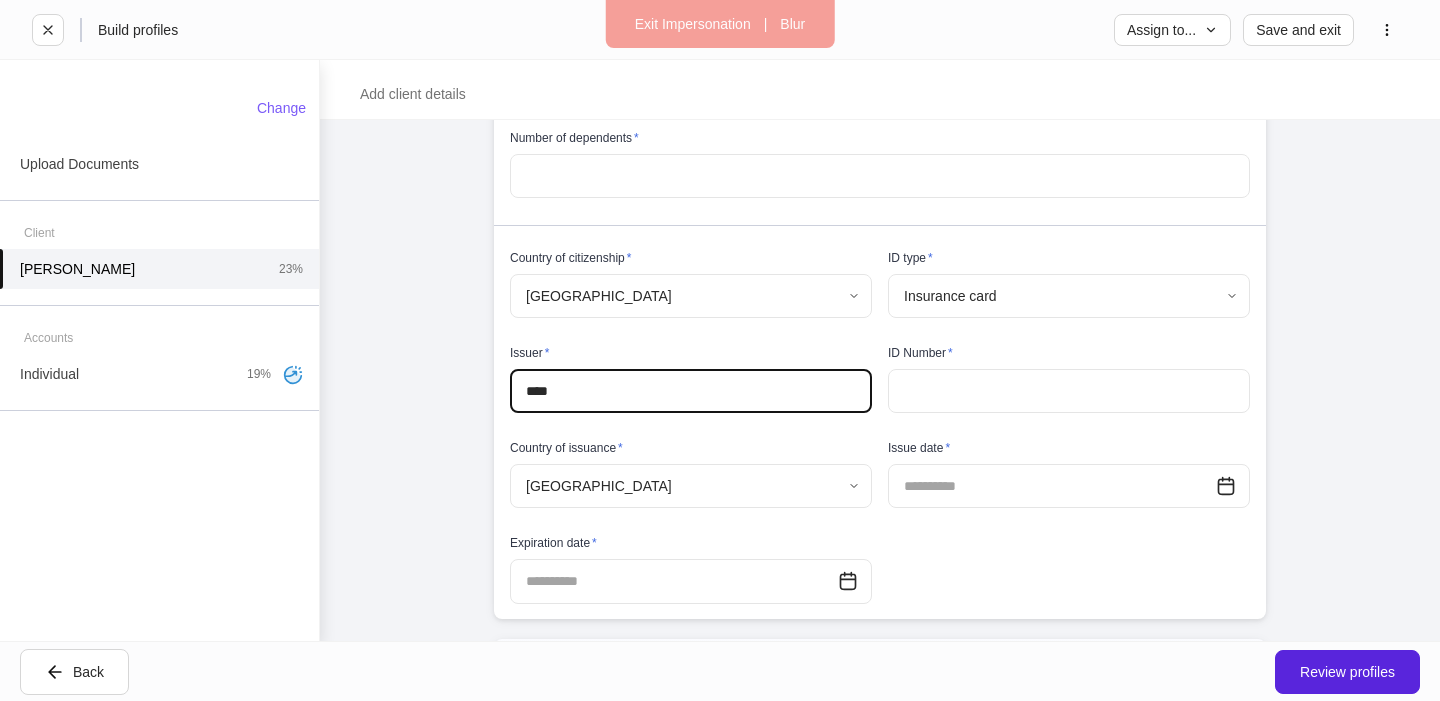 type on "****" 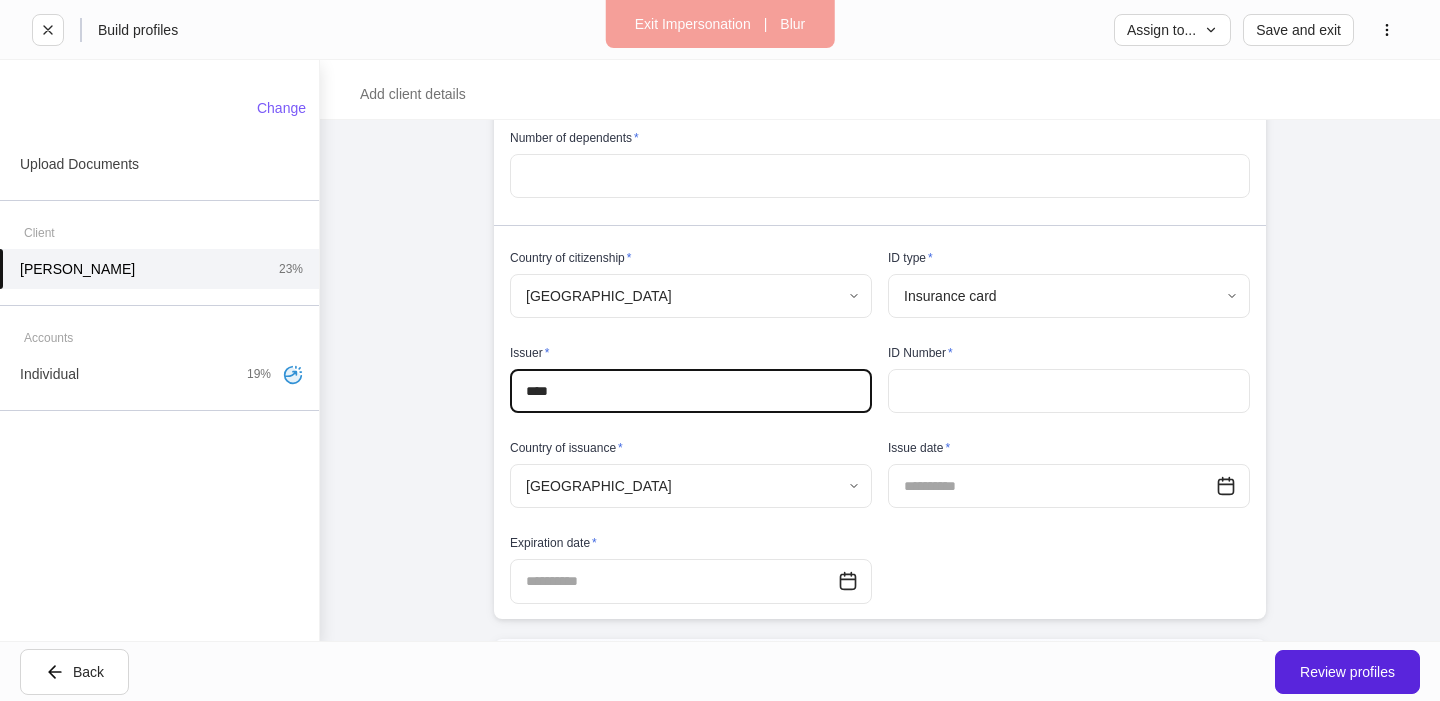 click at bounding box center [1069, 391] 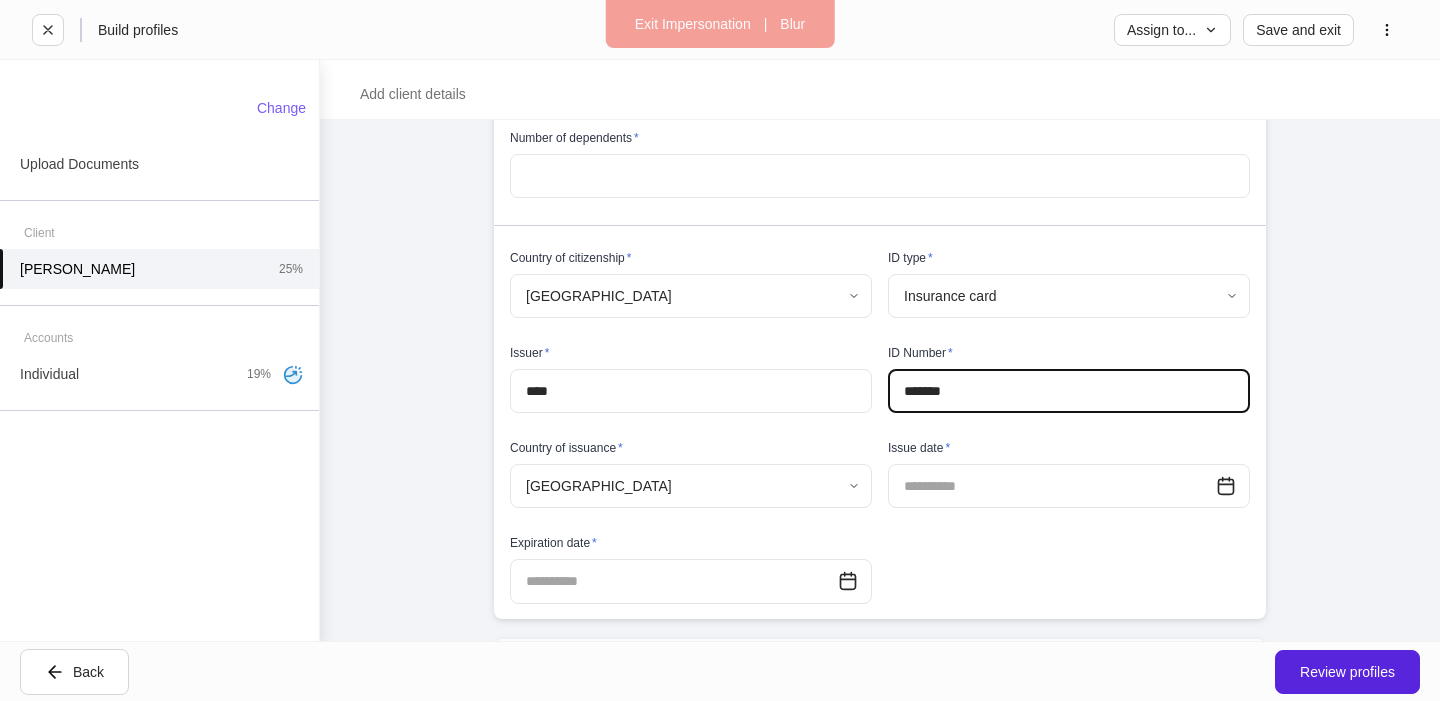 type on "*******" 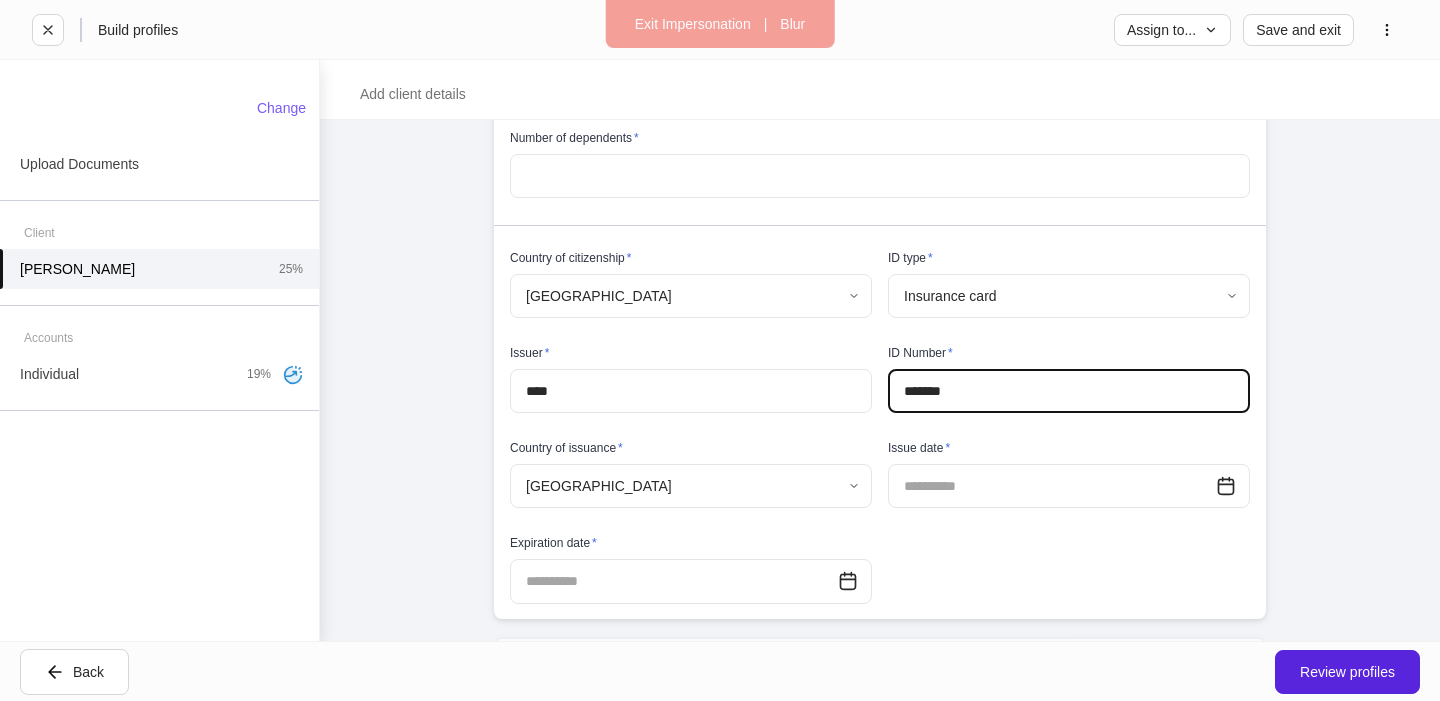 click at bounding box center [1052, 486] 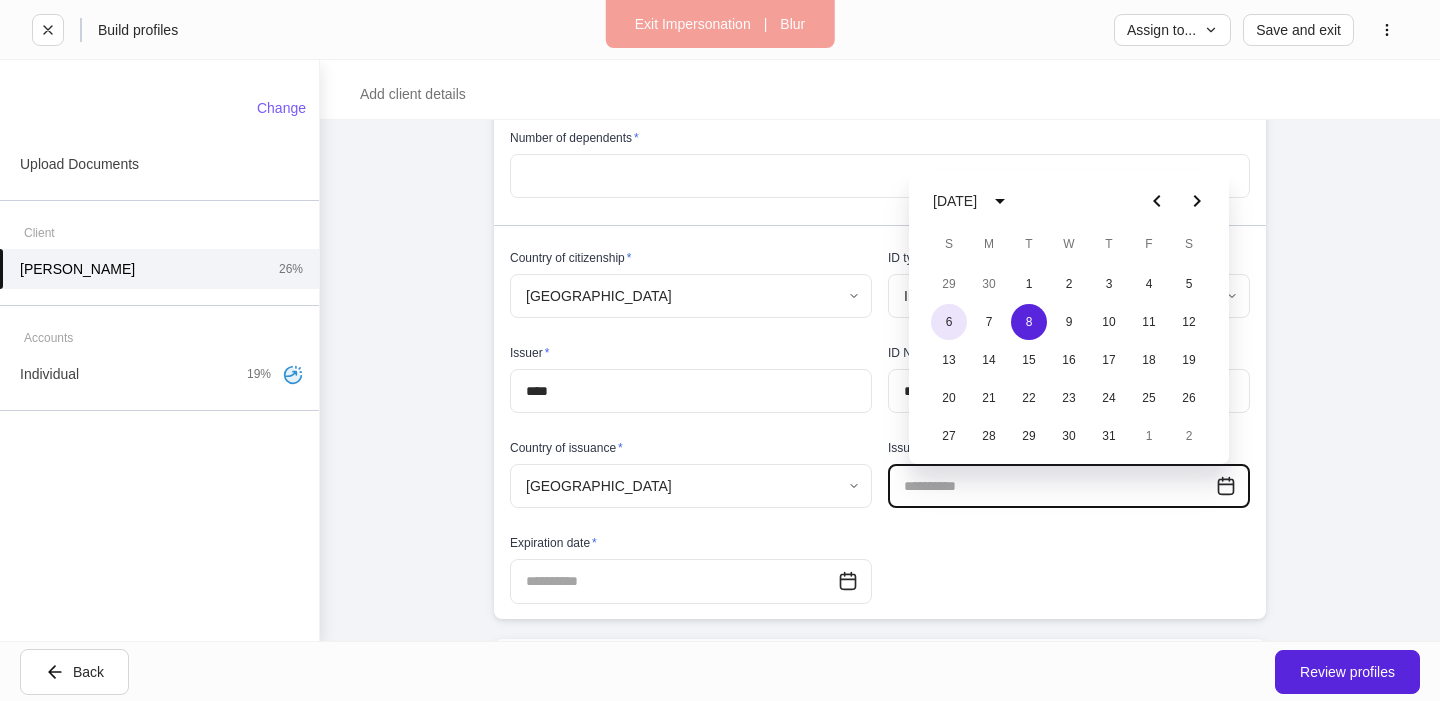 click on "6" at bounding box center [949, 322] 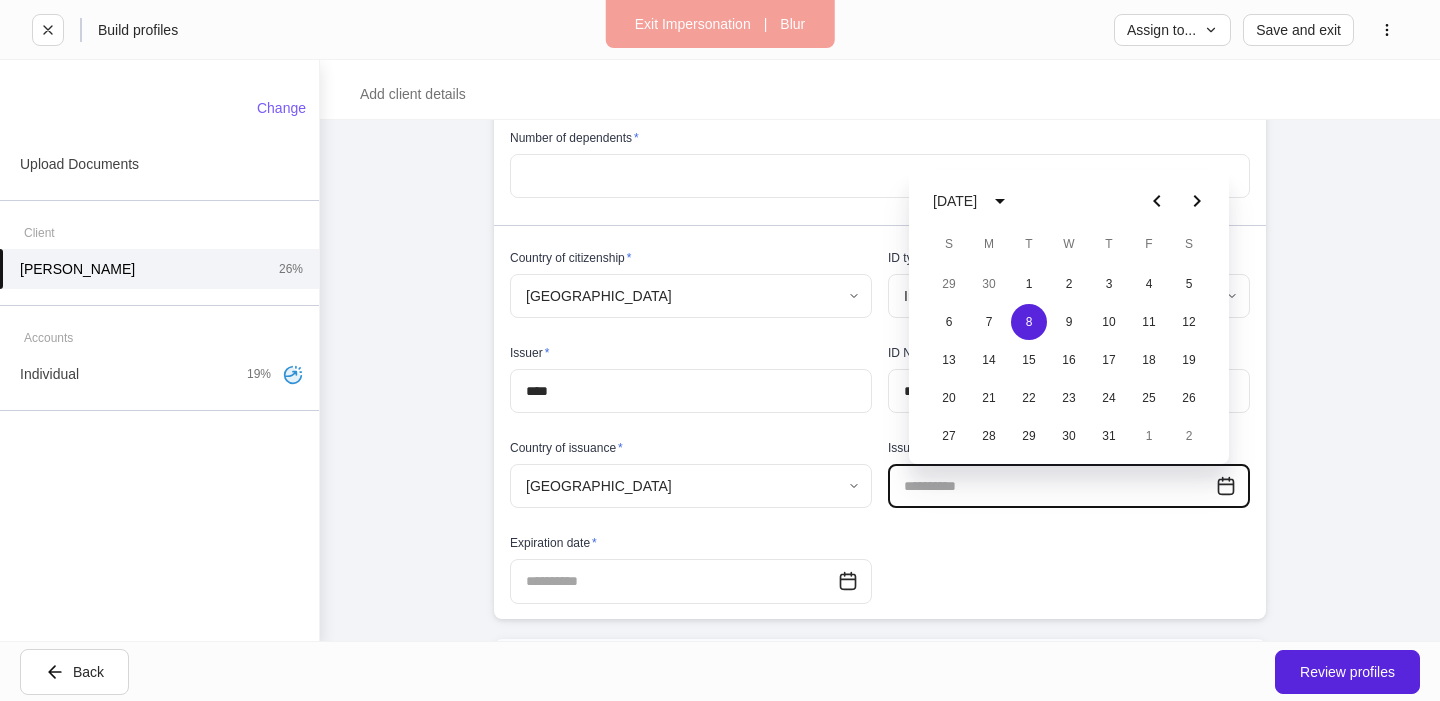 type on "**********" 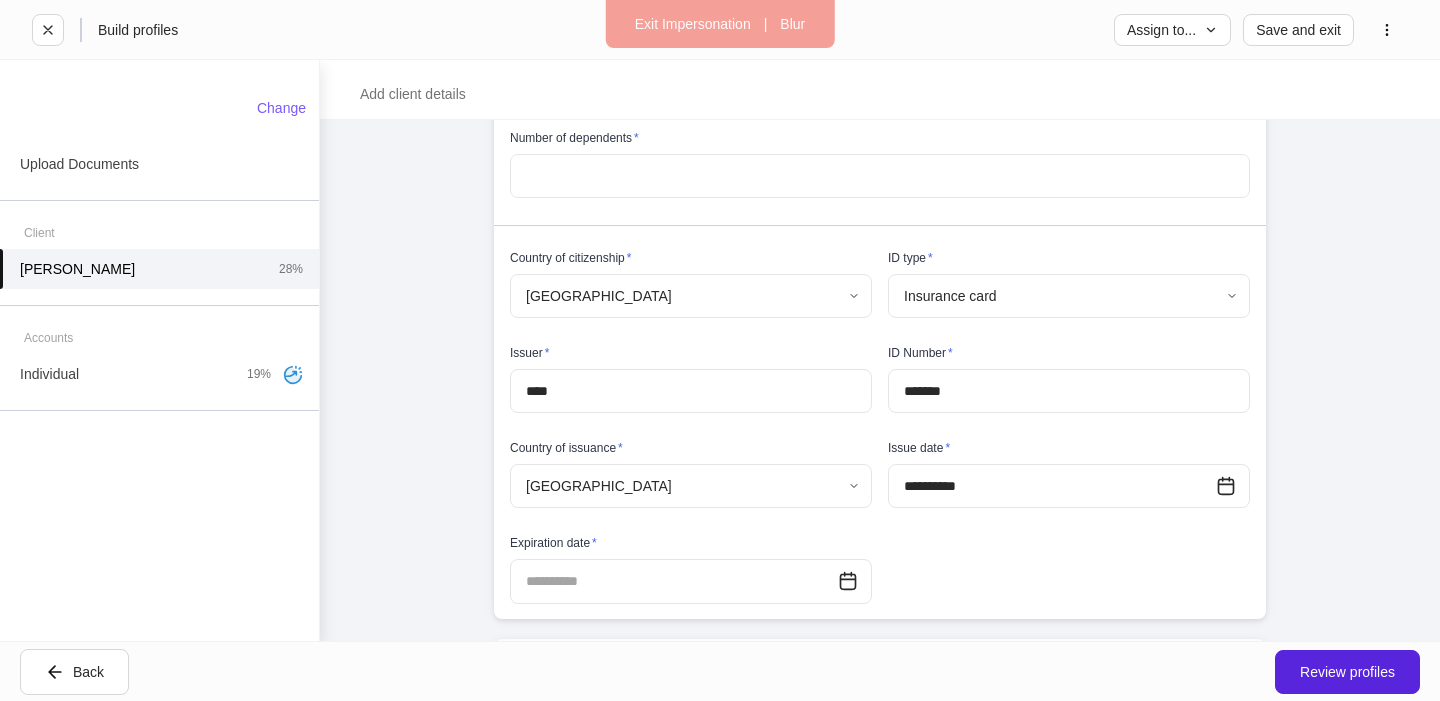 click at bounding box center [674, 581] 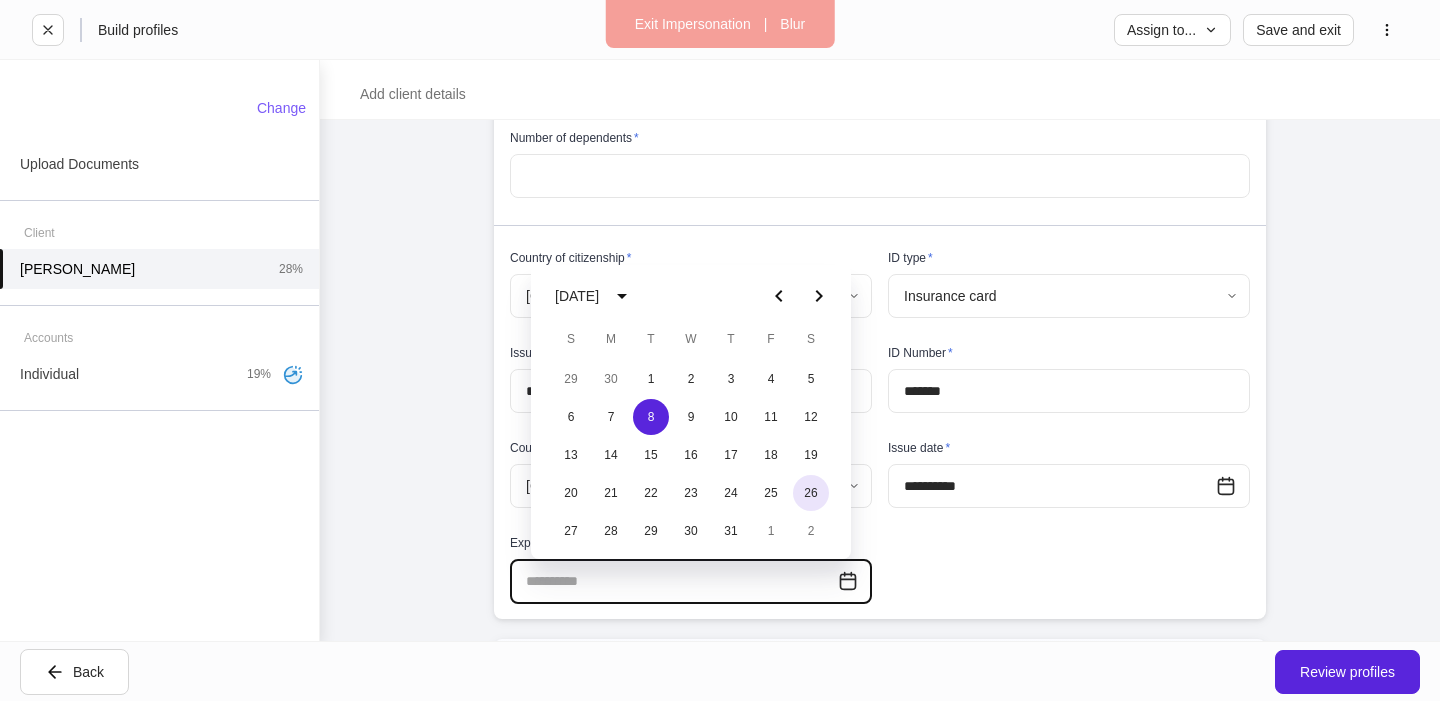 click on "26" at bounding box center [811, 493] 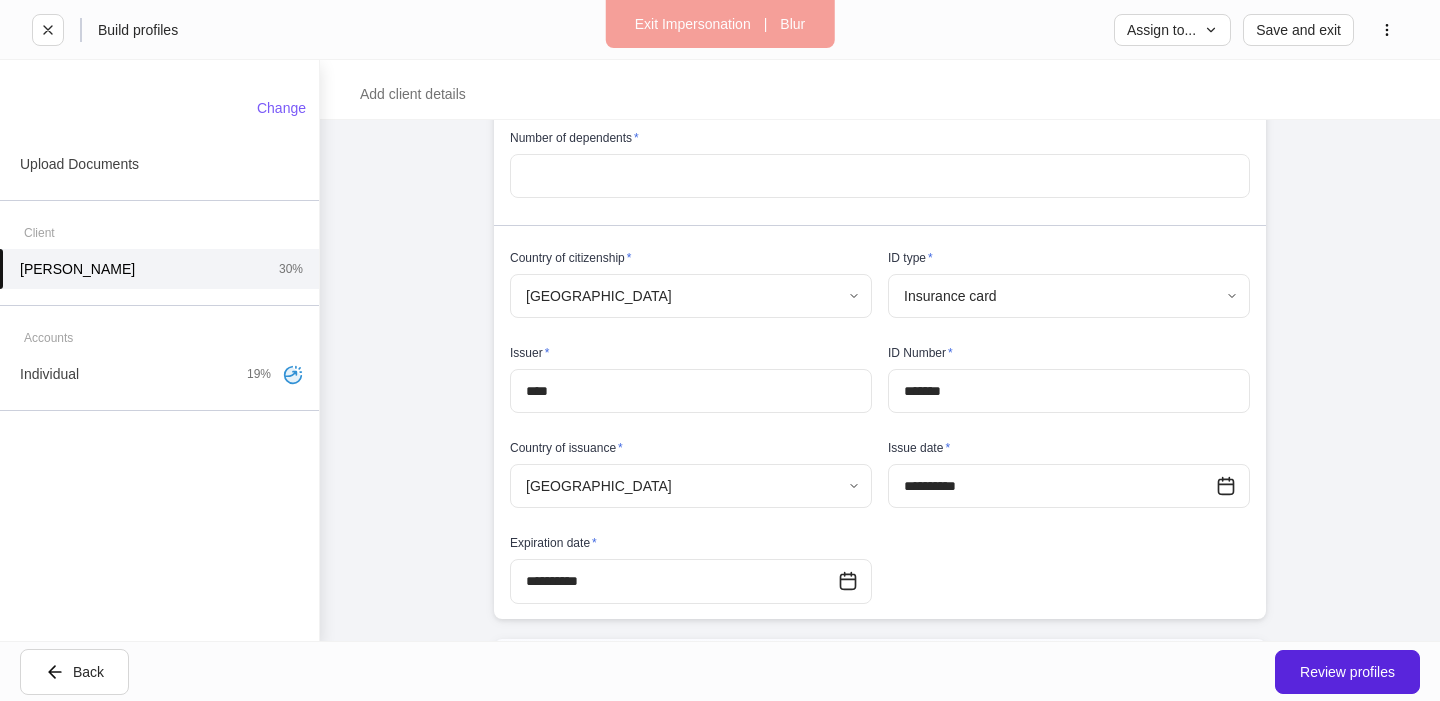 type on "**********" 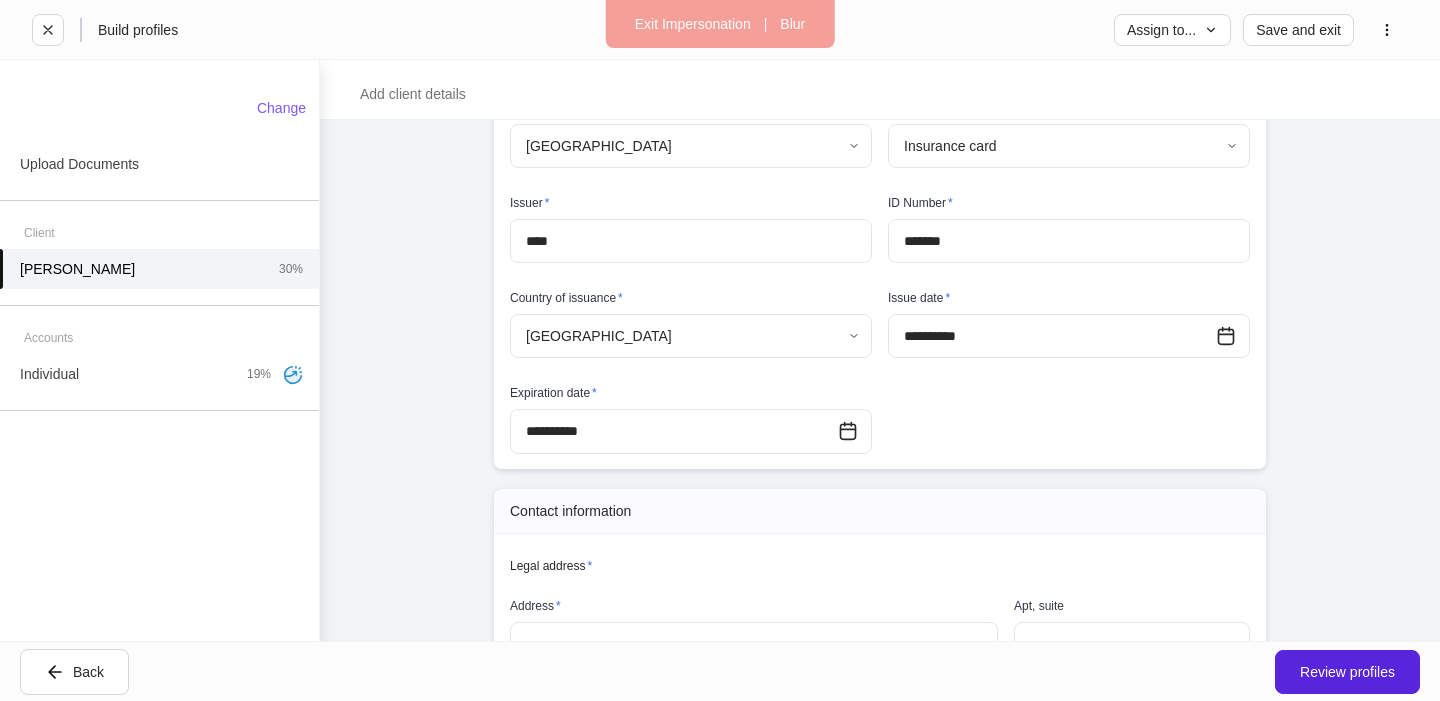 scroll, scrollTop: 1220, scrollLeft: 0, axis: vertical 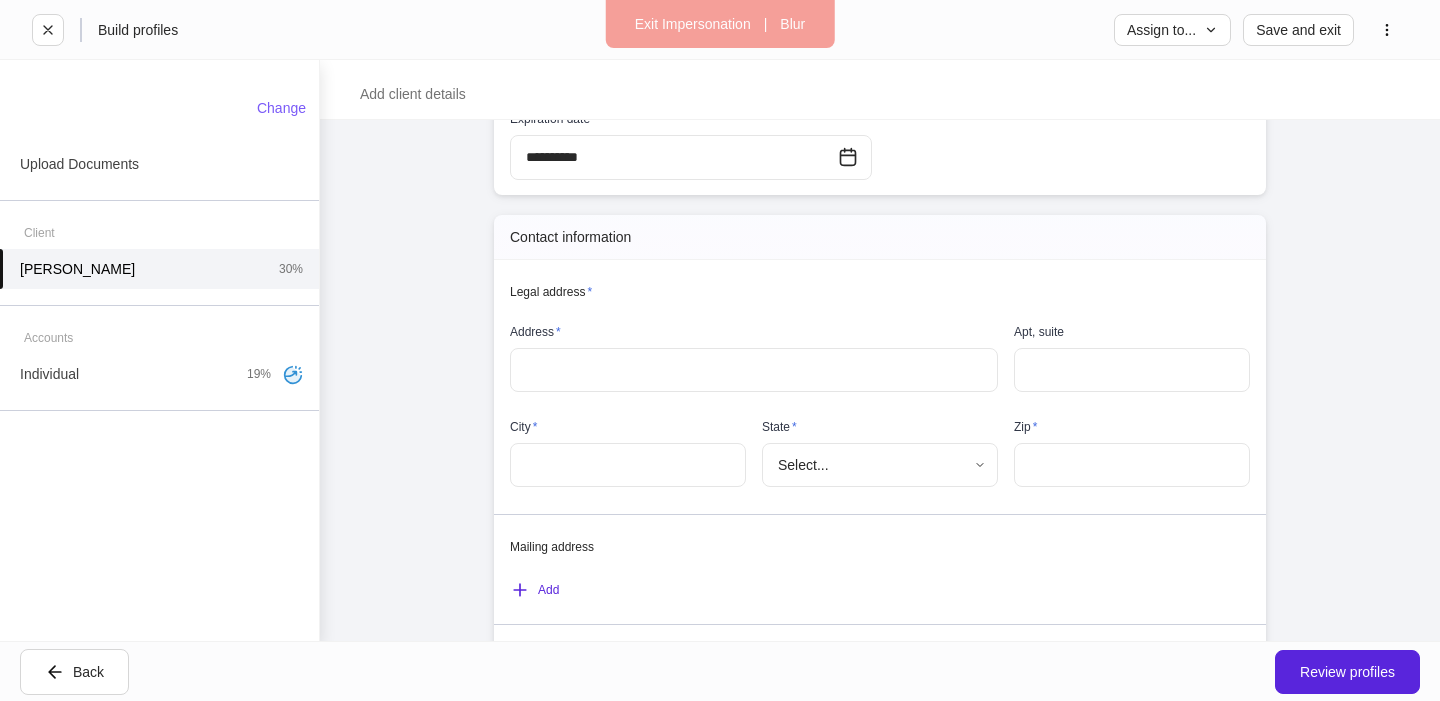 click on "​" at bounding box center (754, 370) 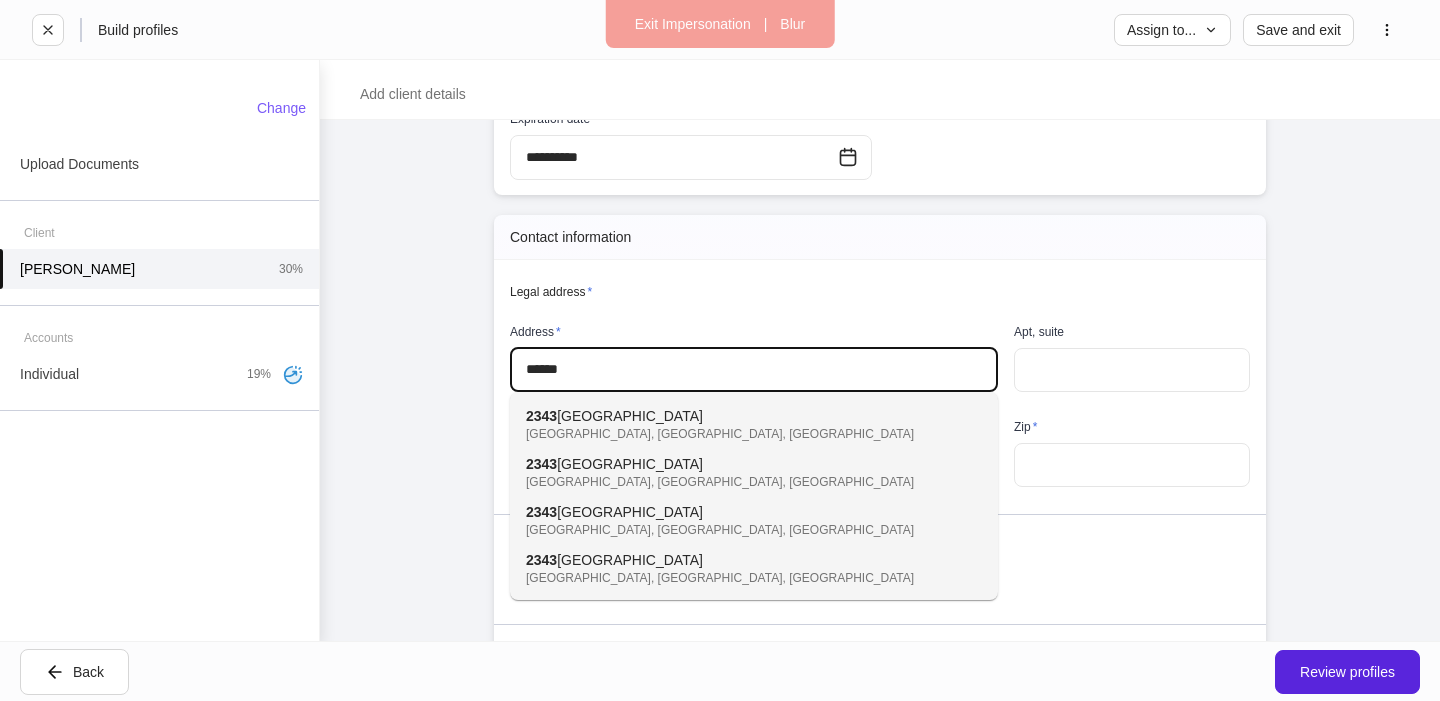 click on "2343  Forest Avenue Staten Island, NY, USA" at bounding box center (732, 424) 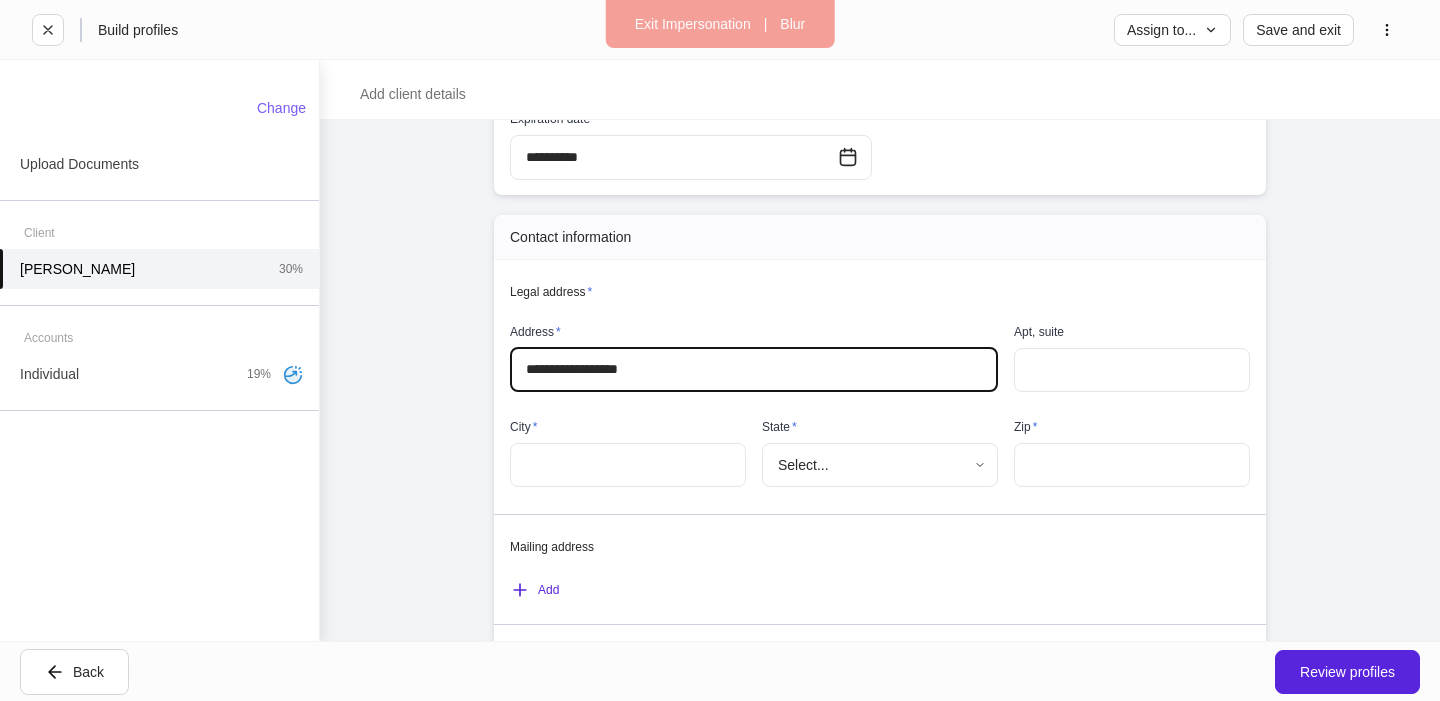 type on "**********" 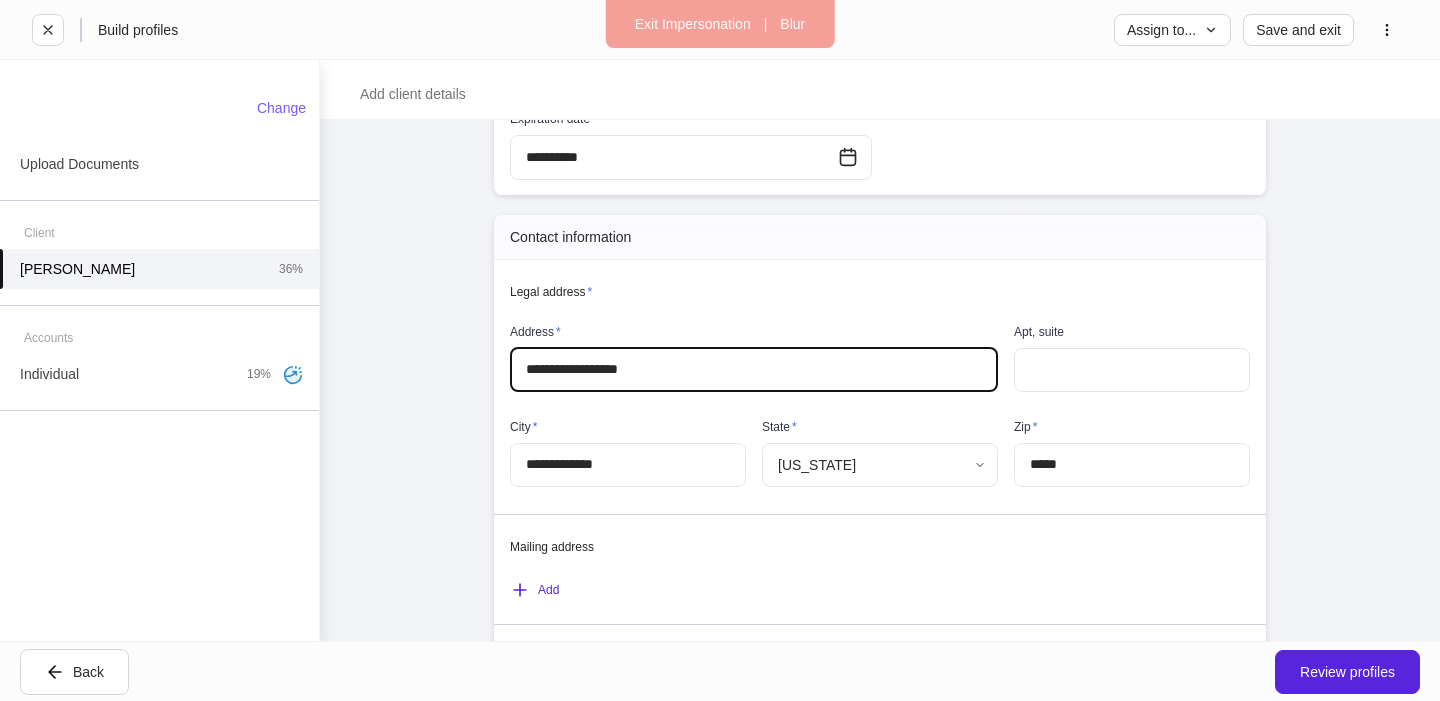scroll, scrollTop: 1553, scrollLeft: 0, axis: vertical 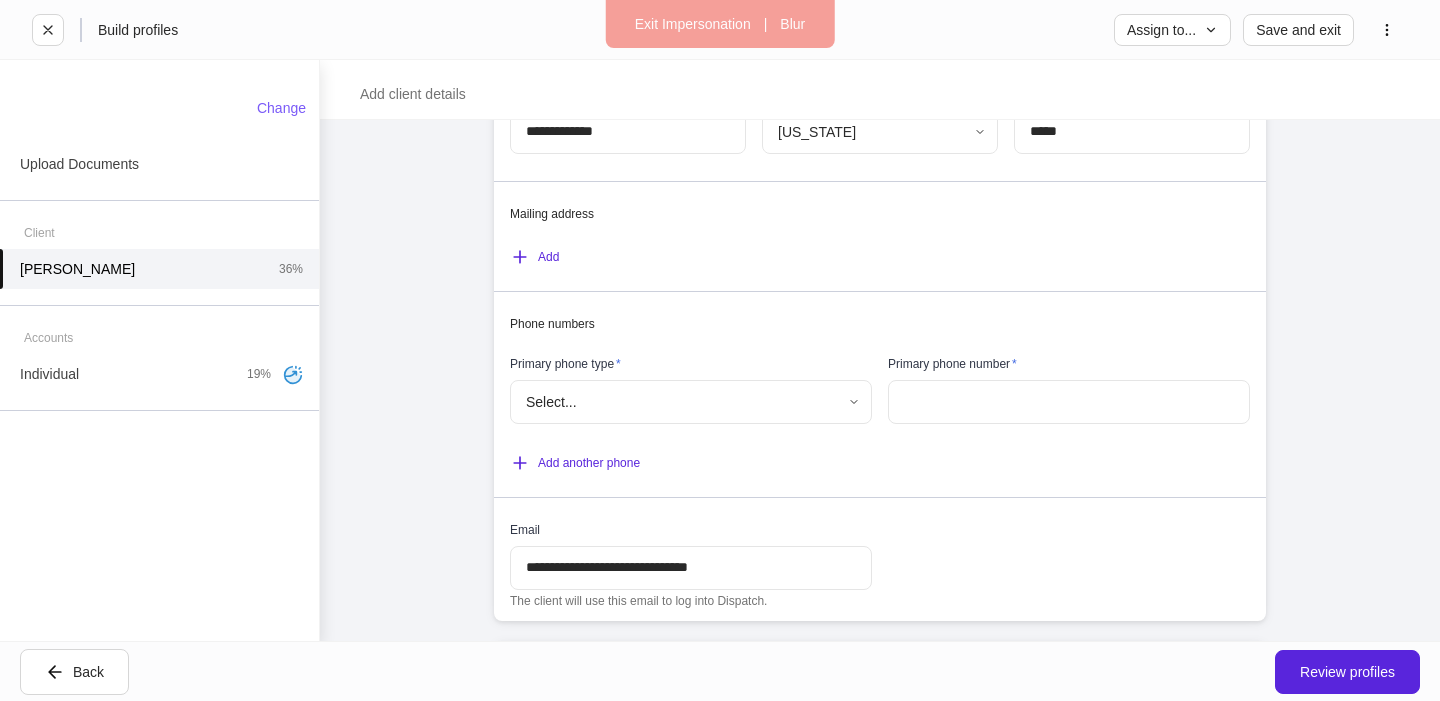 type on "**********" 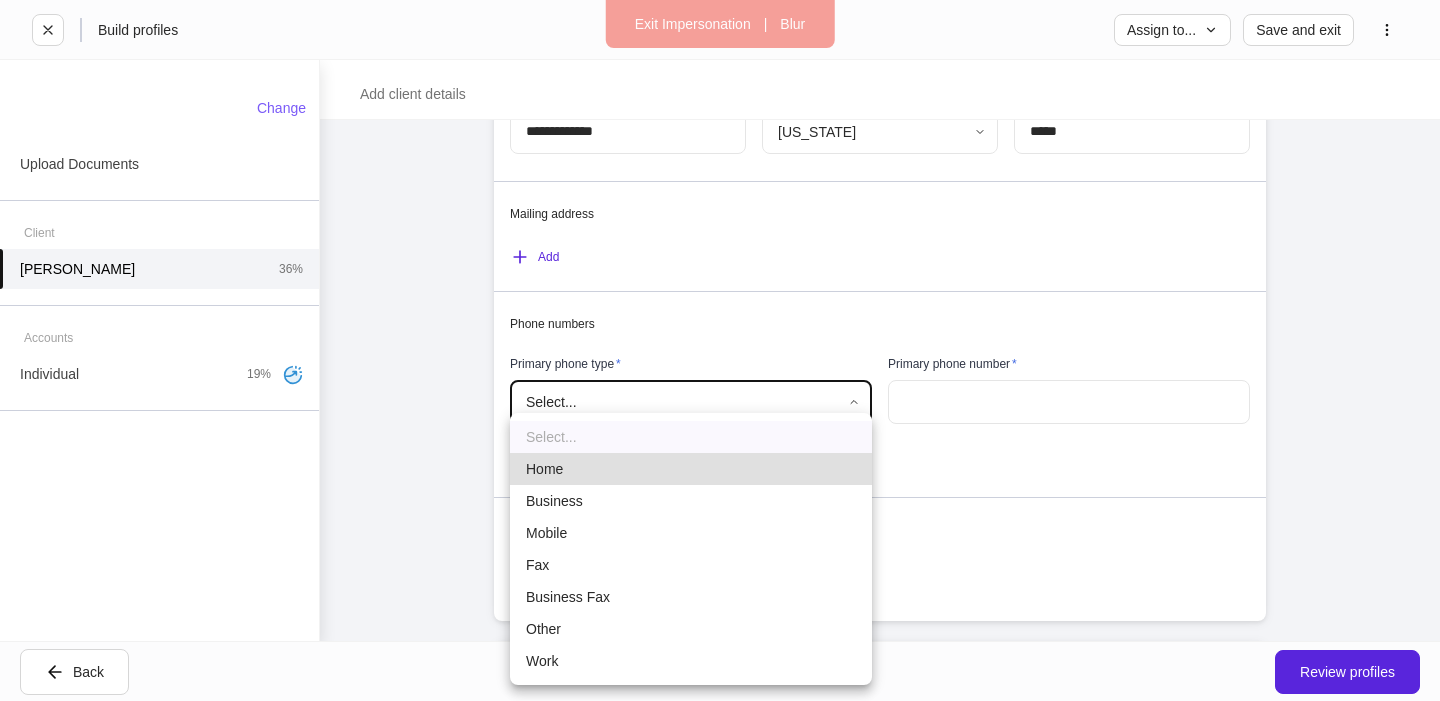 click on "Mobile" at bounding box center (691, 533) 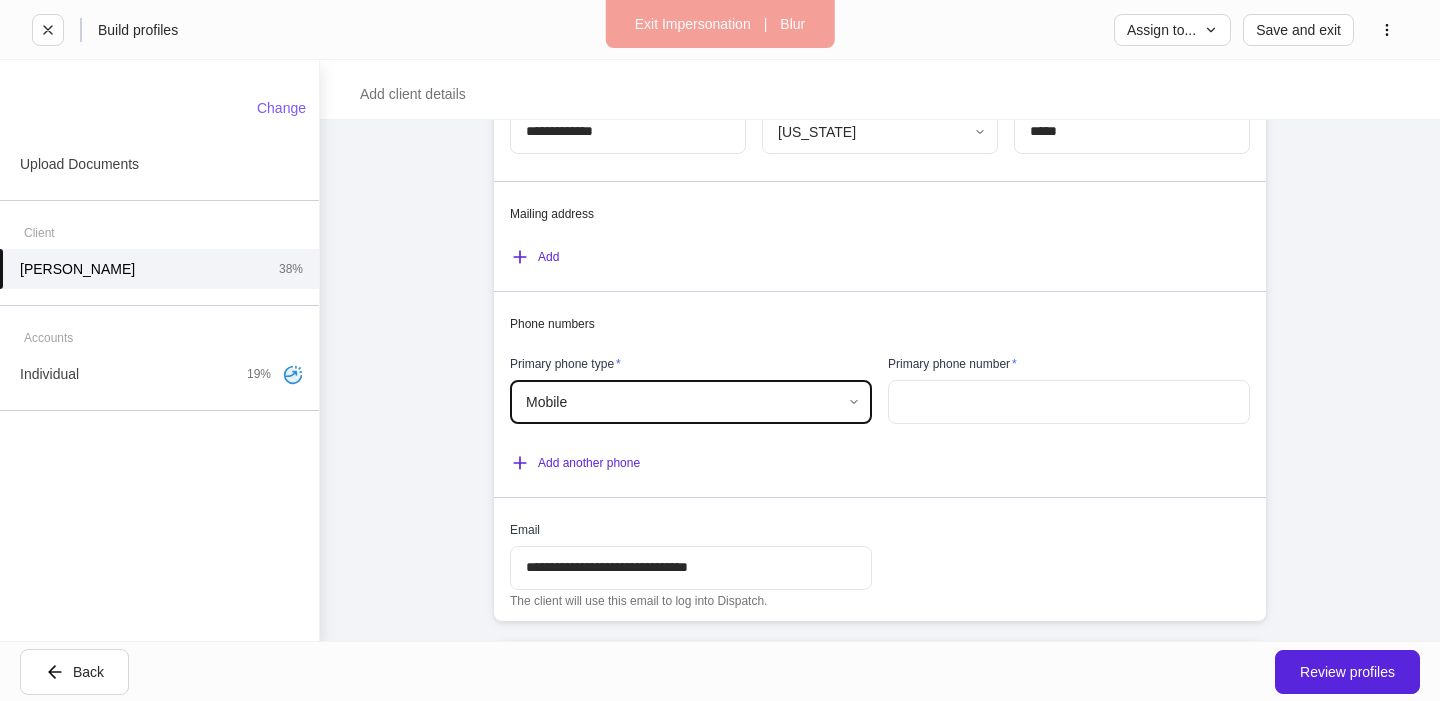 click at bounding box center (1069, 402) 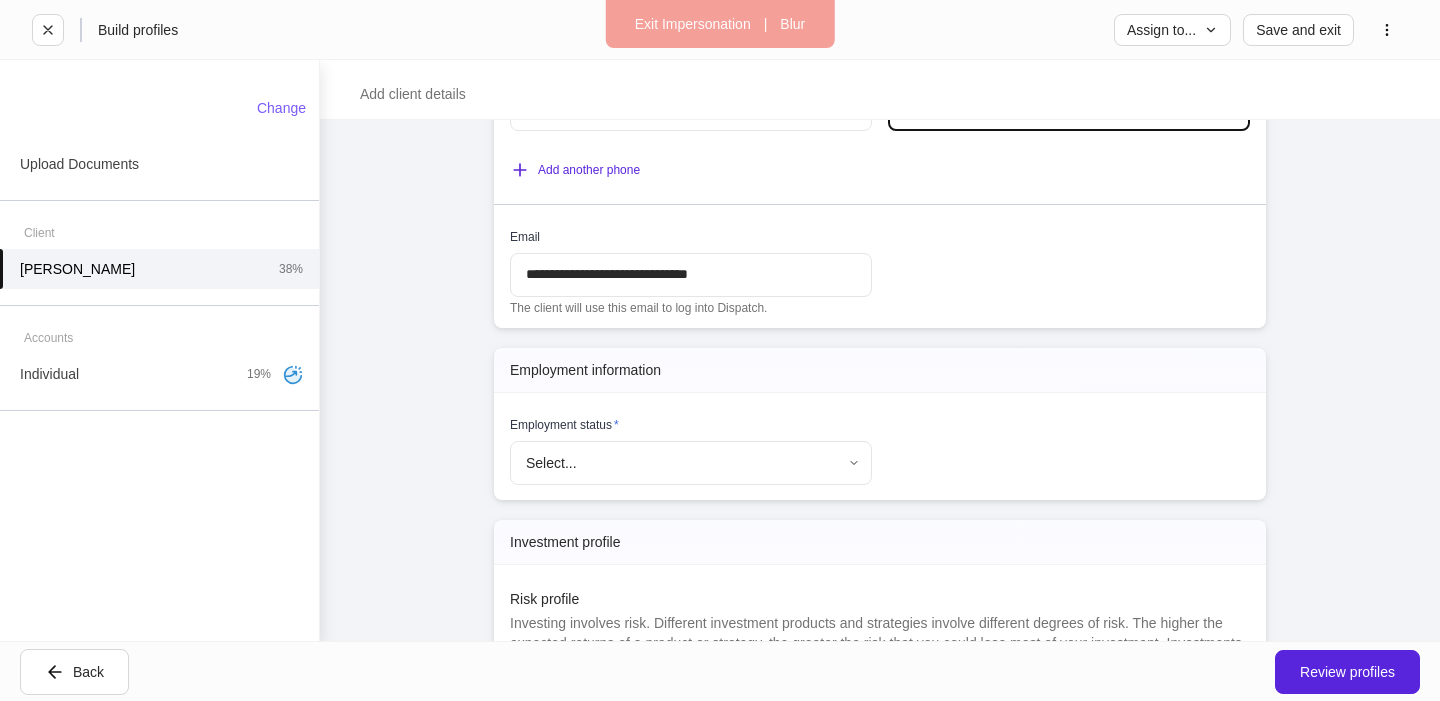 scroll, scrollTop: 1898, scrollLeft: 0, axis: vertical 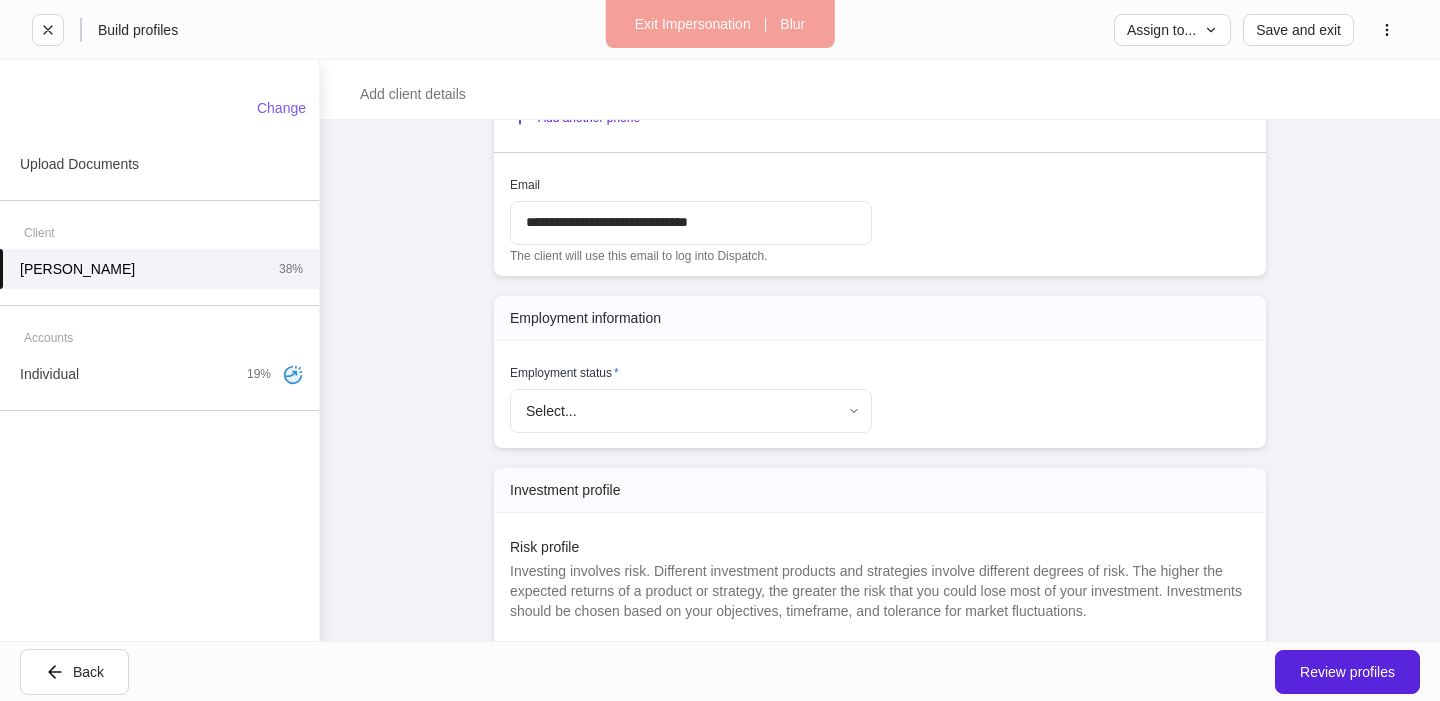 type on "**********" 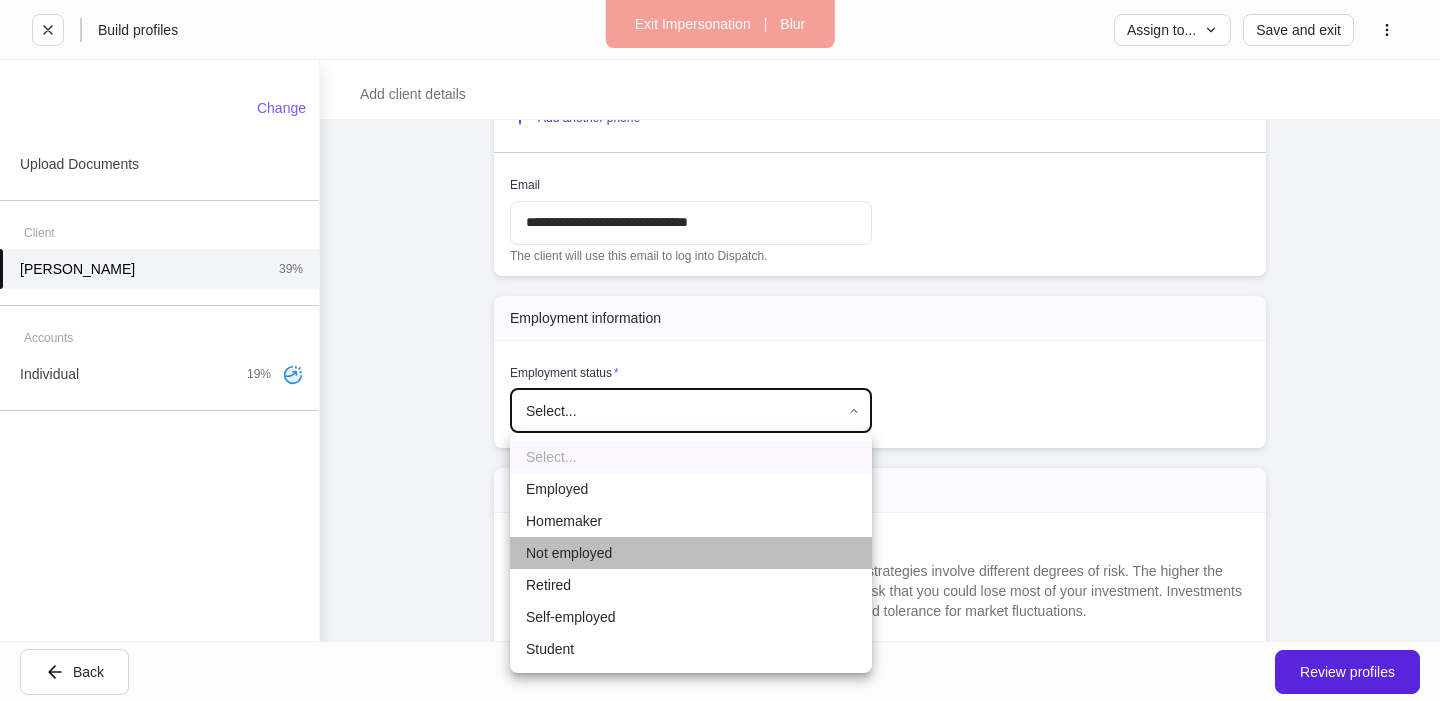 click on "Not employed" at bounding box center [691, 553] 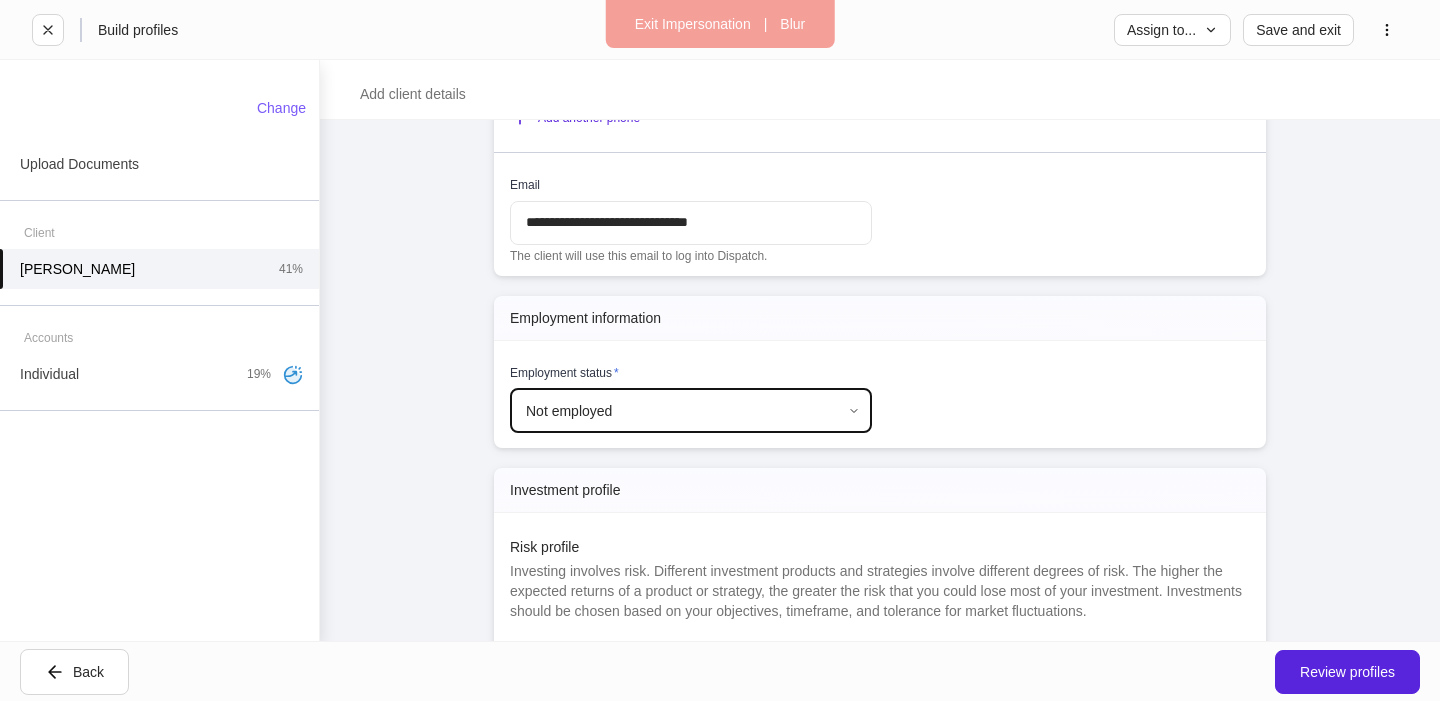 click on "**********" at bounding box center [720, 350] 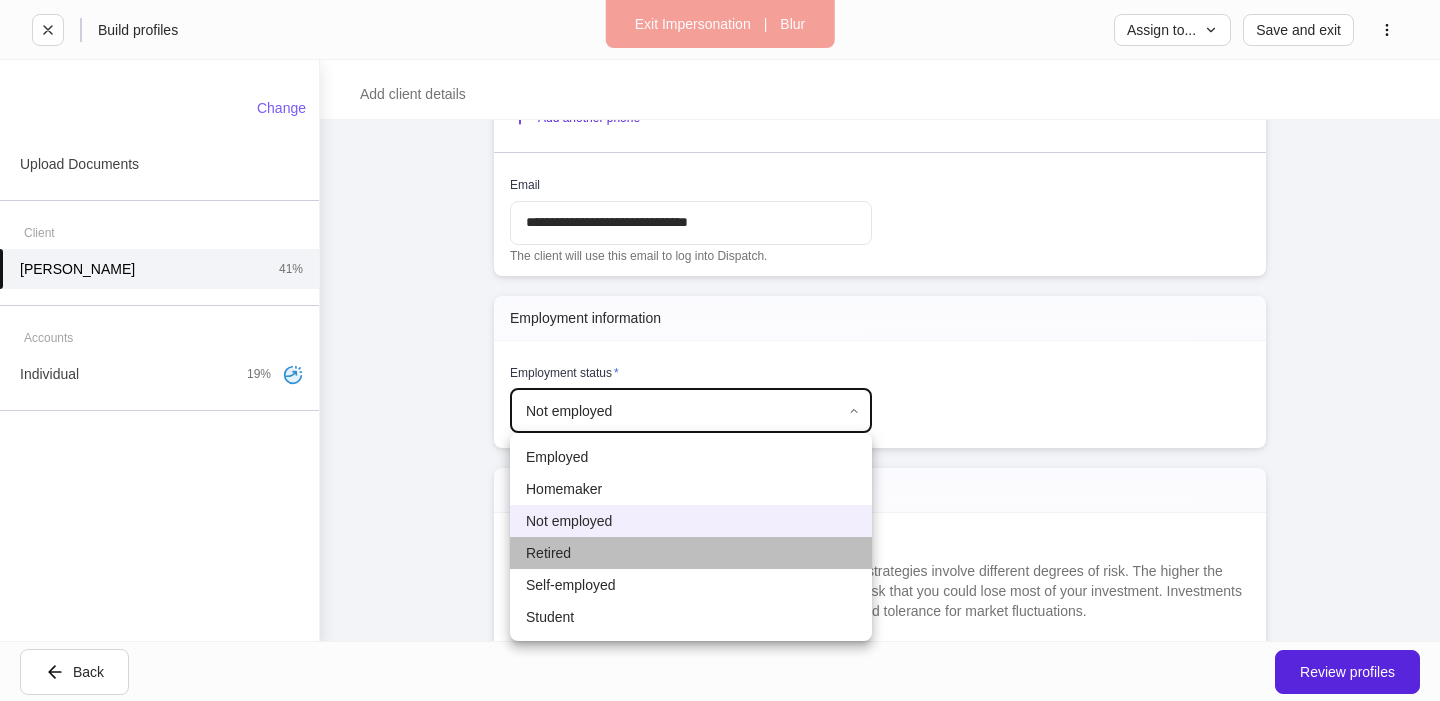 click on "Retired" at bounding box center (691, 553) 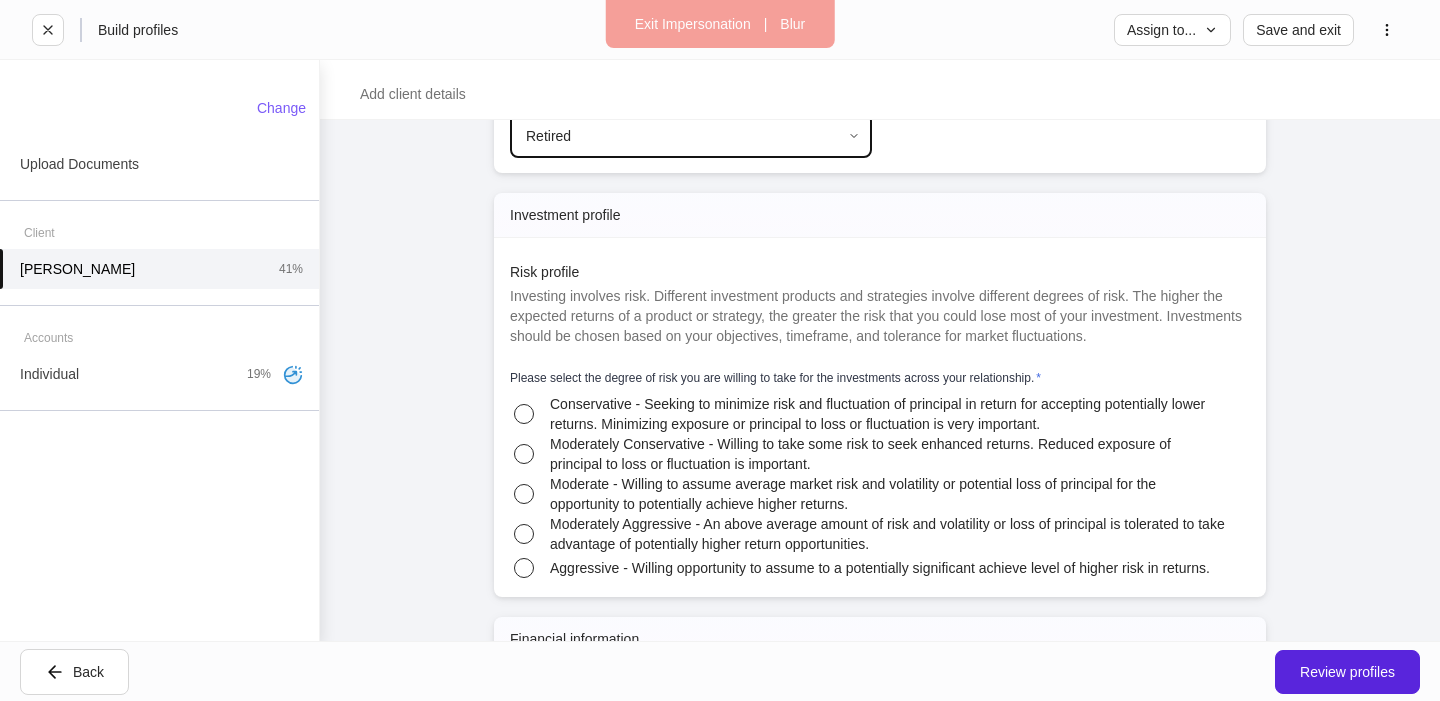 click on "Moderately Conservative - Willing to take some risk to seek enhanced returns. Reduced exposure of principal to loss or fluctuation is important." at bounding box center (888, 454) 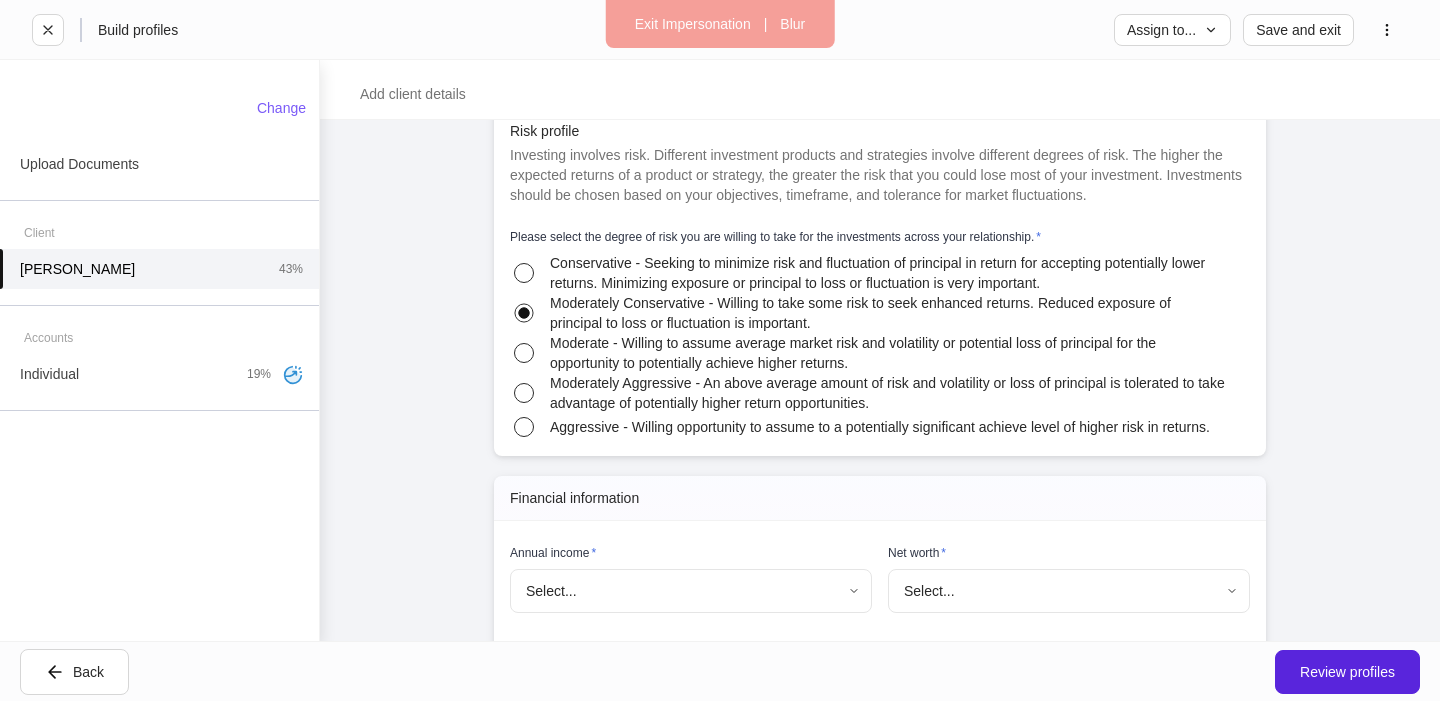 scroll, scrollTop: 2447, scrollLeft: 0, axis: vertical 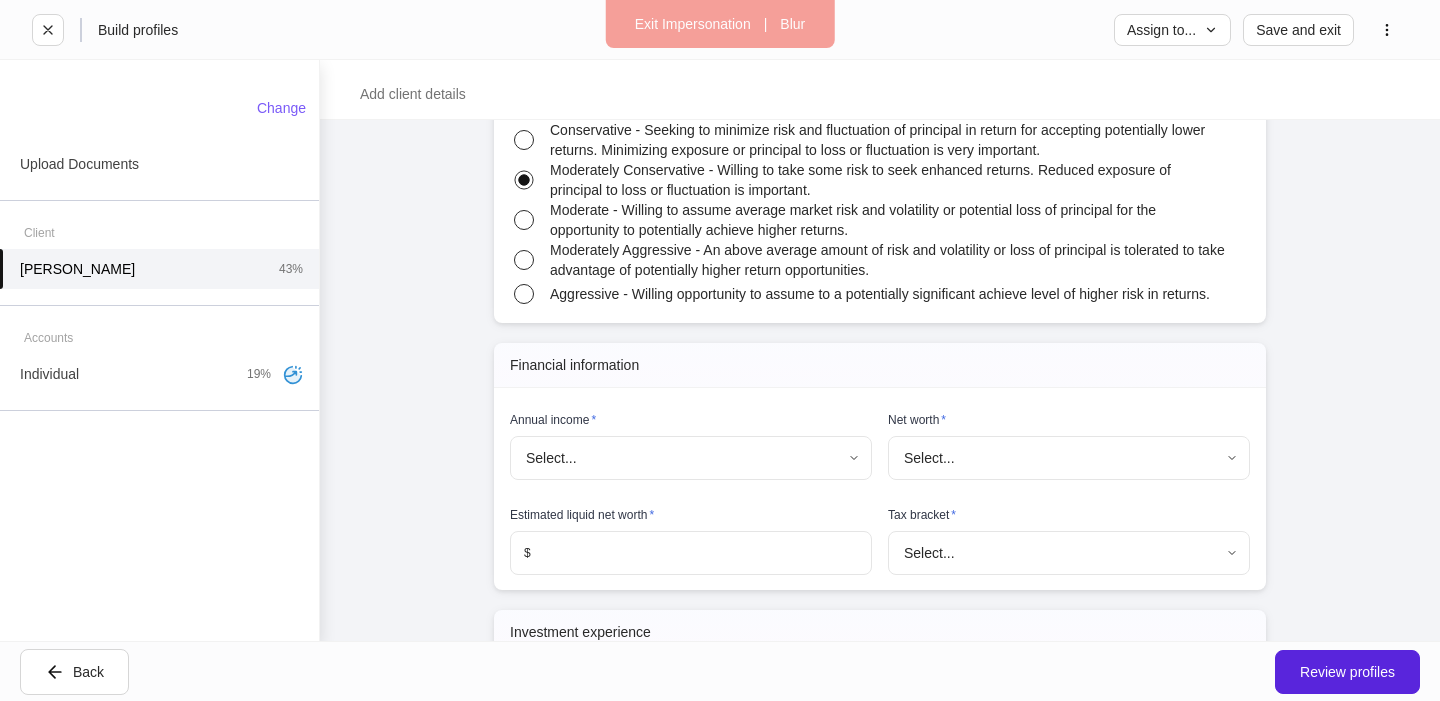 click on "**********" at bounding box center [720, 350] 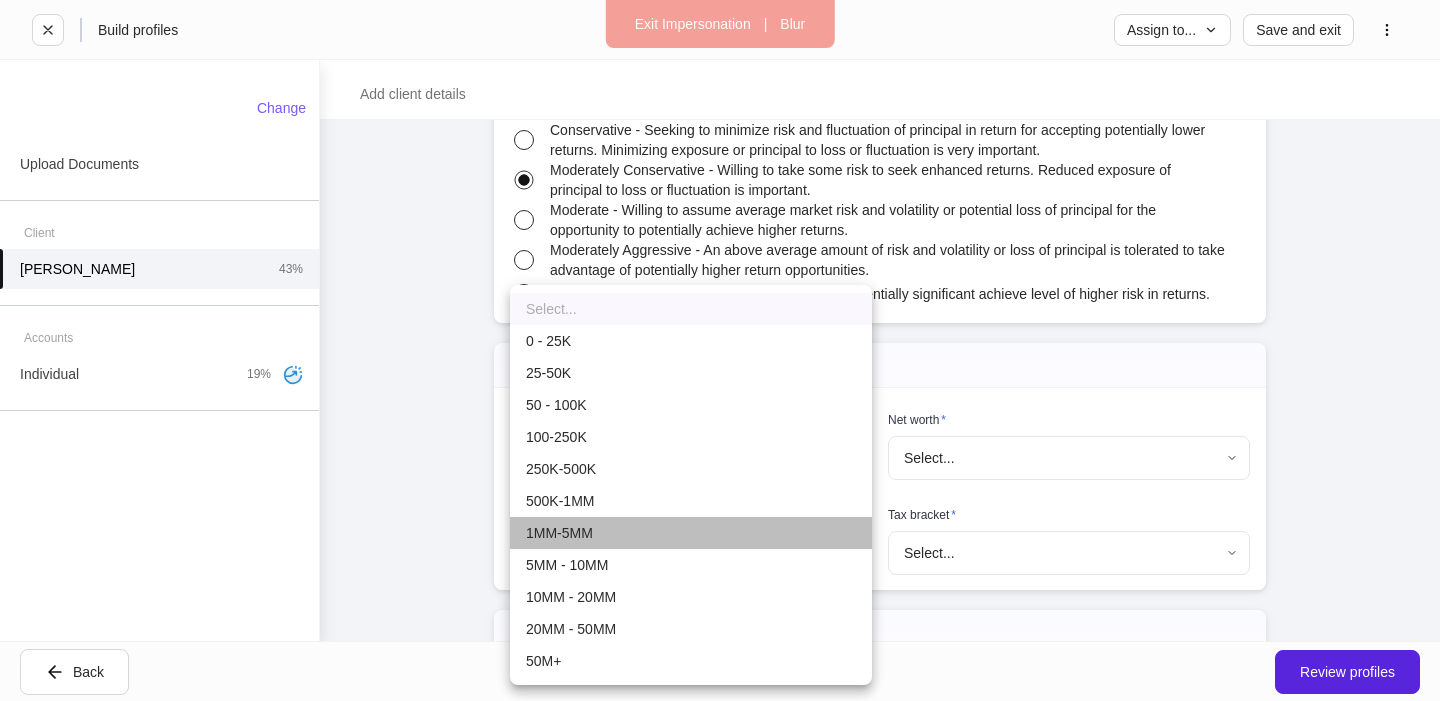 drag, startPoint x: 582, startPoint y: 525, endPoint x: 1017, endPoint y: 506, distance: 435.41473 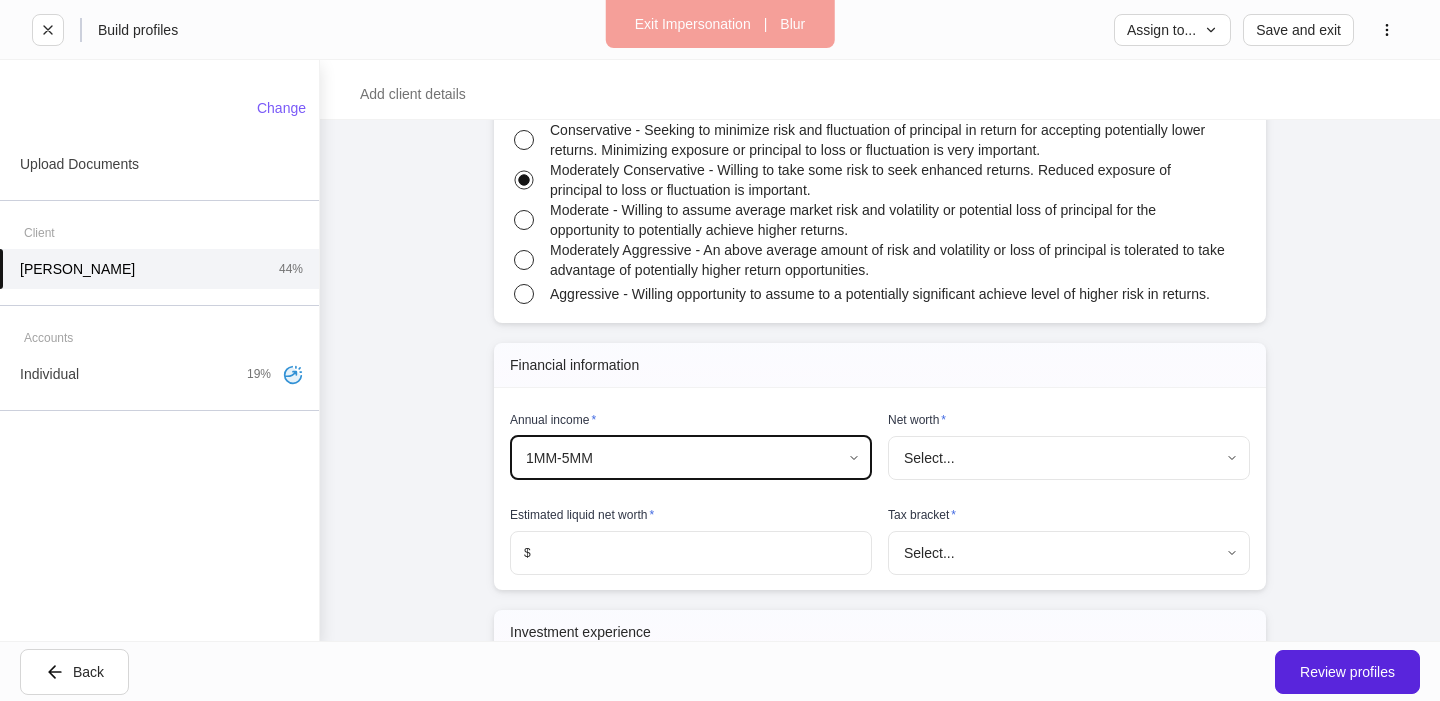 click on "**********" at bounding box center [720, 350] 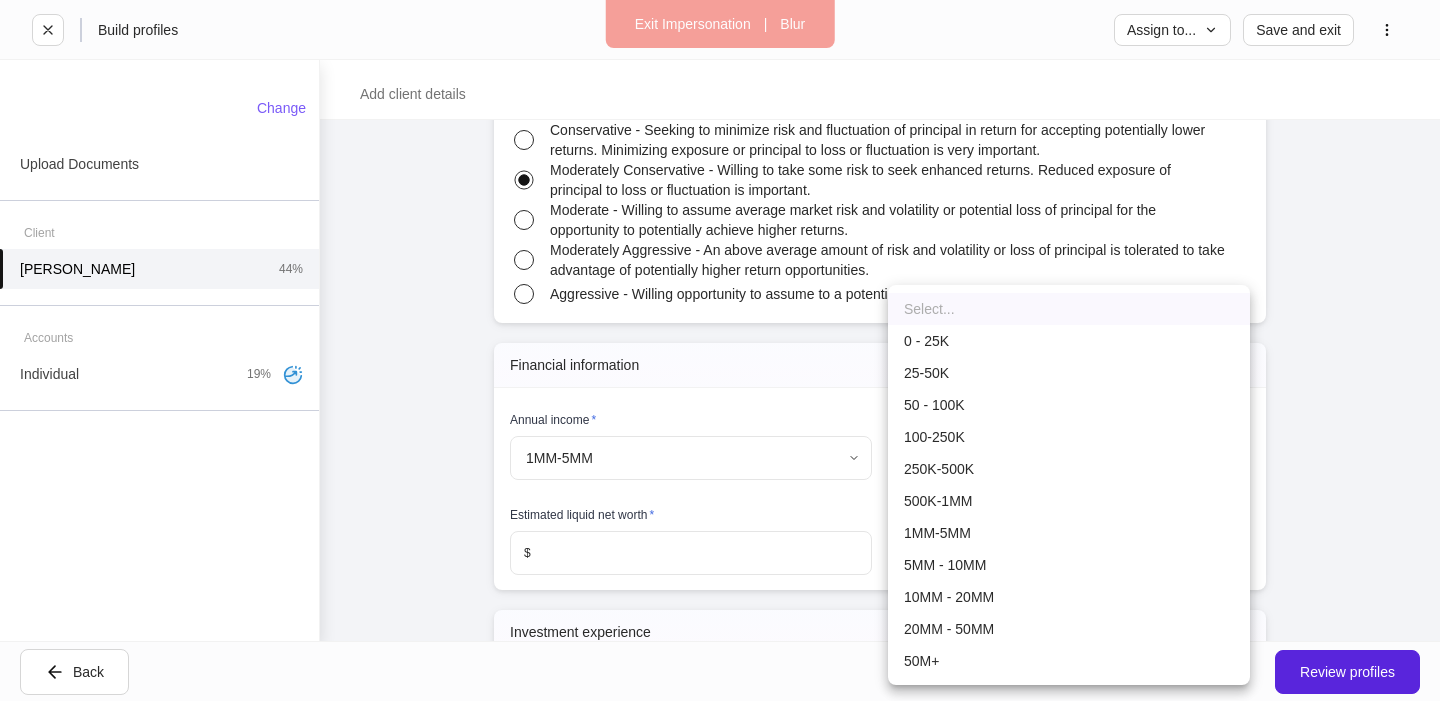 click on "1MM-5MM" at bounding box center [1069, 533] 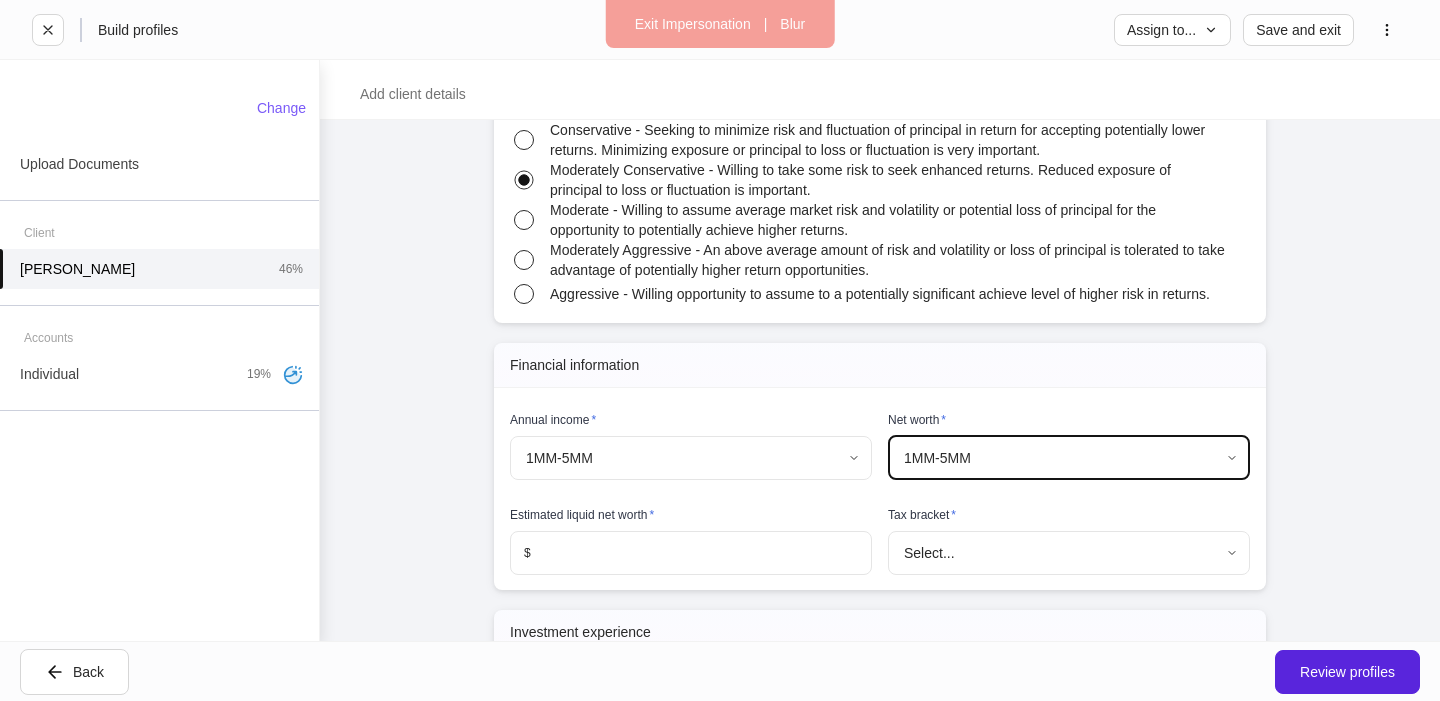 click at bounding box center [701, 553] 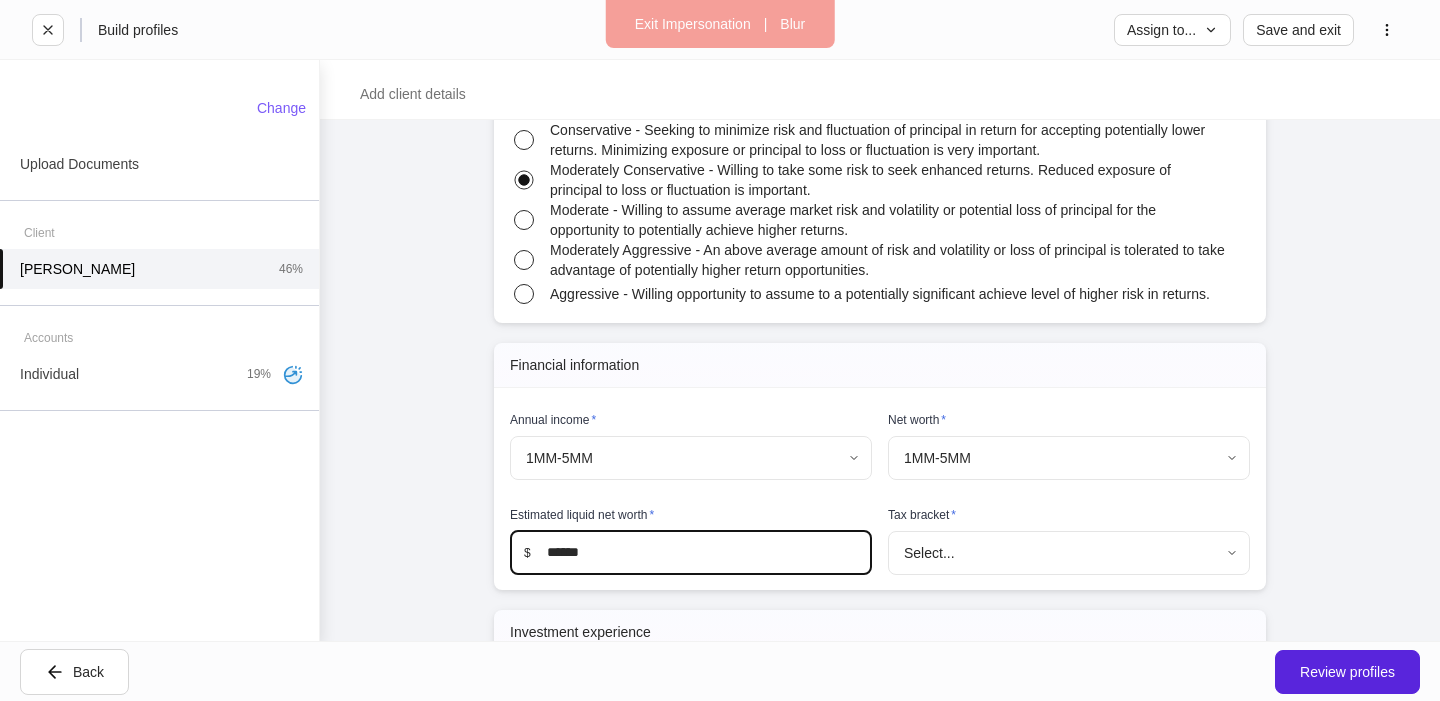 type on "******" 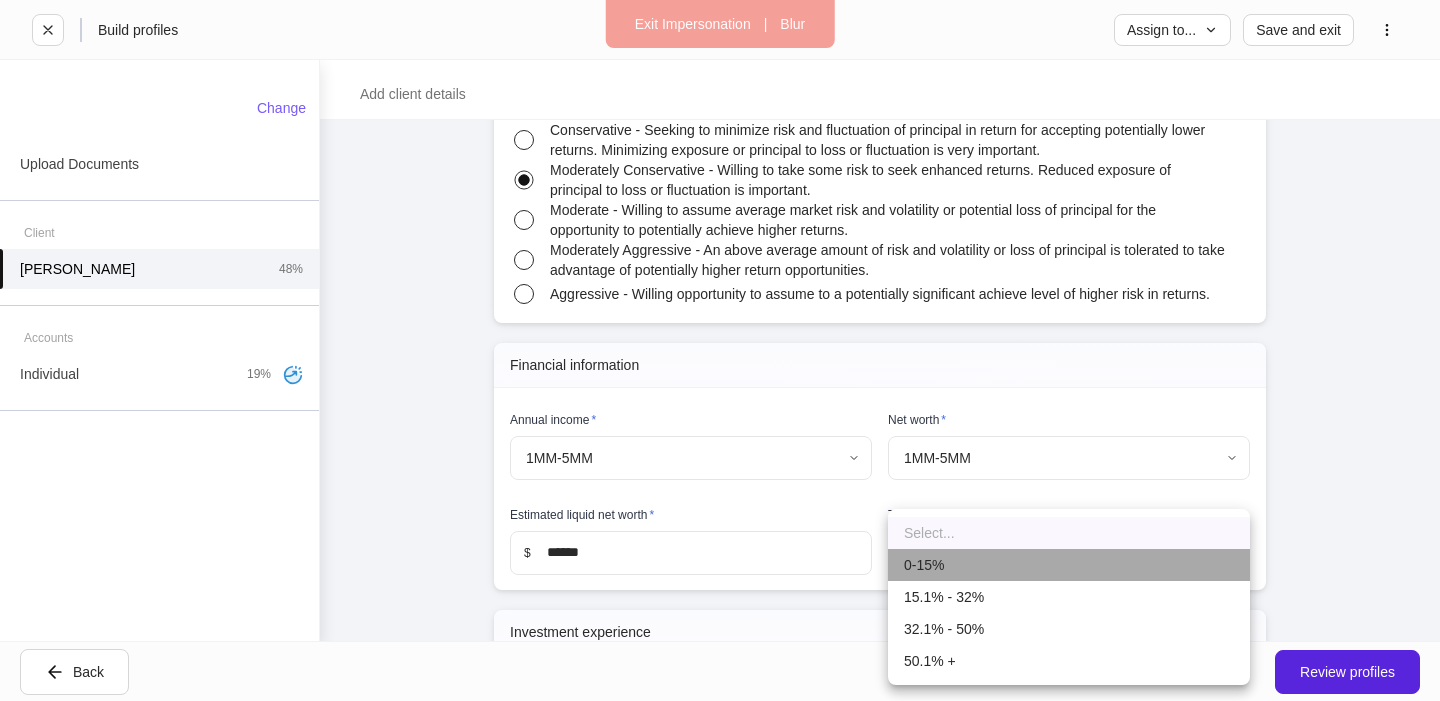 click on "0-15%" at bounding box center (1069, 565) 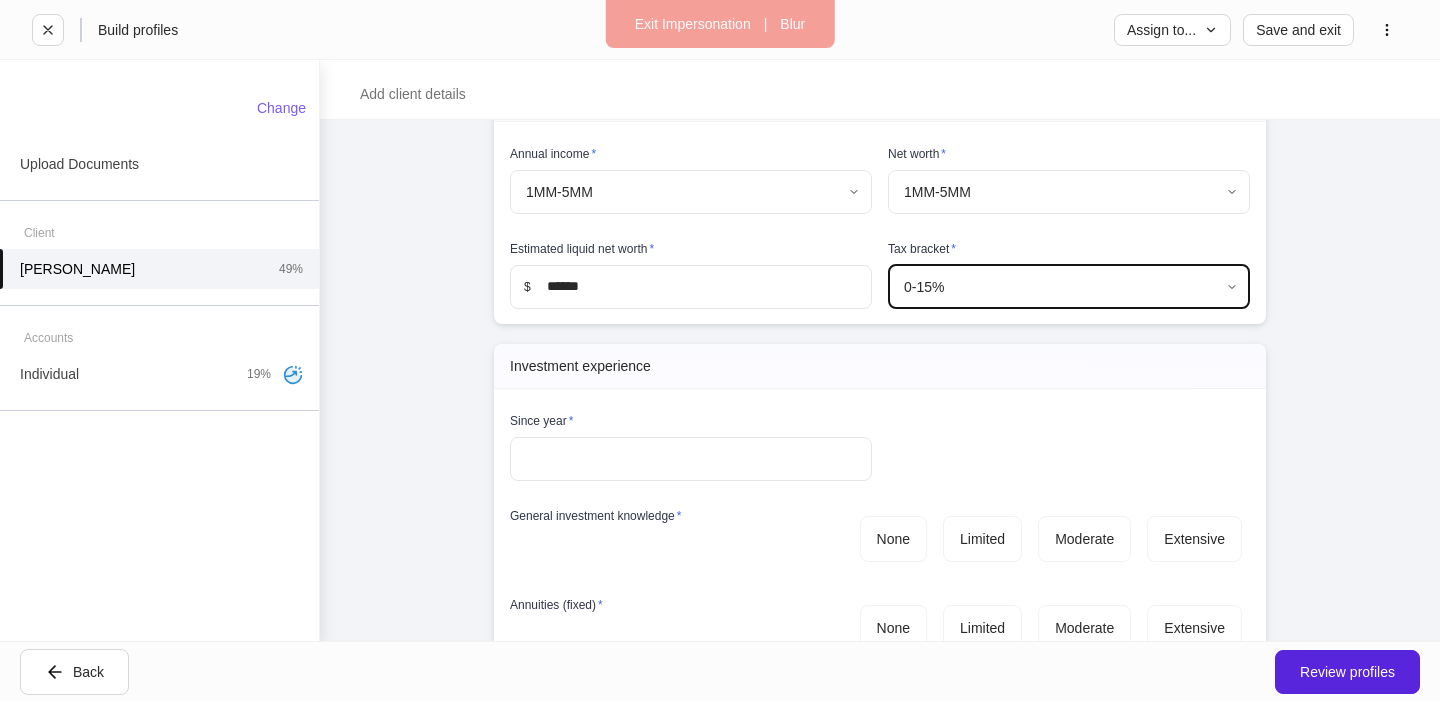 scroll, scrollTop: 2848, scrollLeft: 0, axis: vertical 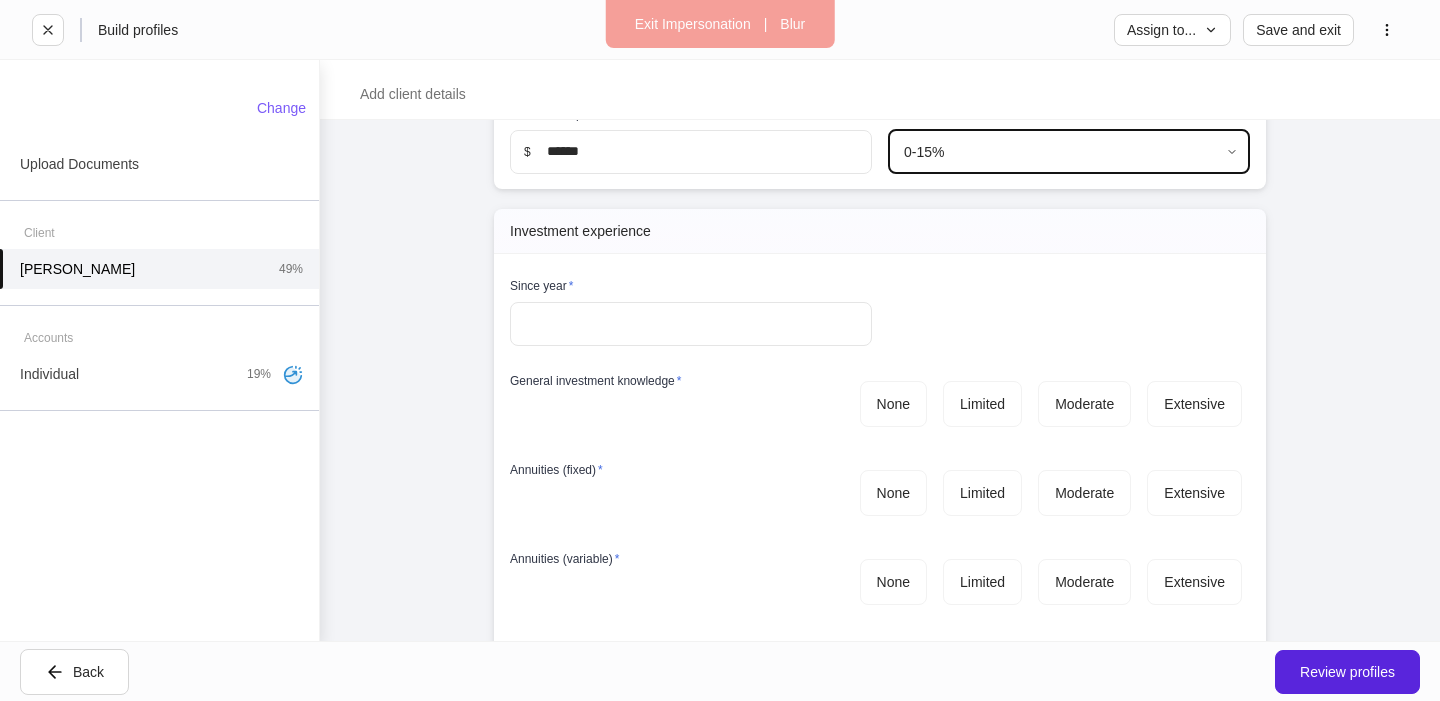click at bounding box center [691, 324] 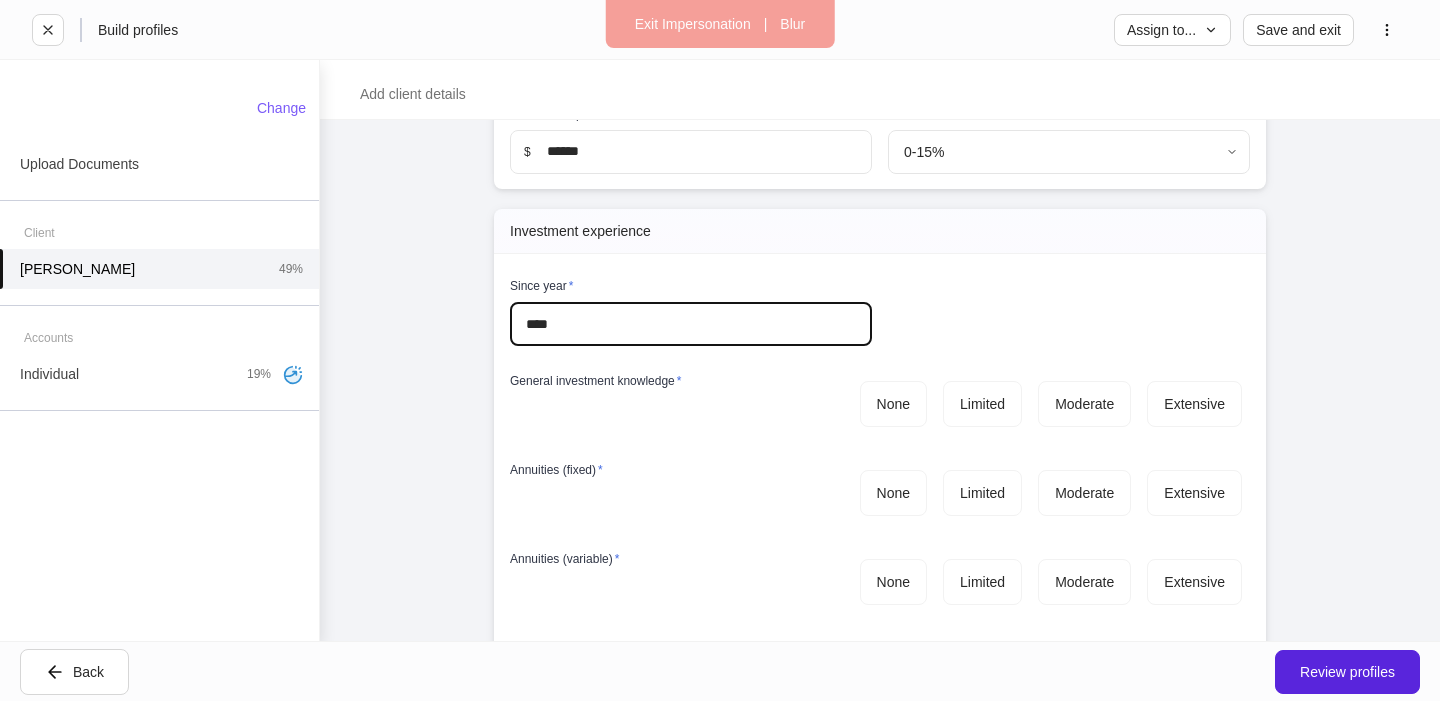 type on "****" 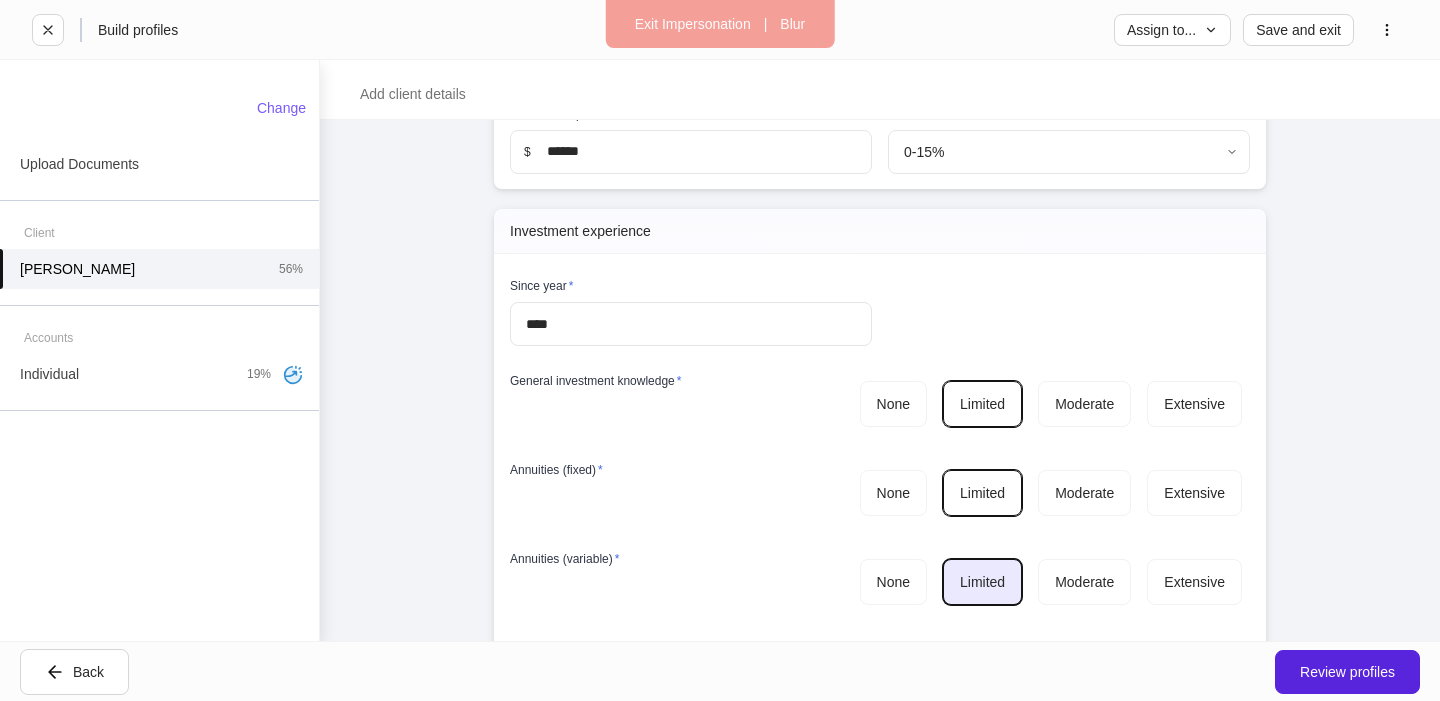 scroll, scrollTop: 3161, scrollLeft: 0, axis: vertical 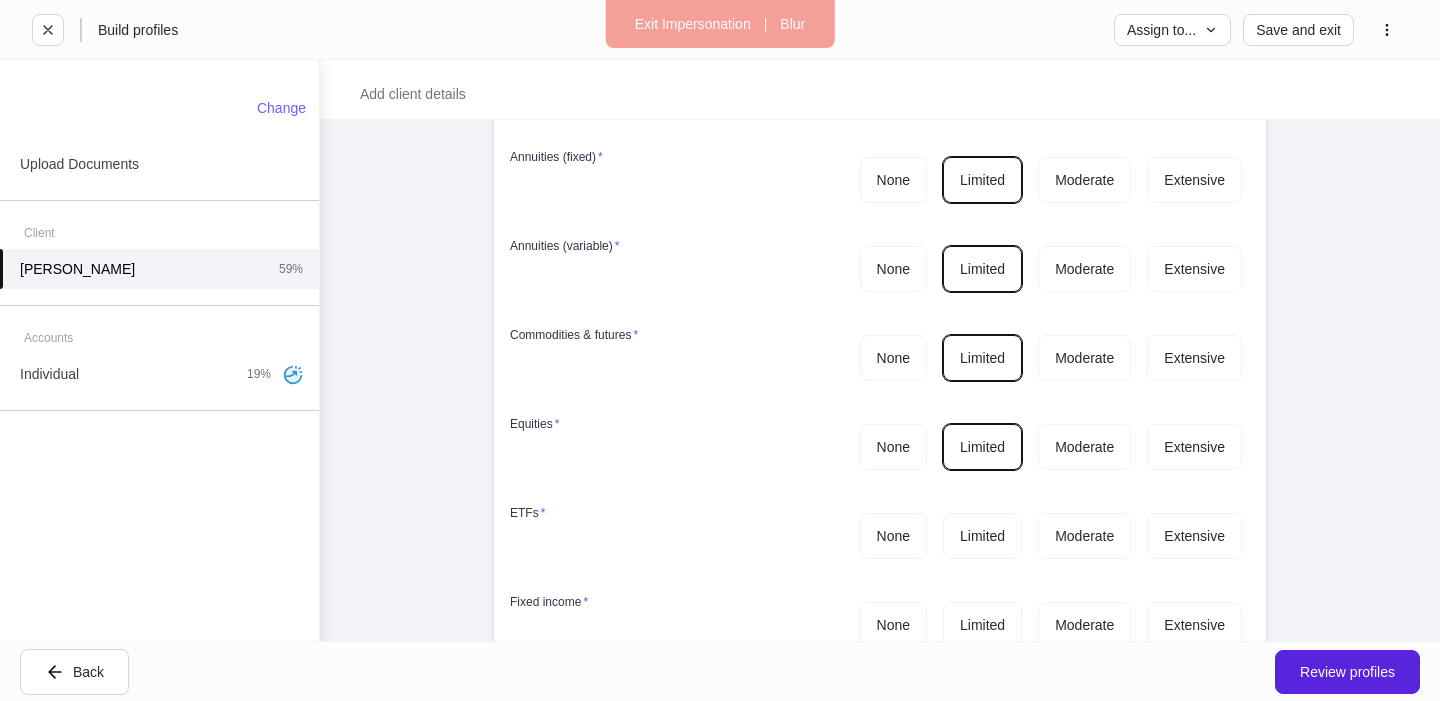 click on "None Limited Moderate Extensive" at bounding box center (1051, 536) 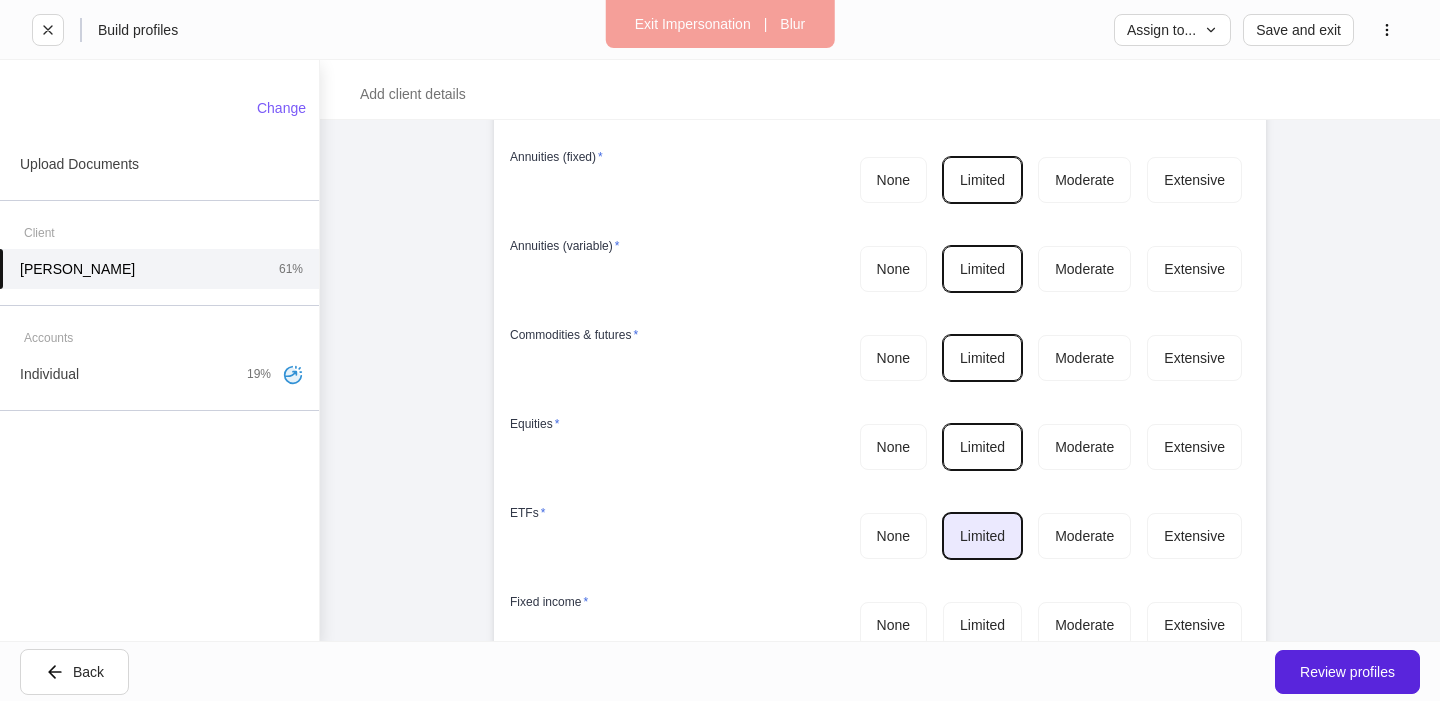 scroll, scrollTop: 3318, scrollLeft: 0, axis: vertical 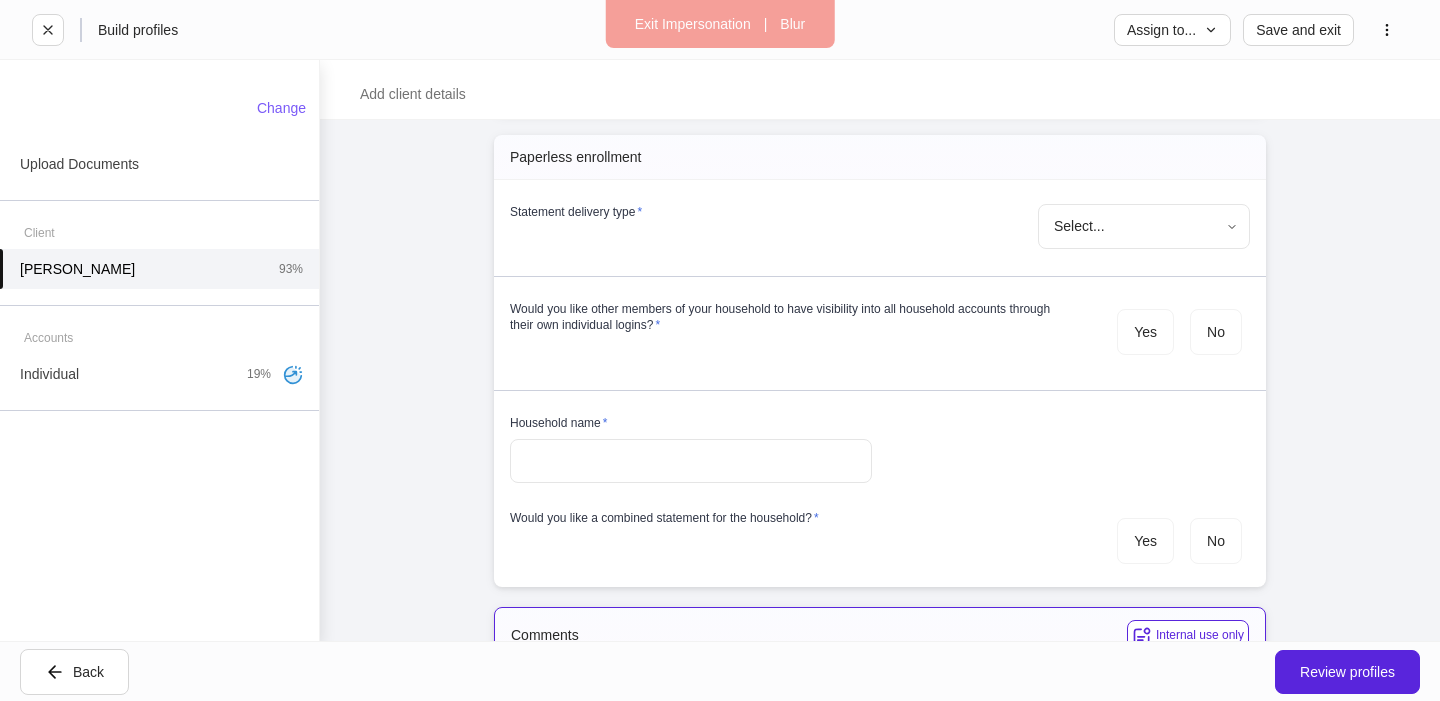 click on "**********" at bounding box center [720, 350] 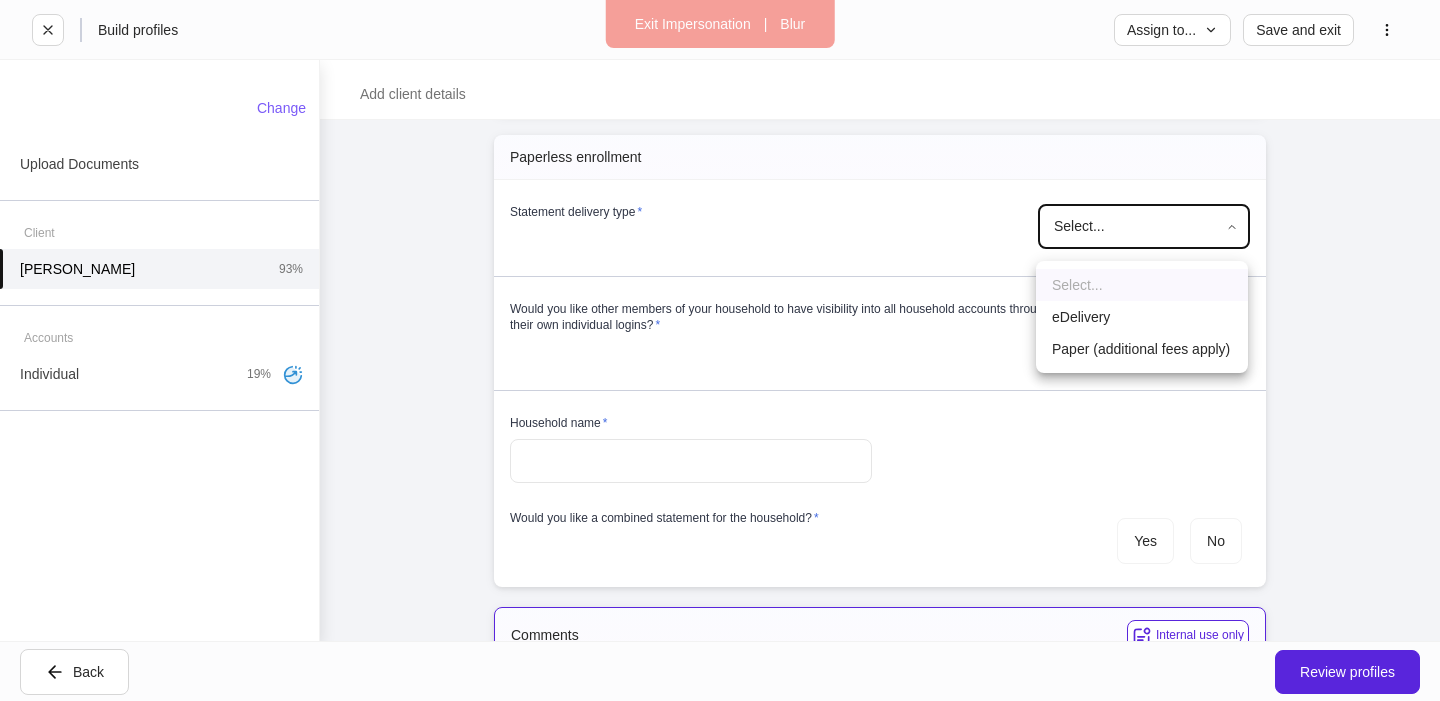 click on "Paper (additional fees apply)" at bounding box center [1142, 349] 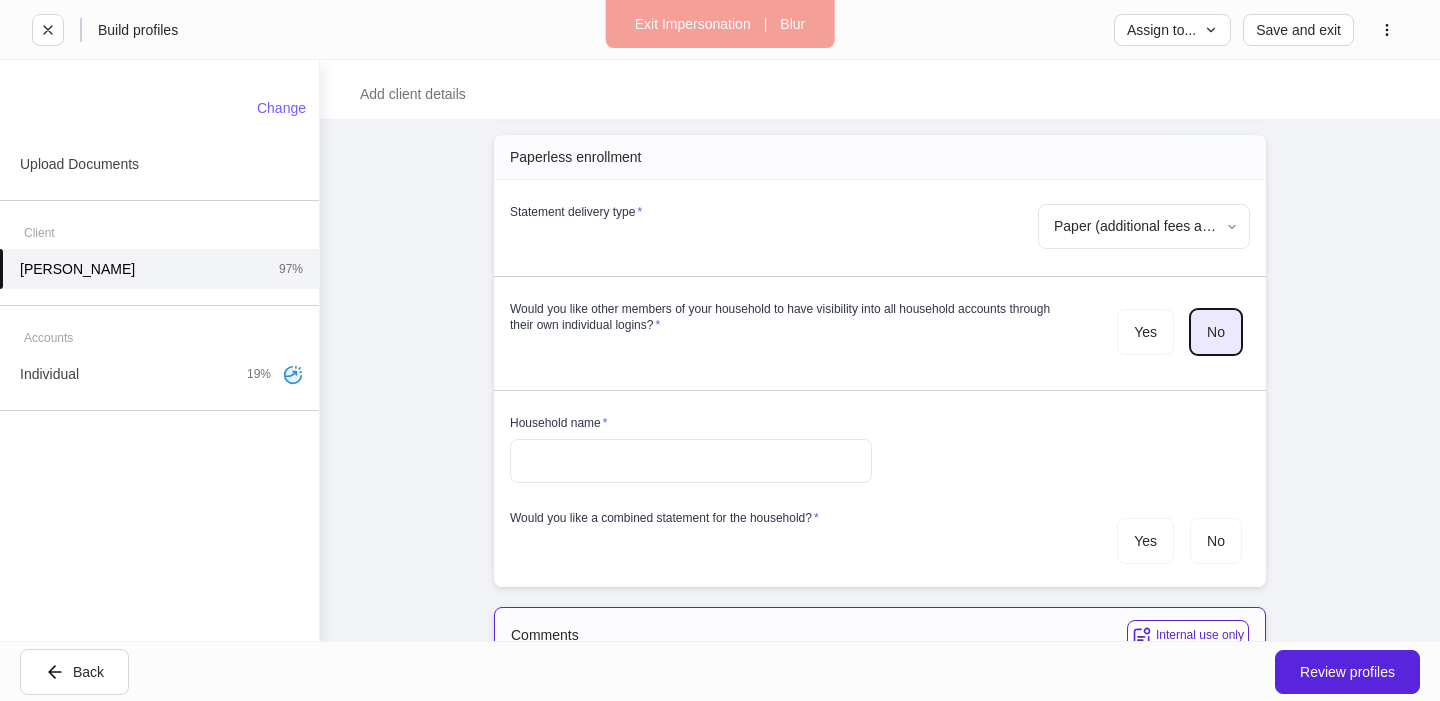 scroll, scrollTop: 5923, scrollLeft: 0, axis: vertical 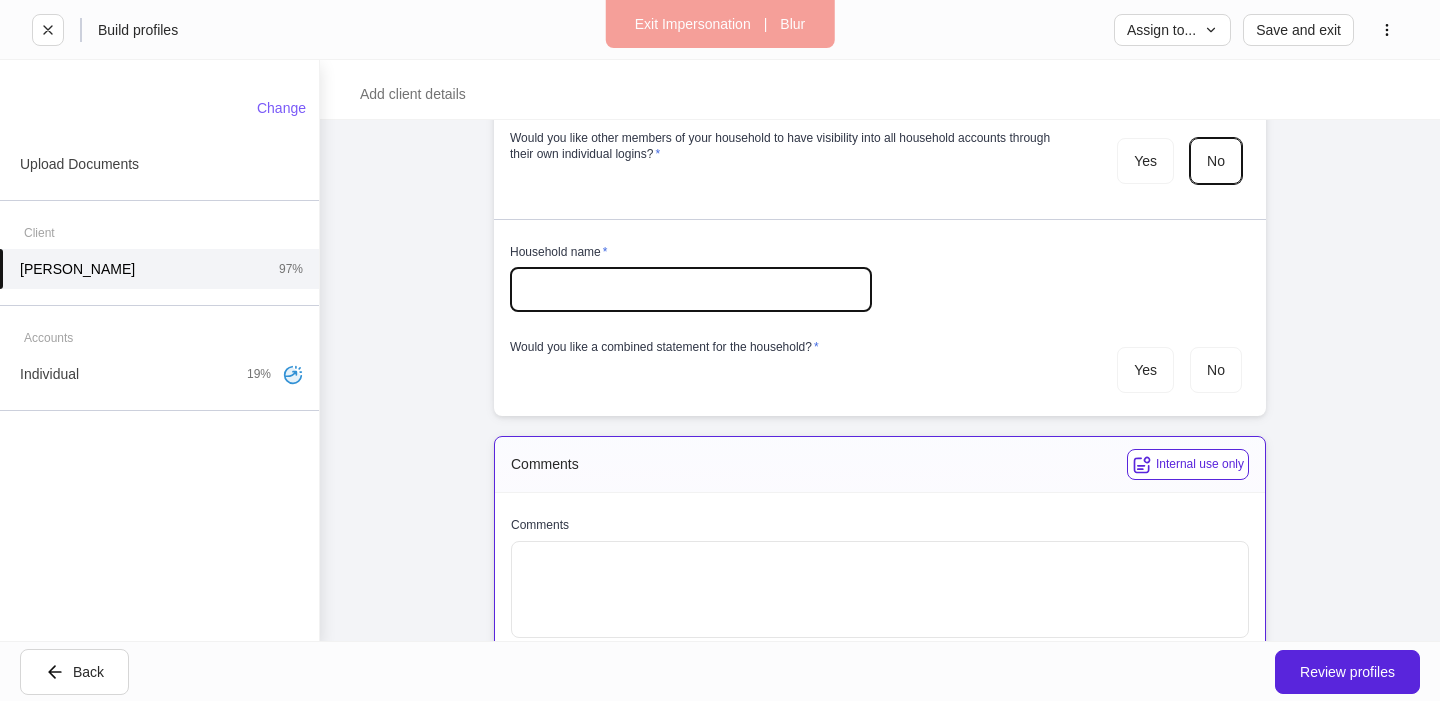 click at bounding box center (691, 290) 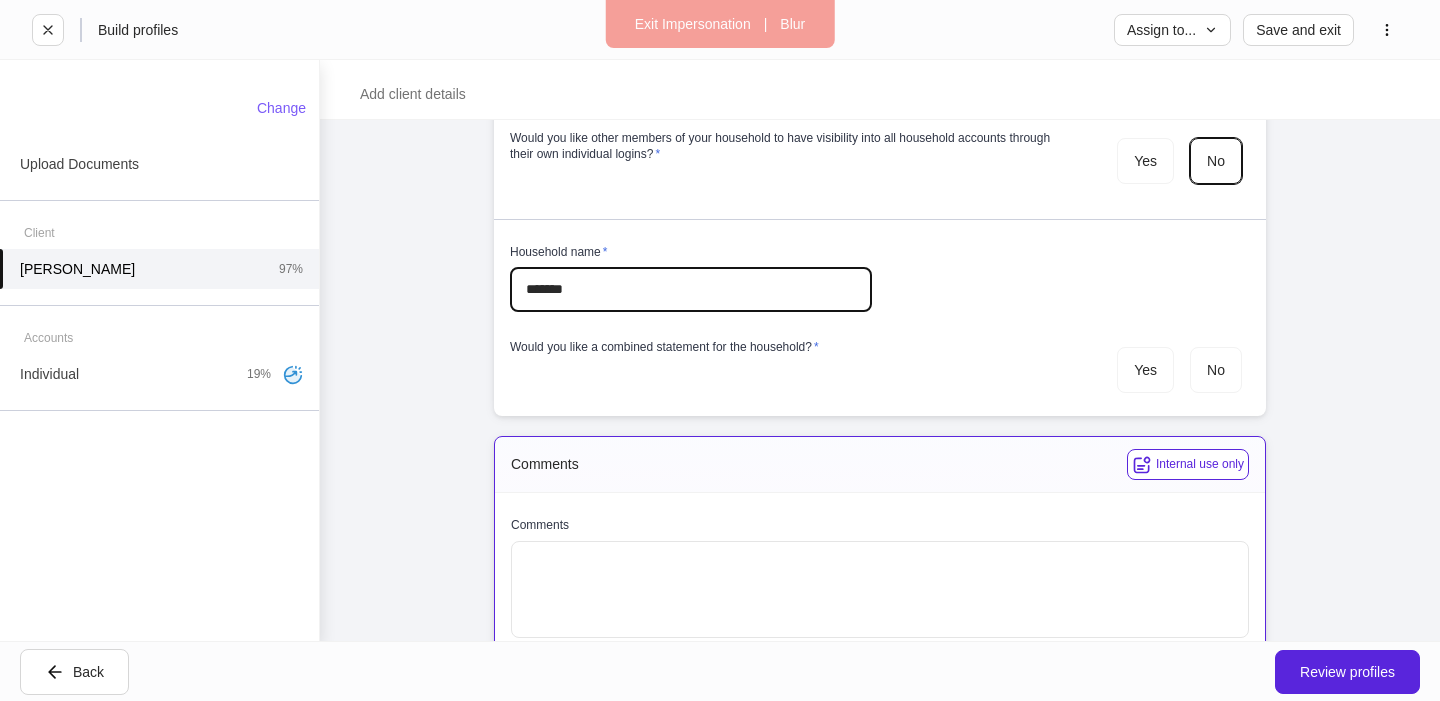 type on "*******" 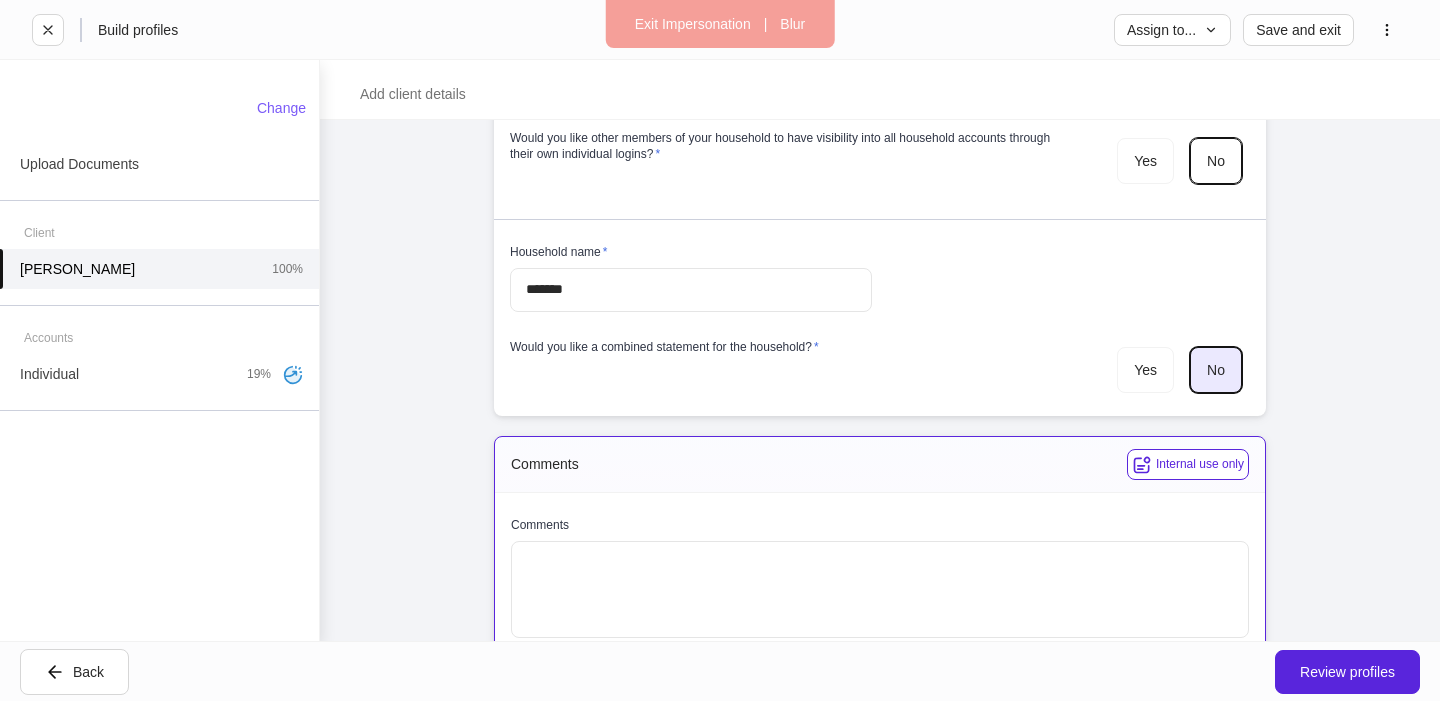 scroll, scrollTop: 6012, scrollLeft: 0, axis: vertical 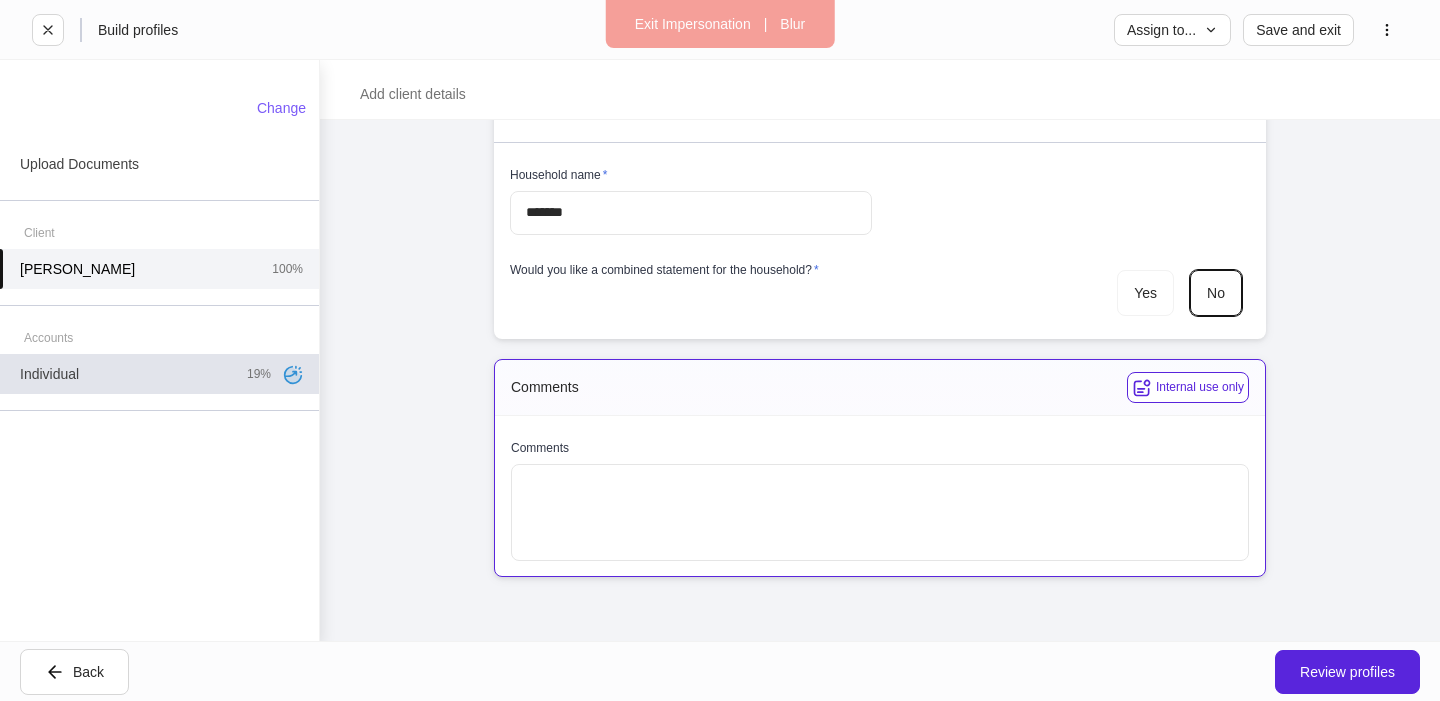click on "Individual 19%" at bounding box center (159, 374) 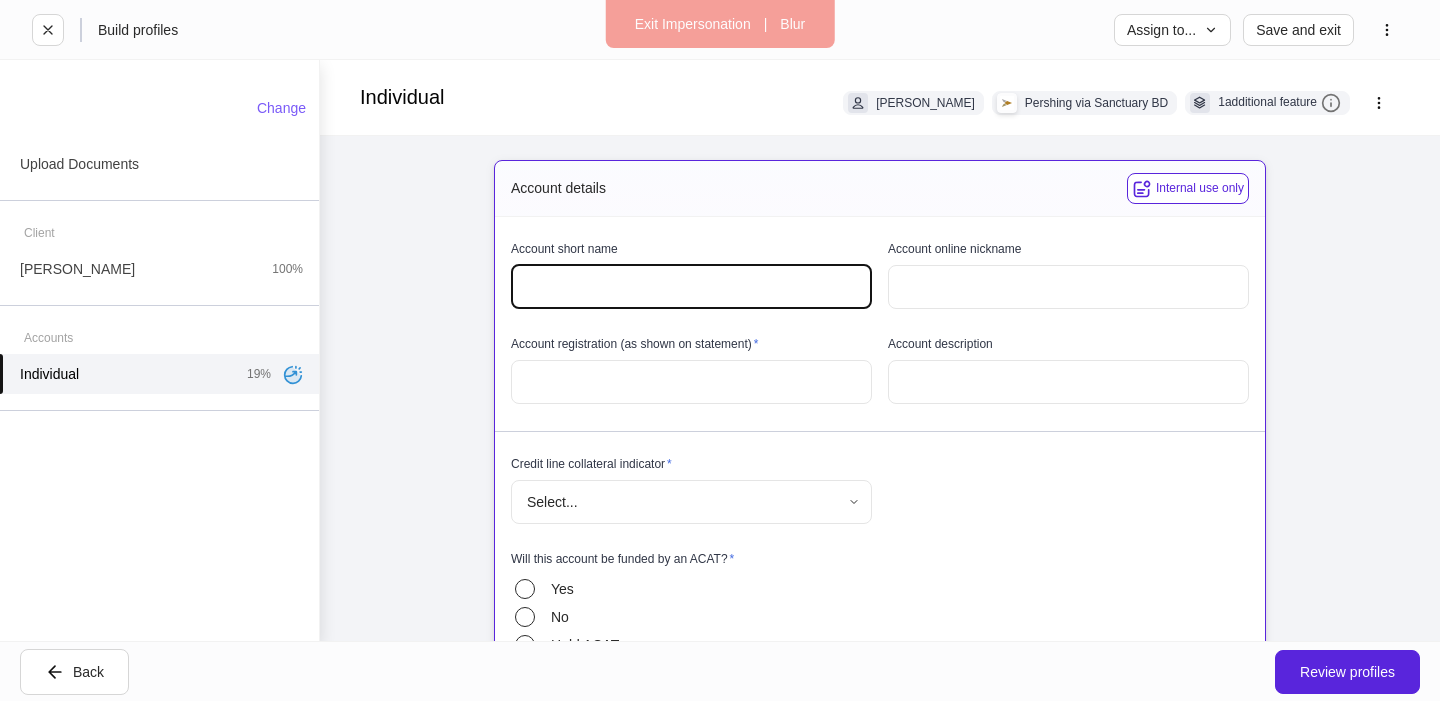 click at bounding box center [691, 287] 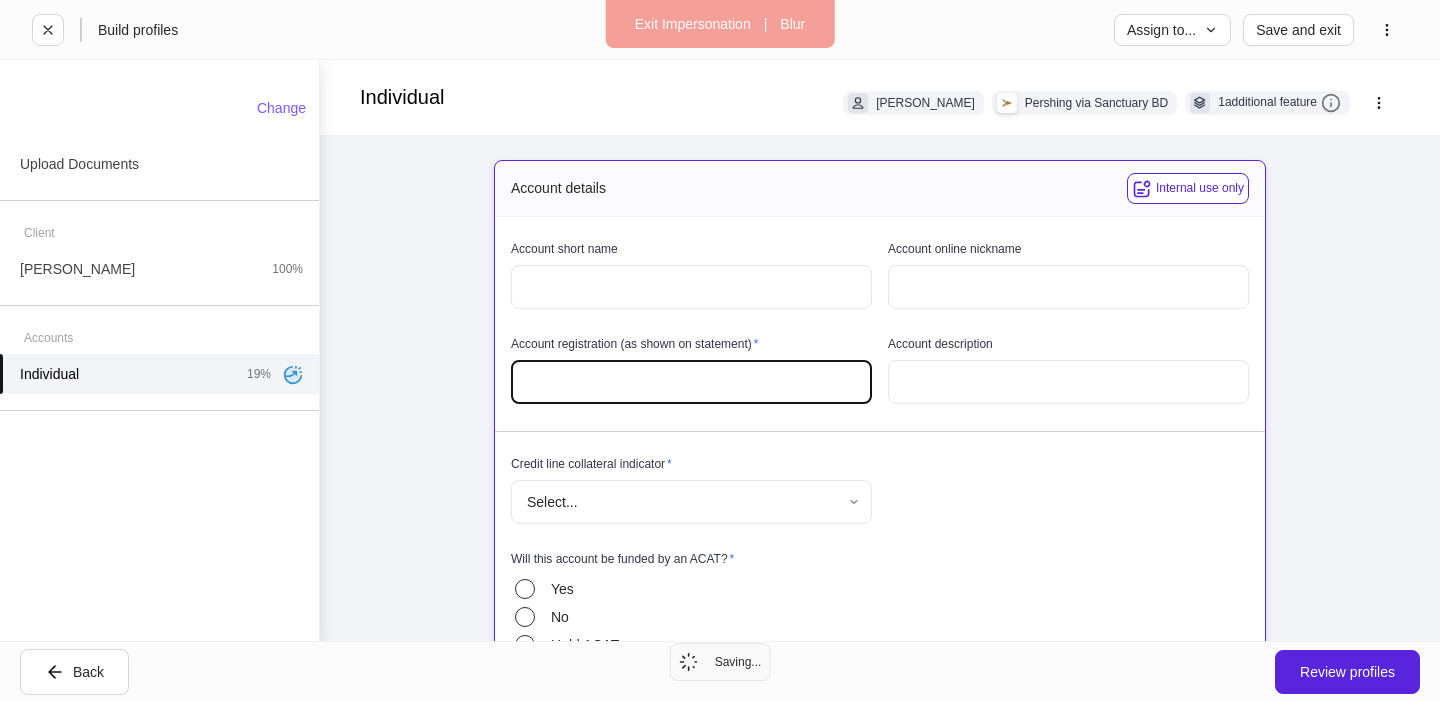 click at bounding box center [691, 382] 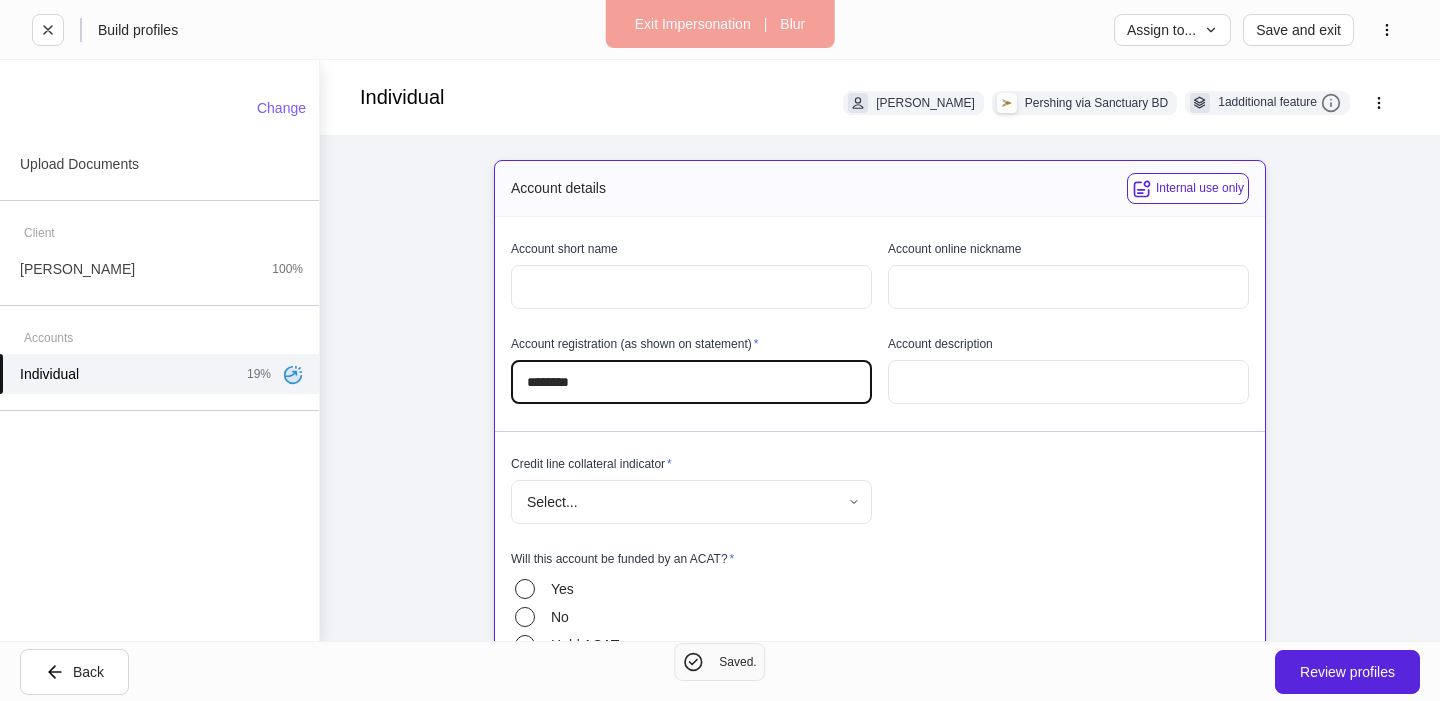 type on "********" 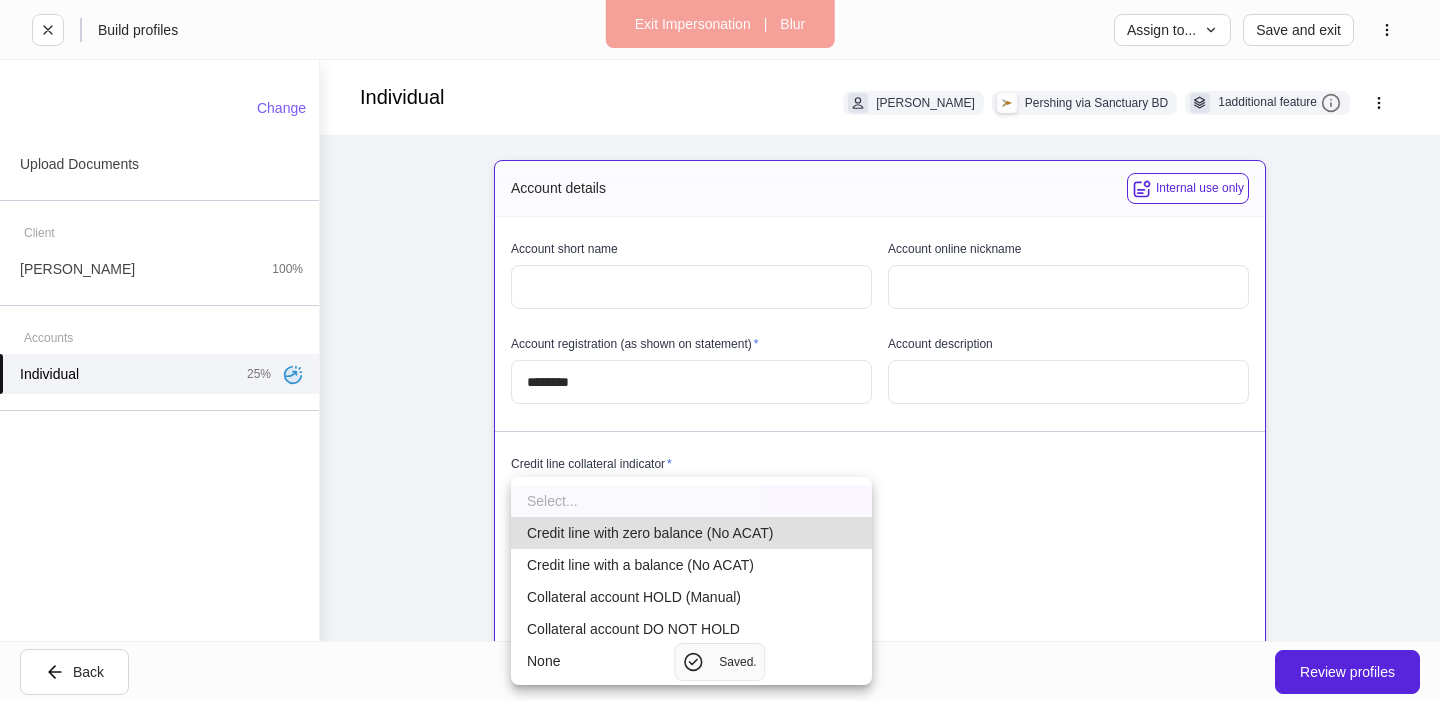 click on "Exit Impersonation | Blur Build profiles Assign to... Save and exit Individual Erika Test Pershing via Sanctuary BD 1  additional   feature Account details Internal use only Account short name ​ Account online nickname ​ Account registration (as shown on statement) * ******** ​ Account description ​ Credit line collateral indicator * Select... ​ Will this account be funded by an ACAT? * Yes No Hold ACAT Lead FA/IP # * Select... ​ Flipped IP ​ Advisory account * Select... ​ Tax lot disposition Mutual funds * First in, first out ** ​ Stocks in Pershing's dividend reinvestment plan * First in, first out ** ​ All other securities * First in, first out ** ​ Suitability Risk exposure * Select... ​ Investment objective * Select... ​ Time horizon * ​ Liquidity needs * Select... ​ Do you have any other outside investments we should be aware of? * Select... ​ USA Patriot Act information Initial source of funds * Select... ​ * Yes No * Yes No Comments Internal use only * ​" at bounding box center [720, 350] 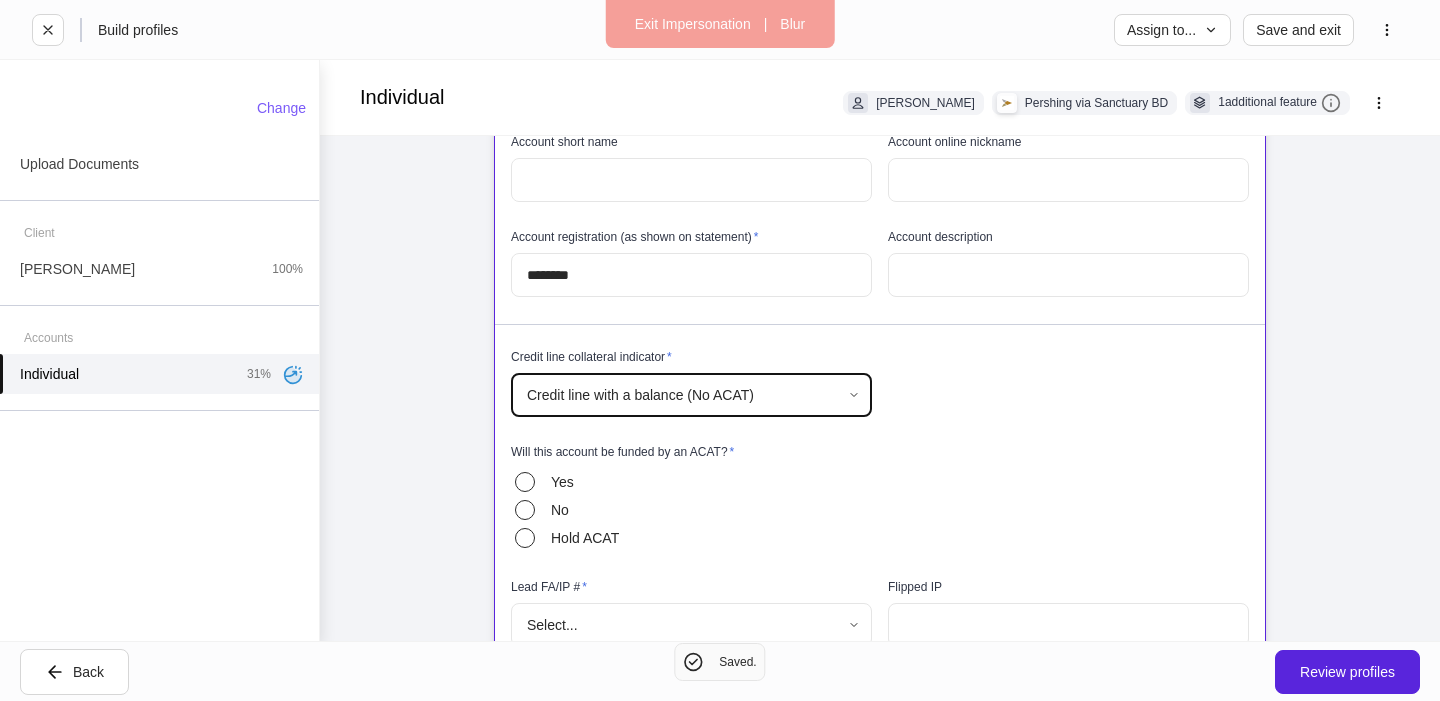 scroll, scrollTop: 210, scrollLeft: 0, axis: vertical 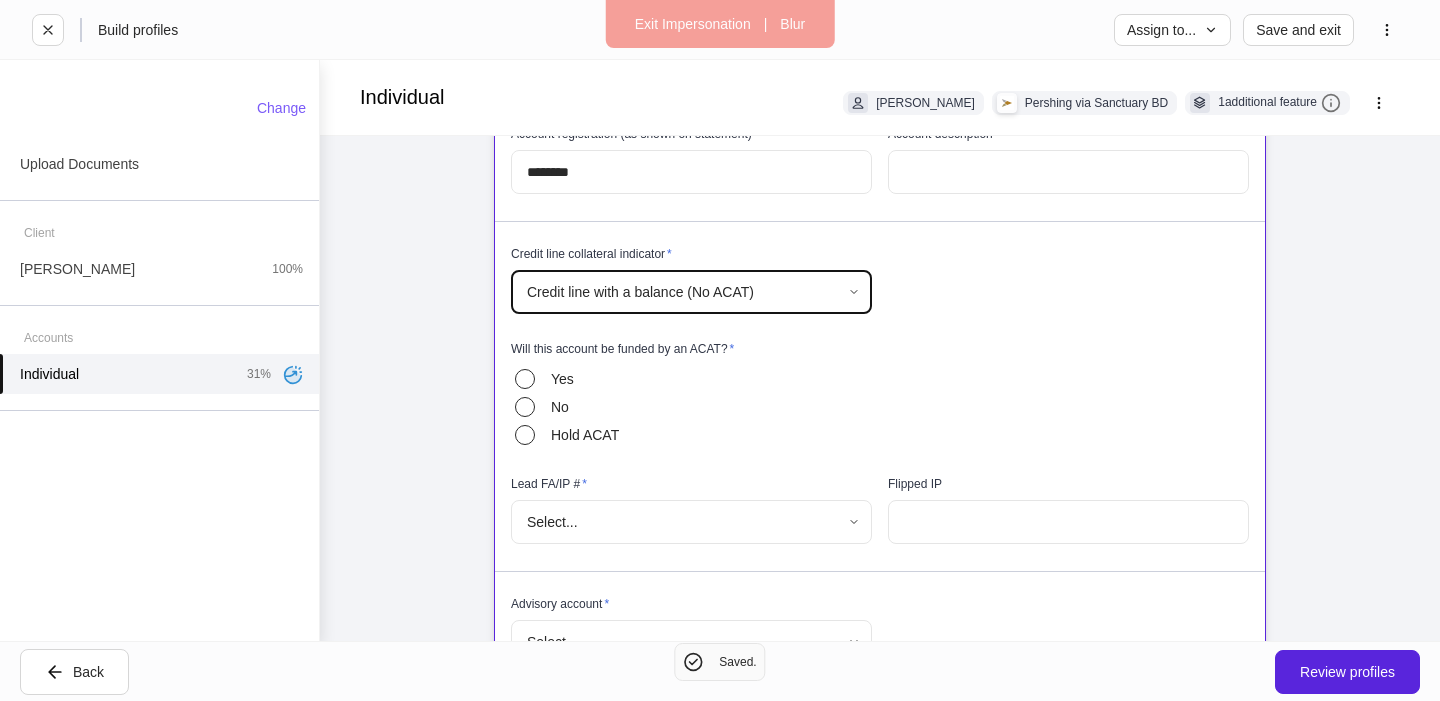 click on "No" at bounding box center [571, 407] 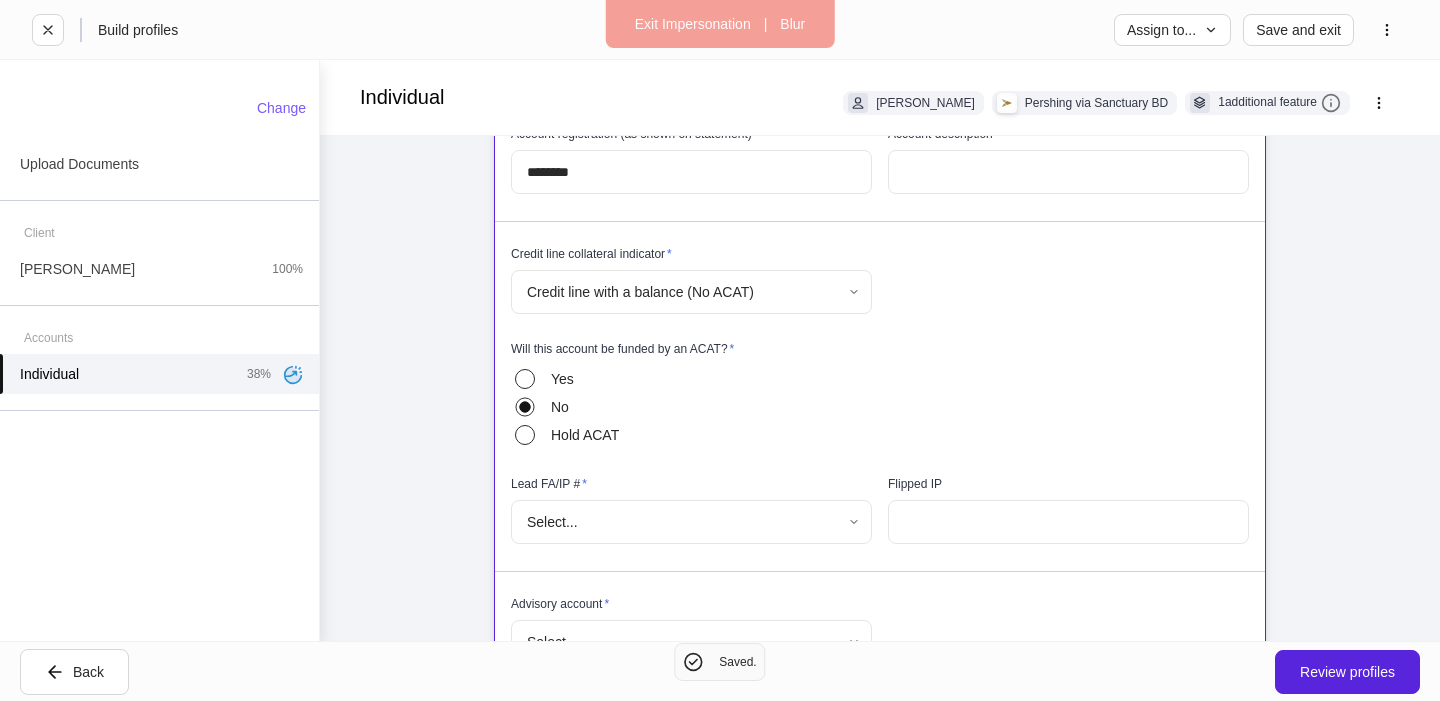 click on "**********" at bounding box center (720, 350) 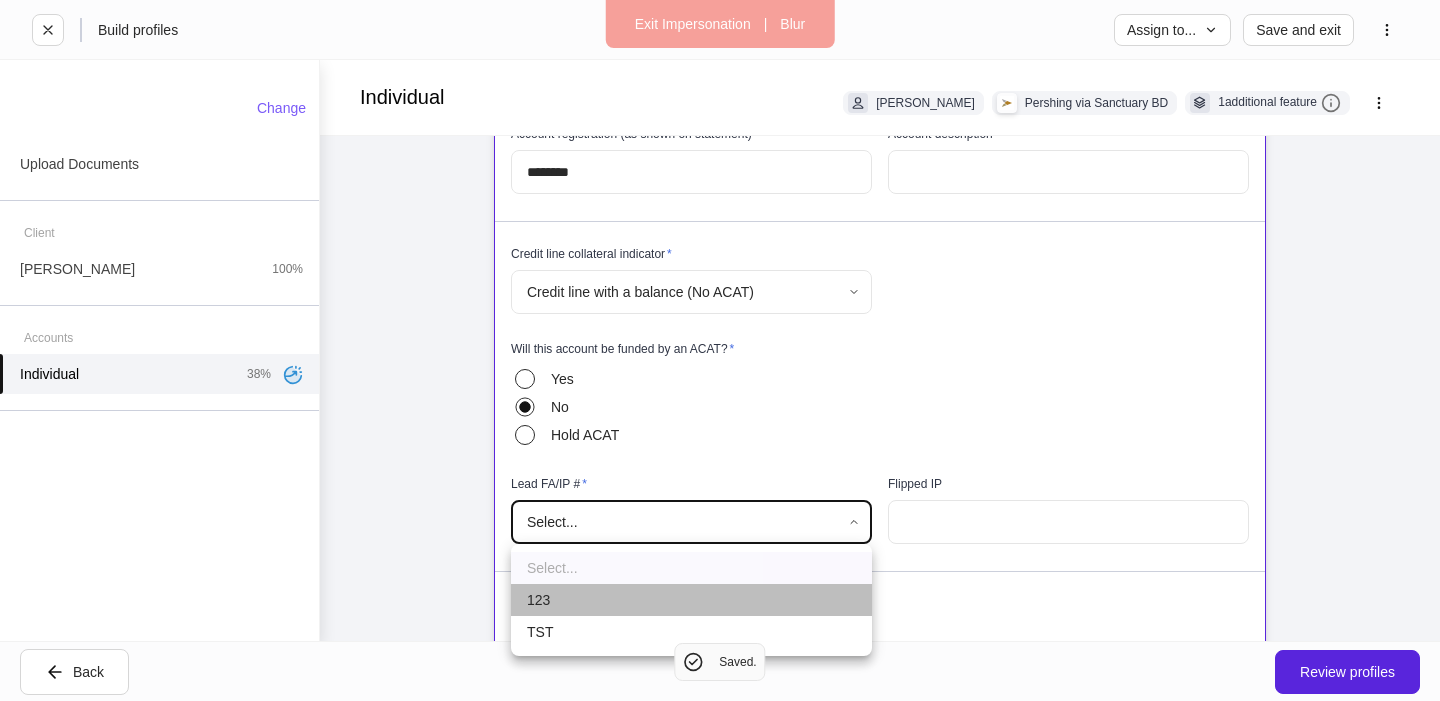 drag, startPoint x: 581, startPoint y: 597, endPoint x: 536, endPoint y: 569, distance: 53 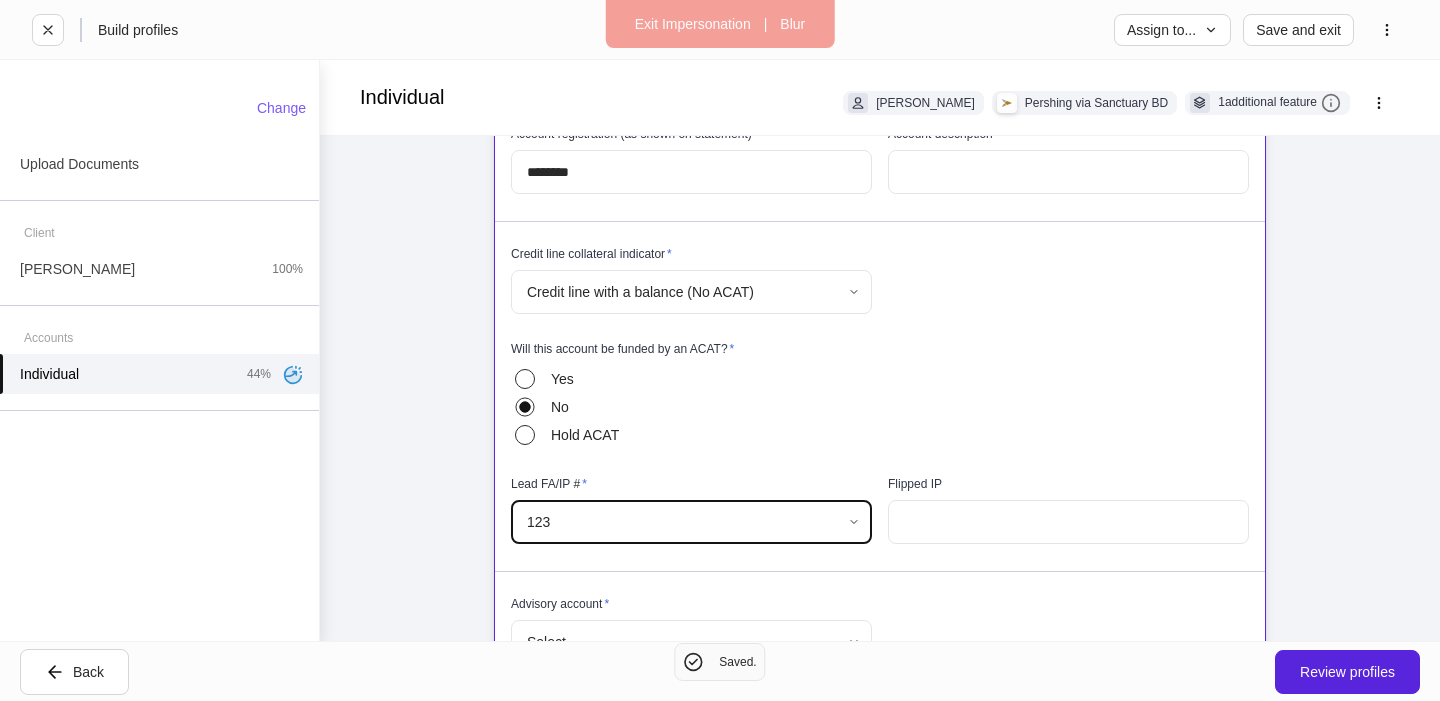 click on "**********" at bounding box center [720, 350] 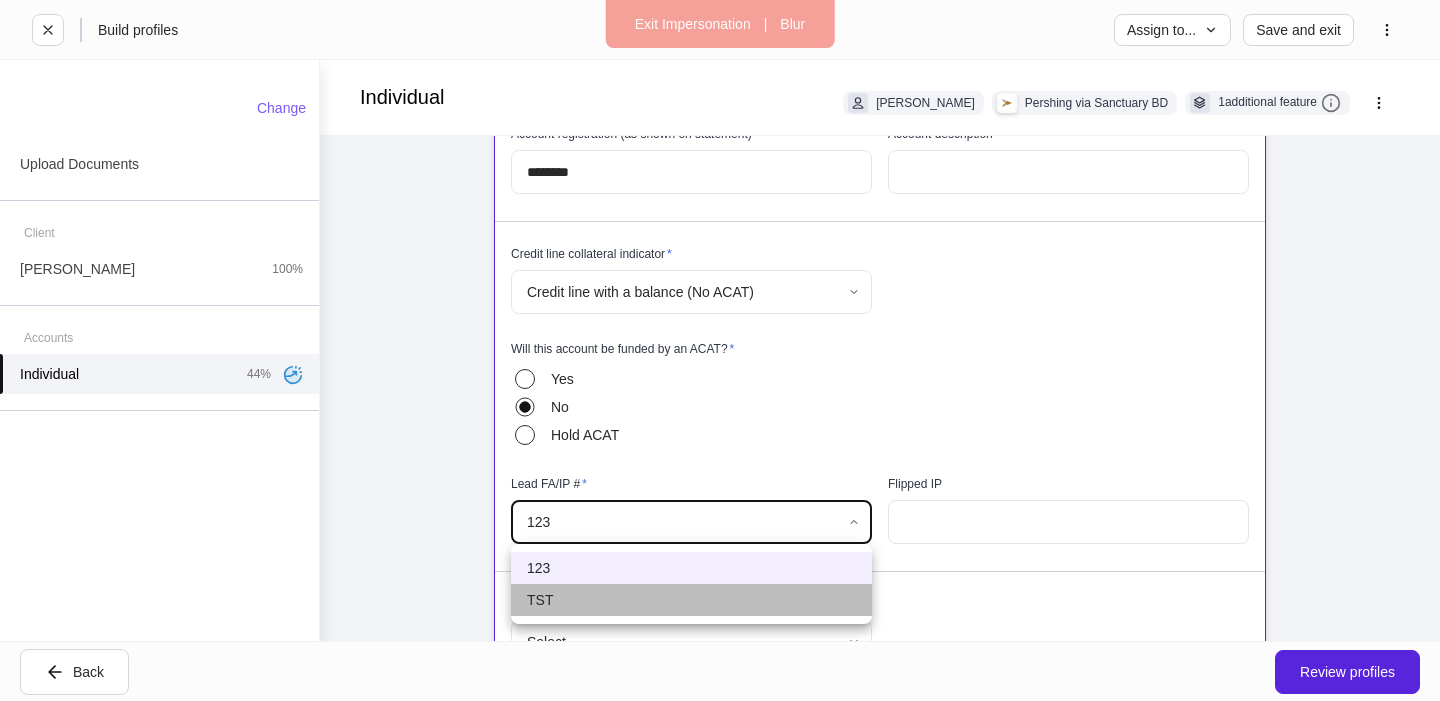 click on "TST" at bounding box center [691, 600] 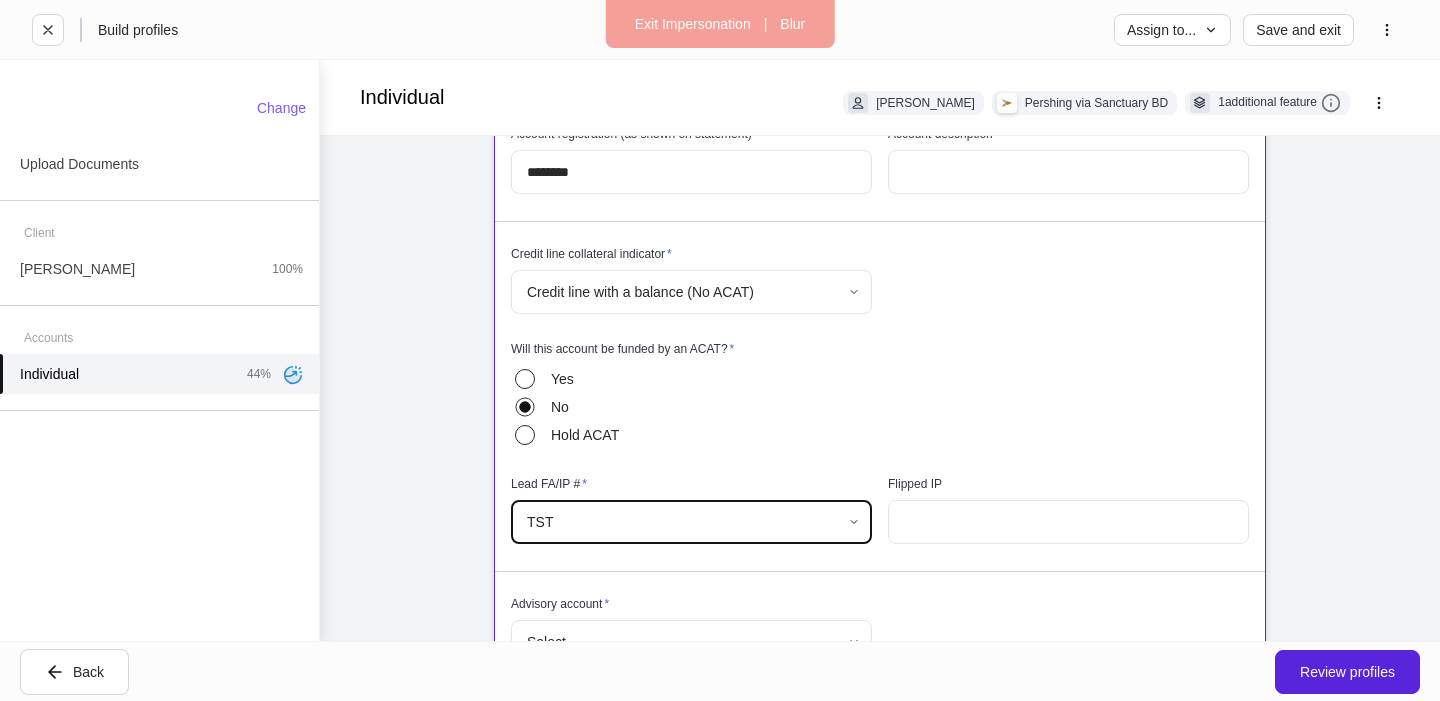 click on "**********" at bounding box center (880, 948) 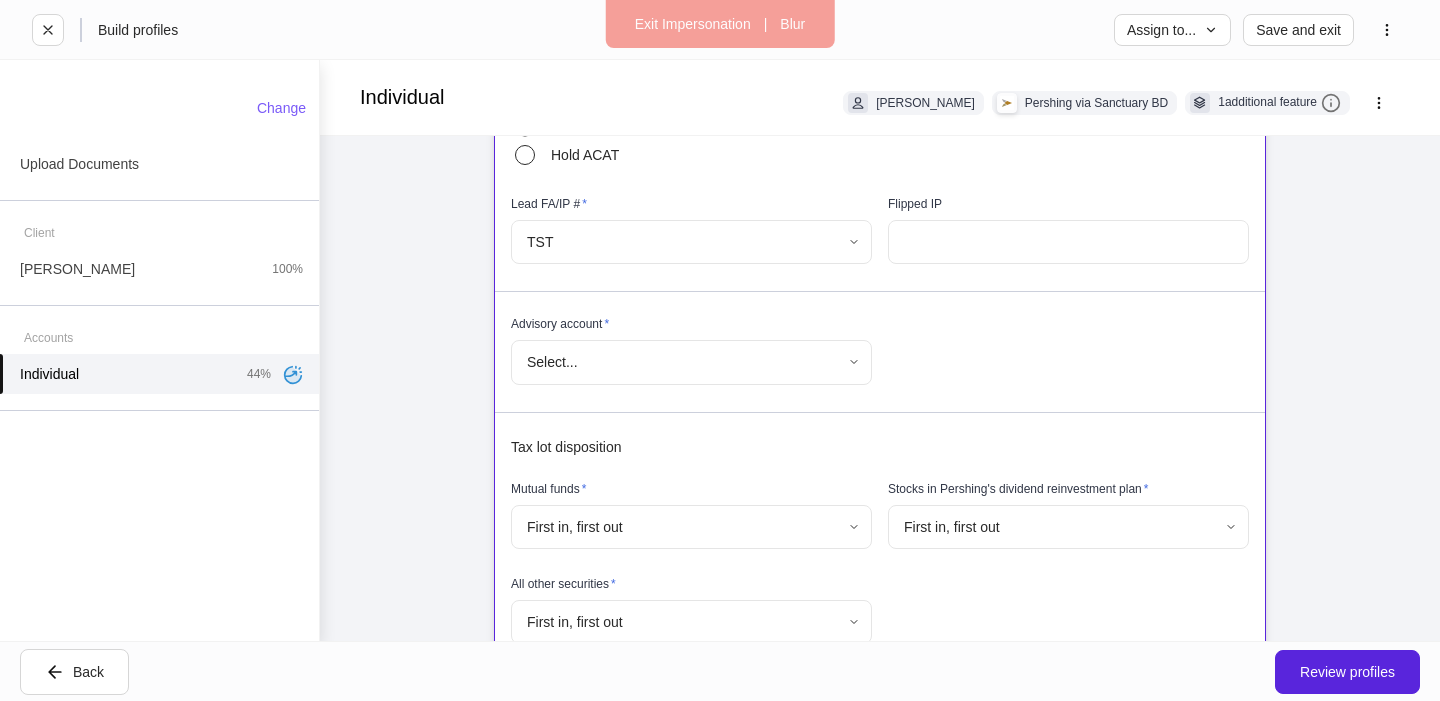 scroll, scrollTop: 543, scrollLeft: 0, axis: vertical 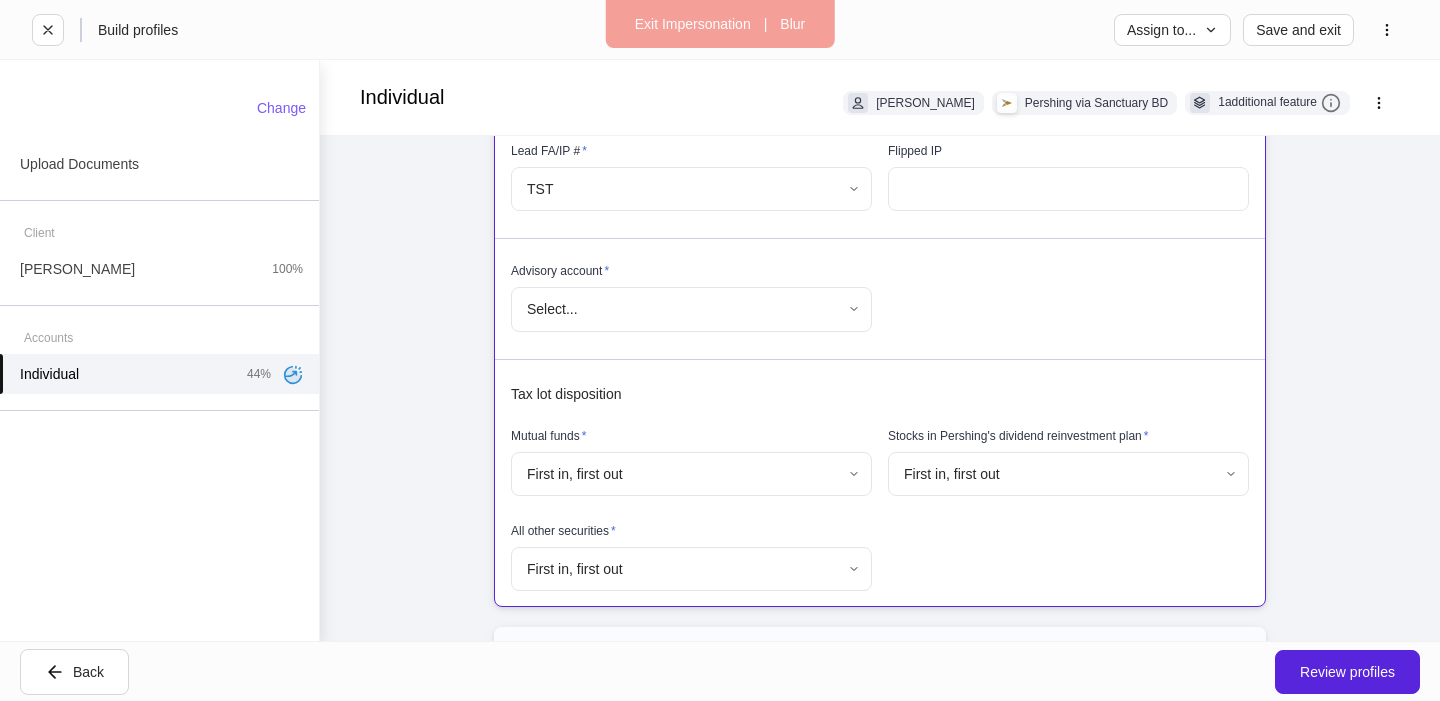 click on "**********" at bounding box center (720, 350) 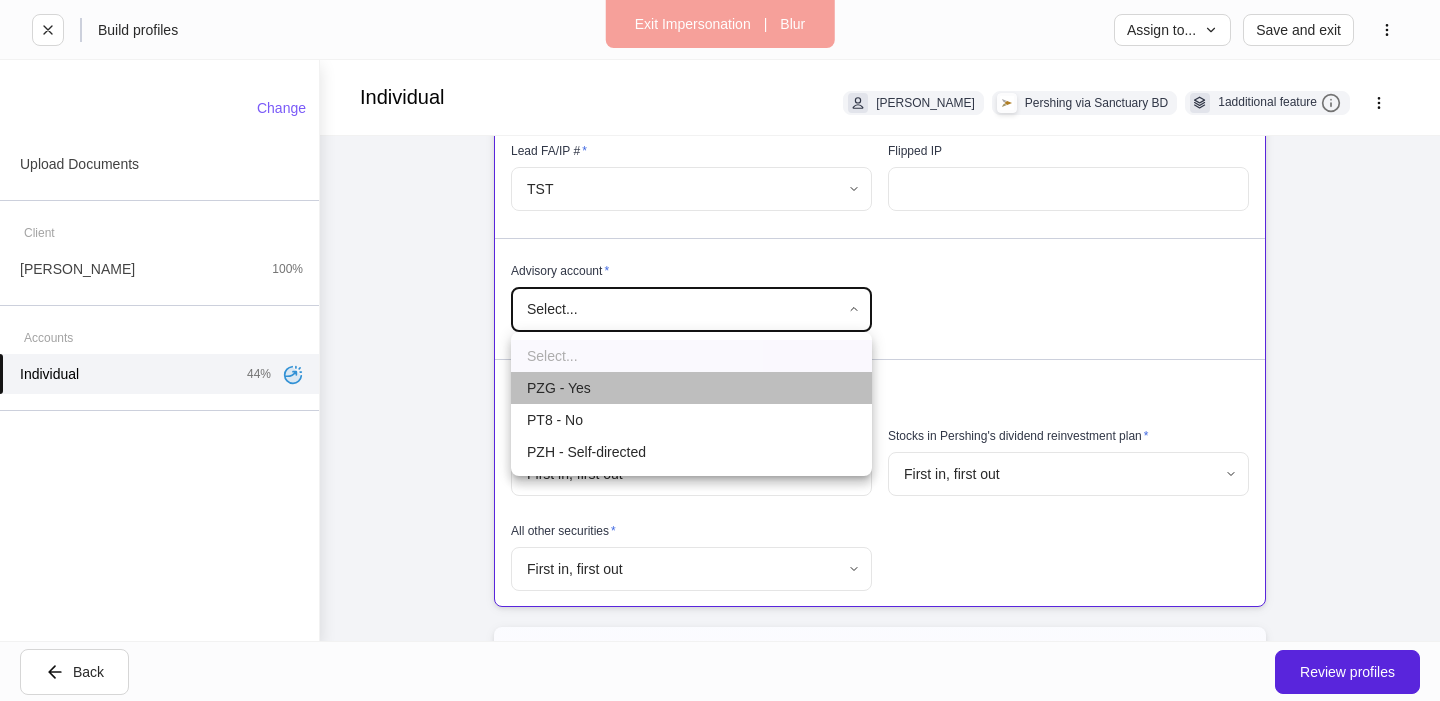 click on "PZG - Yes" at bounding box center (691, 388) 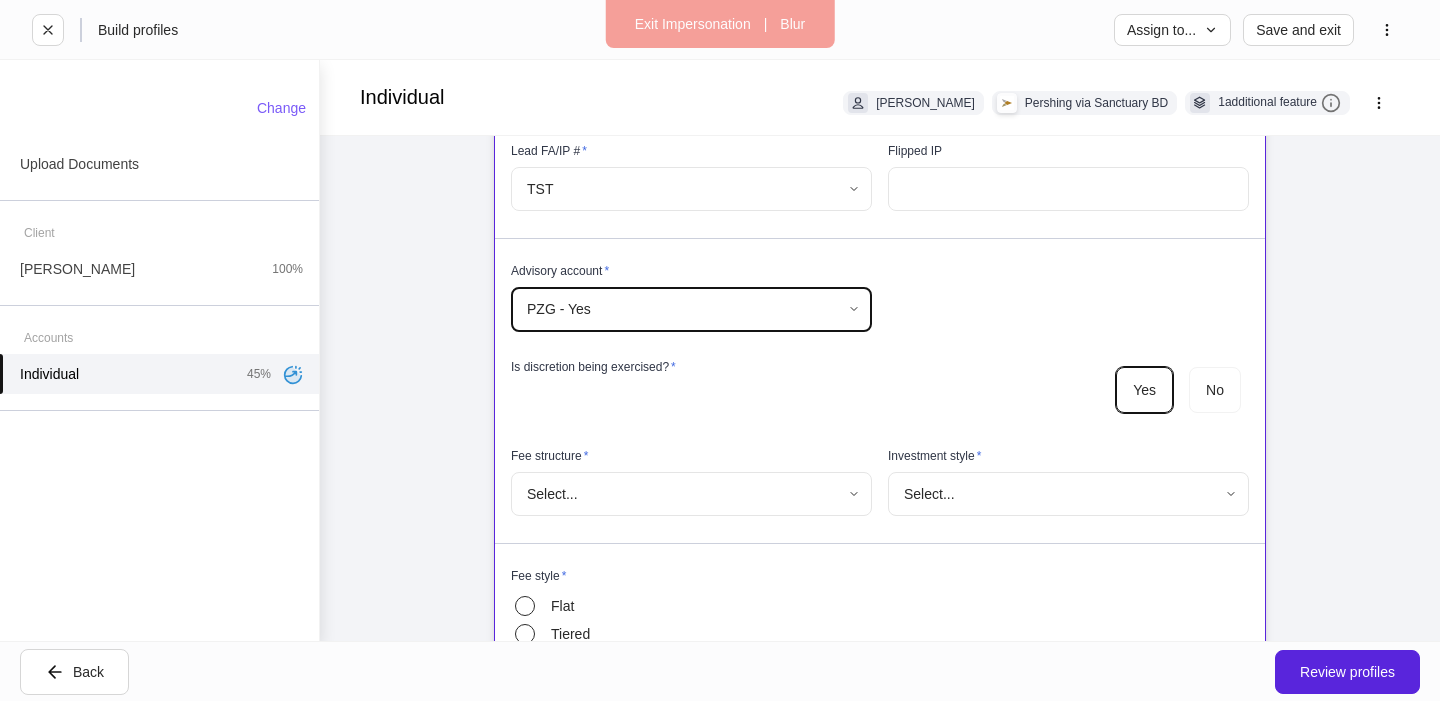 click on "**********" at bounding box center [720, 350] 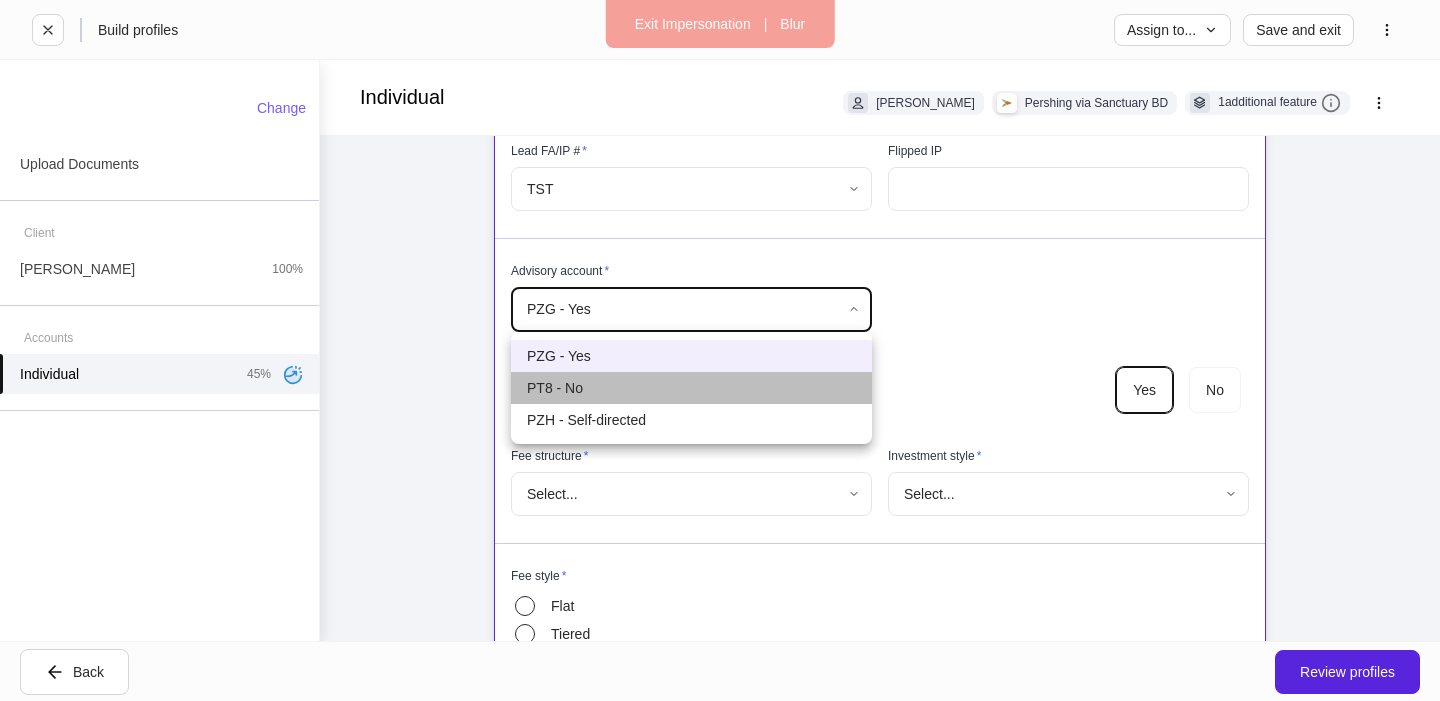 click on "PT8 - No" at bounding box center (691, 388) 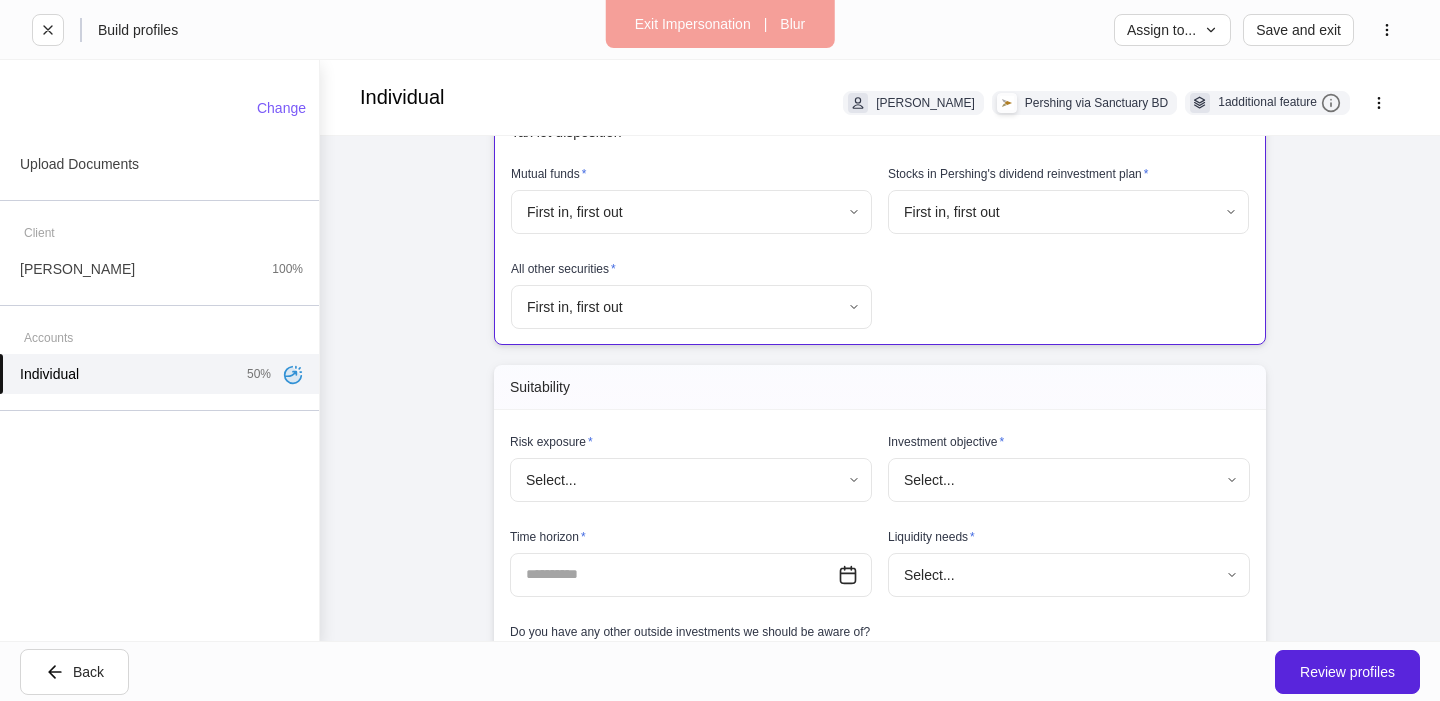 scroll, scrollTop: 863, scrollLeft: 0, axis: vertical 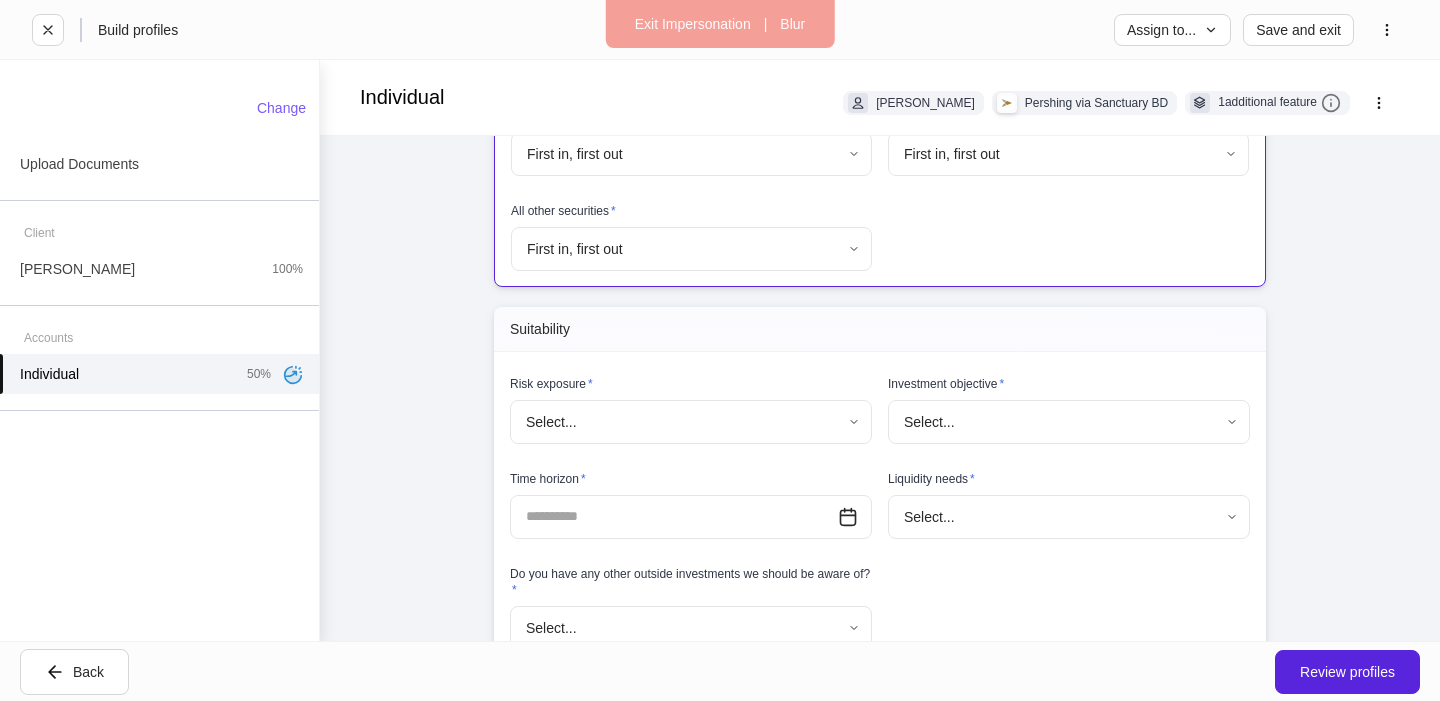 click on "**********" at bounding box center (720, 350) 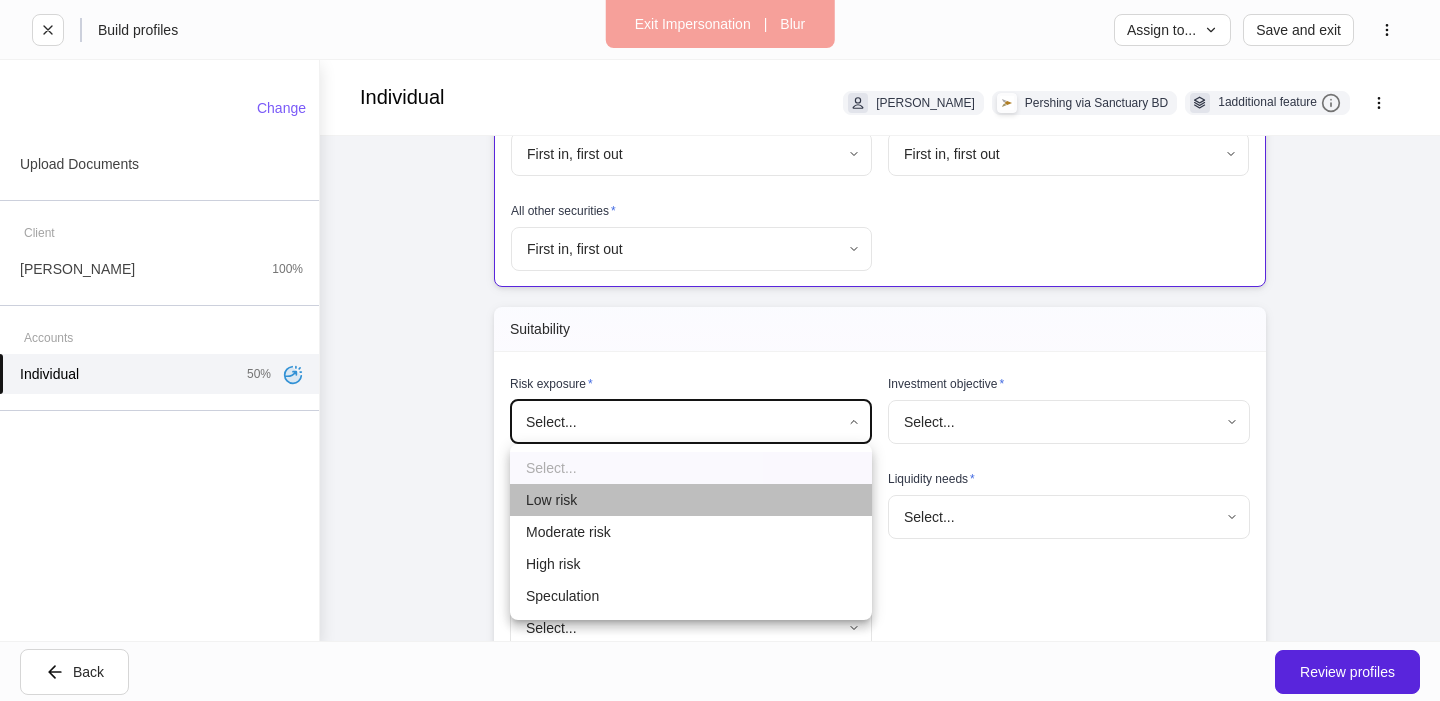 drag, startPoint x: 605, startPoint y: 490, endPoint x: 803, endPoint y: 464, distance: 199.69977 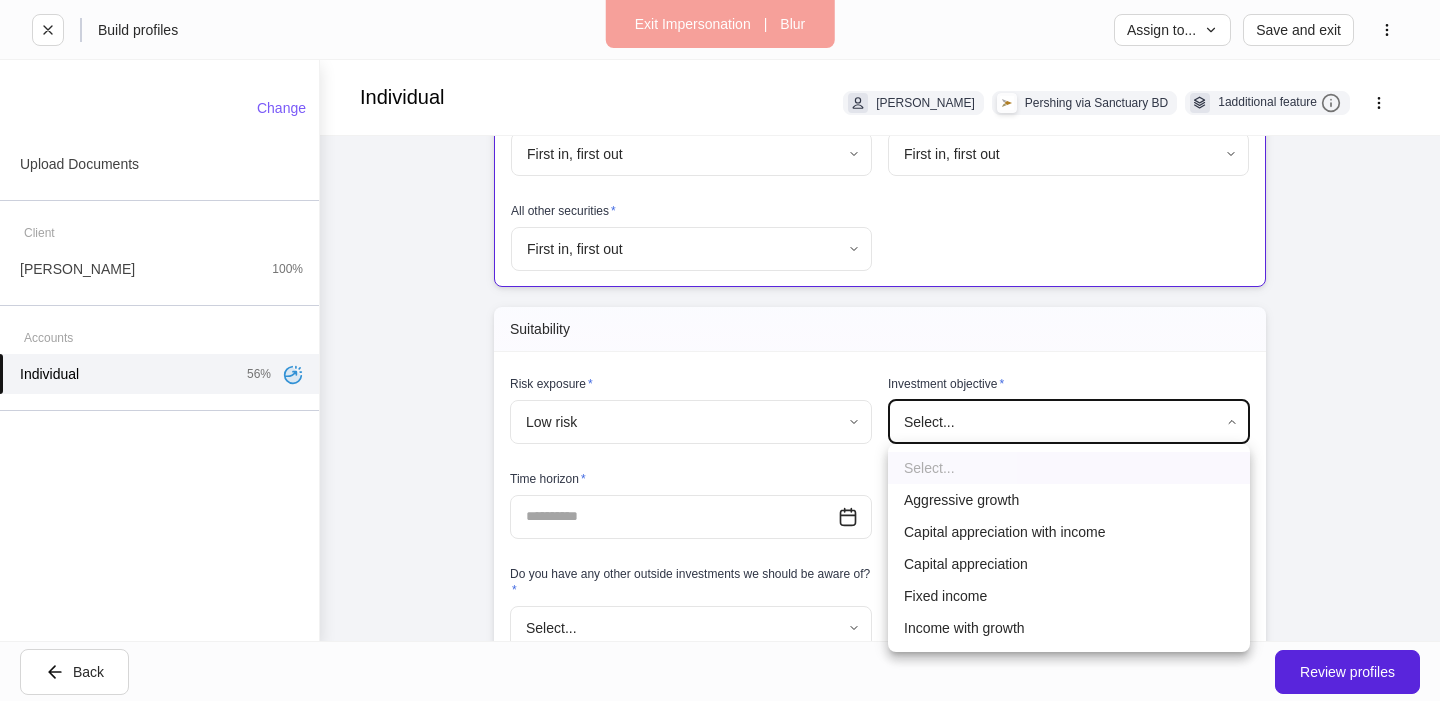click on "**********" at bounding box center [720, 350] 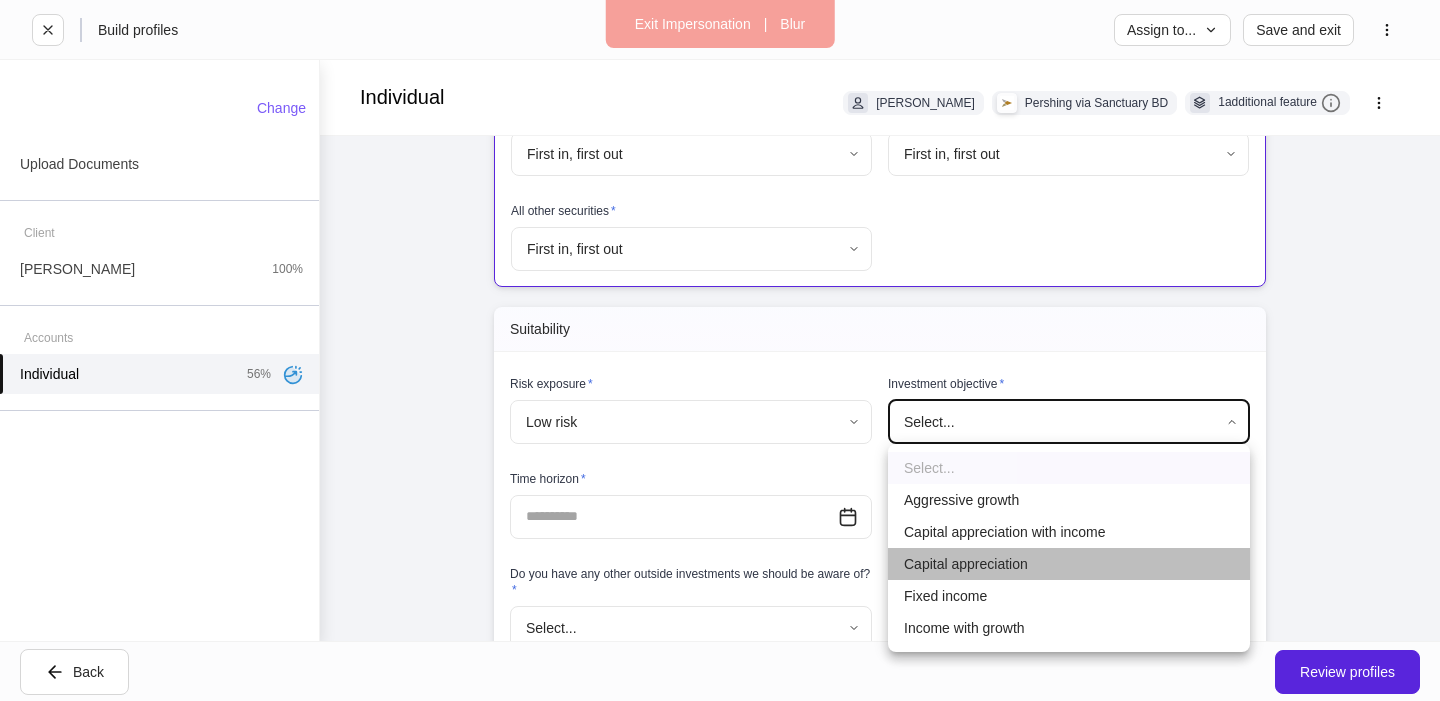 drag, startPoint x: 931, startPoint y: 547, endPoint x: 919, endPoint y: 562, distance: 19.209373 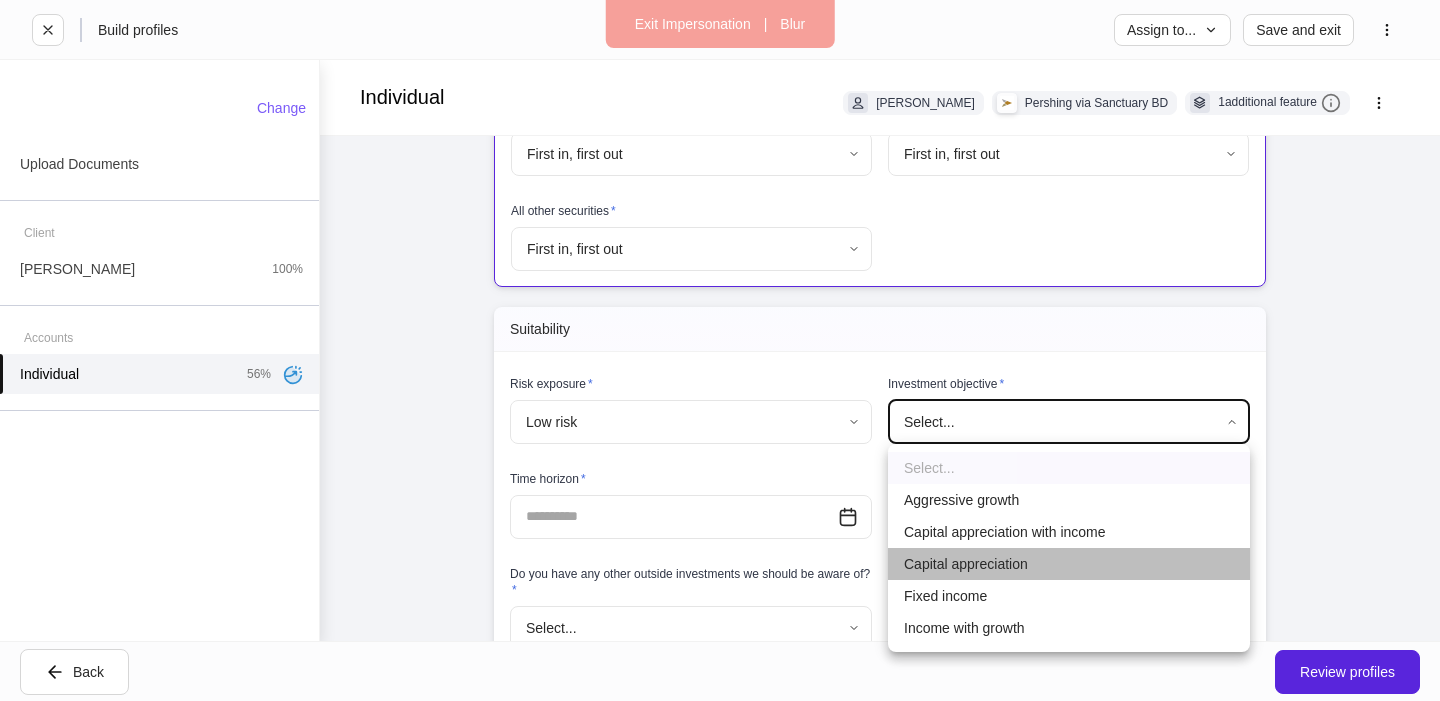 click on "Capital appreciation" at bounding box center [1069, 564] 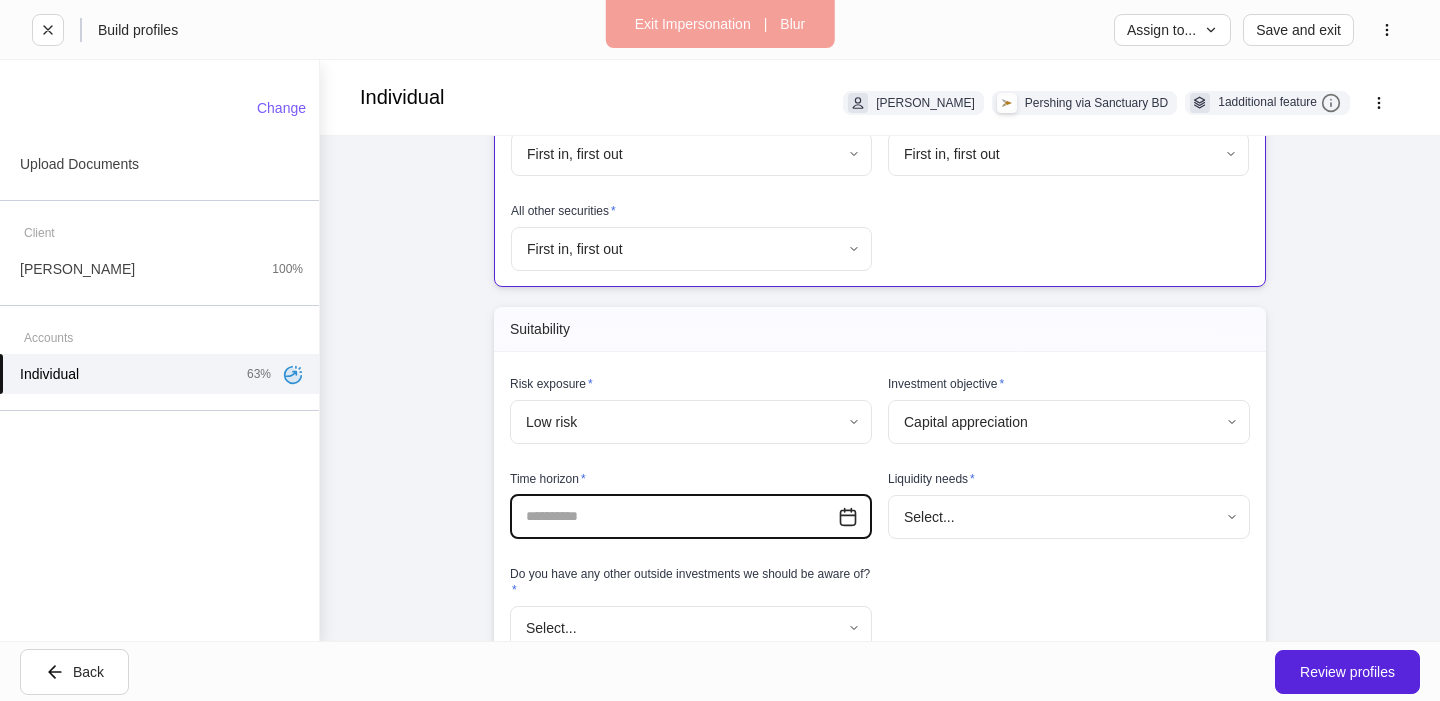 click at bounding box center (674, 517) 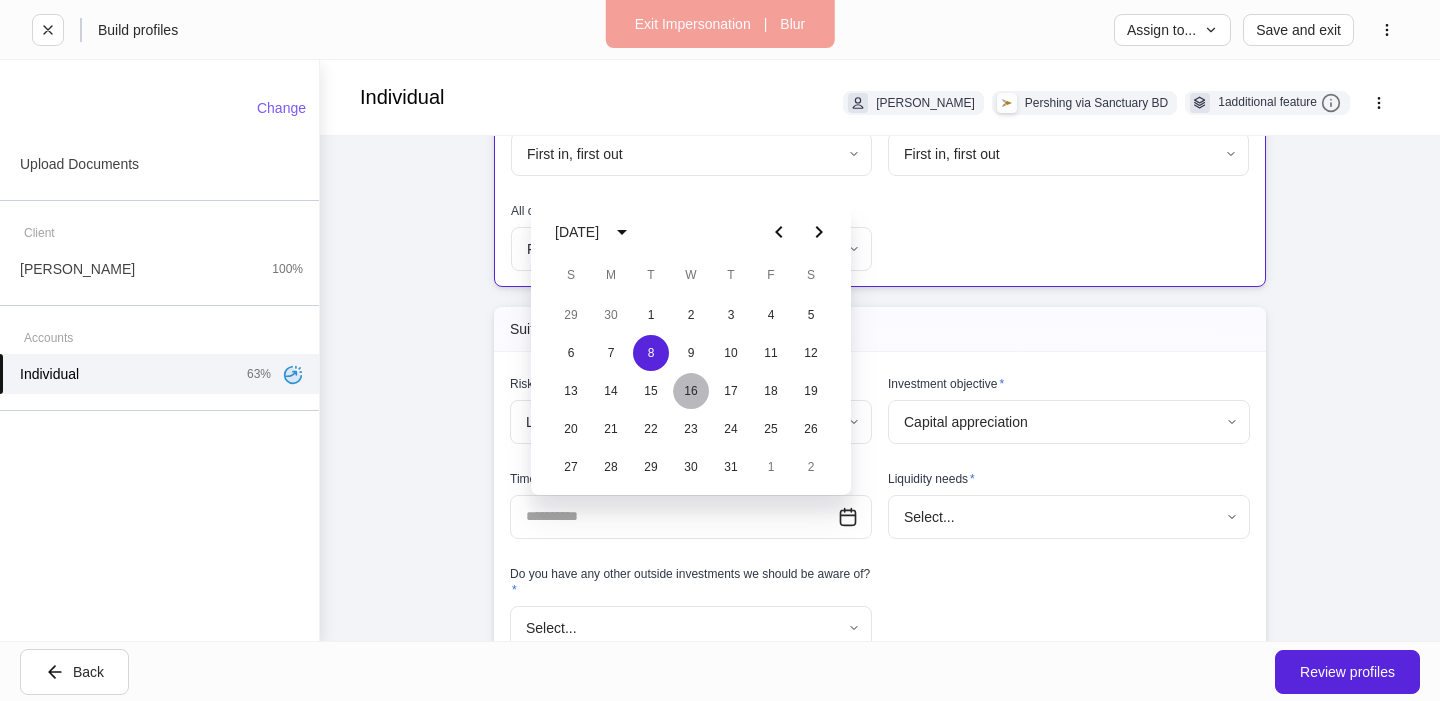 click on "16" at bounding box center [691, 391] 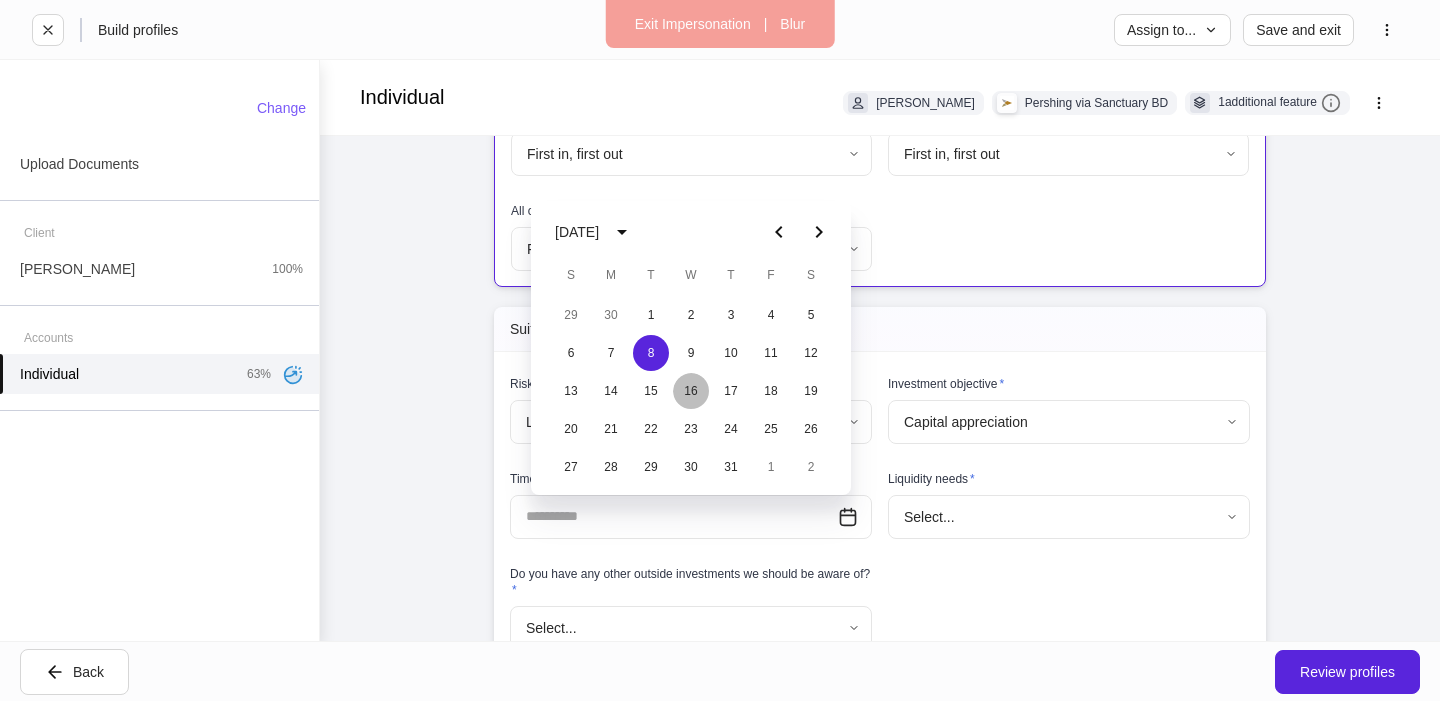 type on "**********" 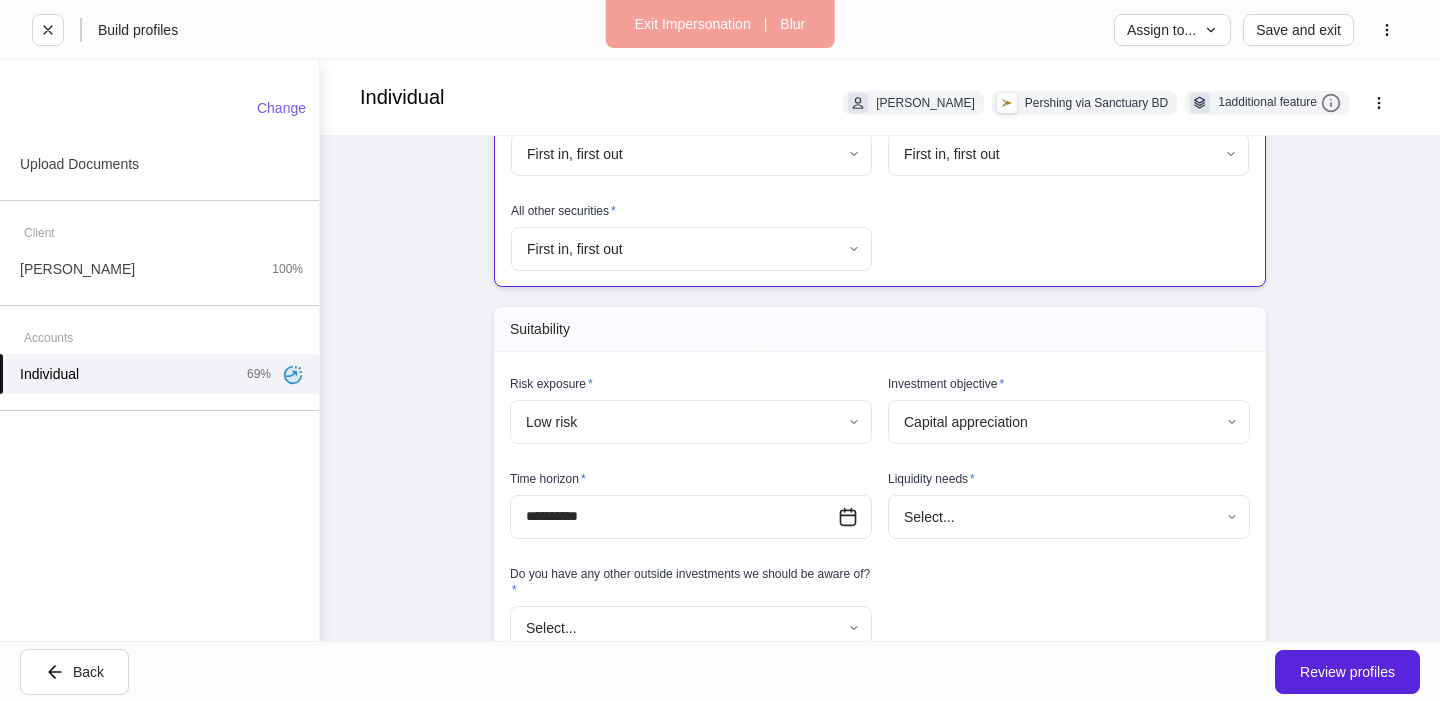 click on "**********" at bounding box center (720, 350) 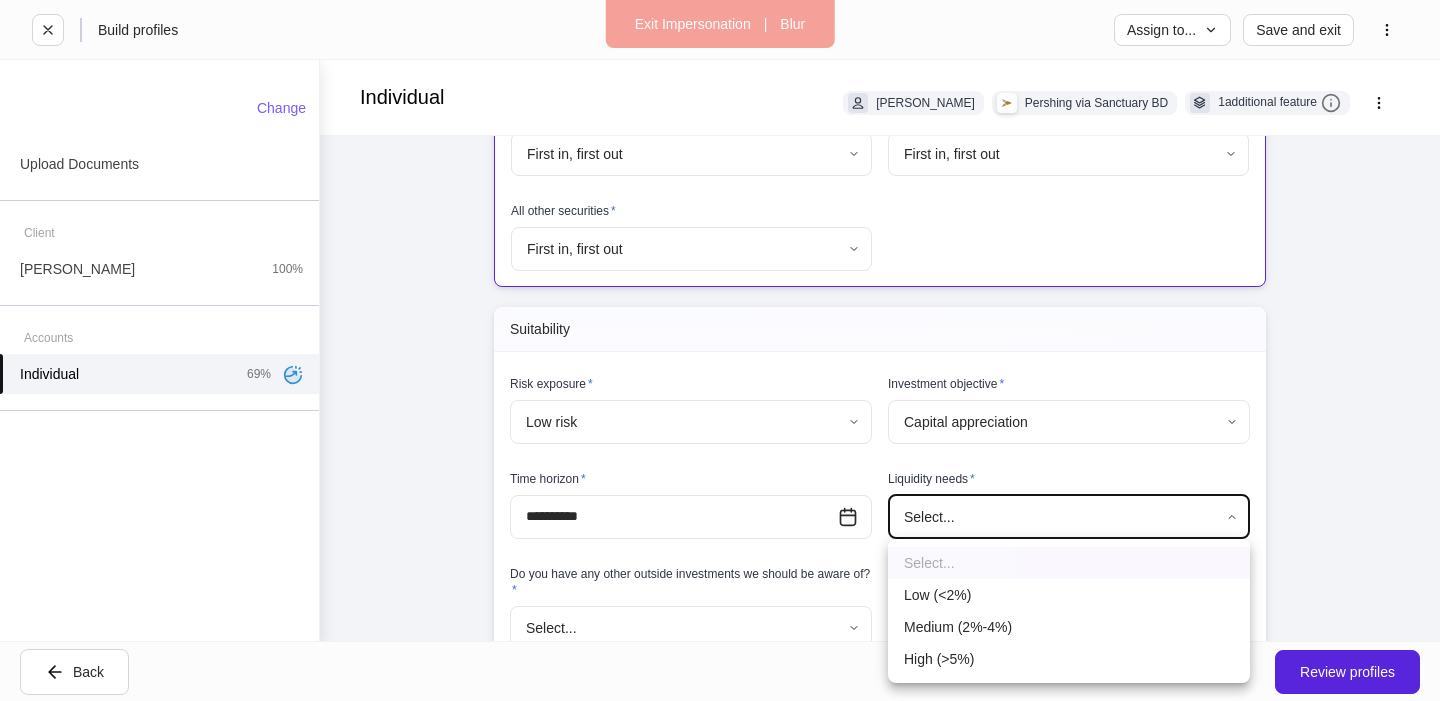click on "Low (<2%)" at bounding box center [1069, 595] 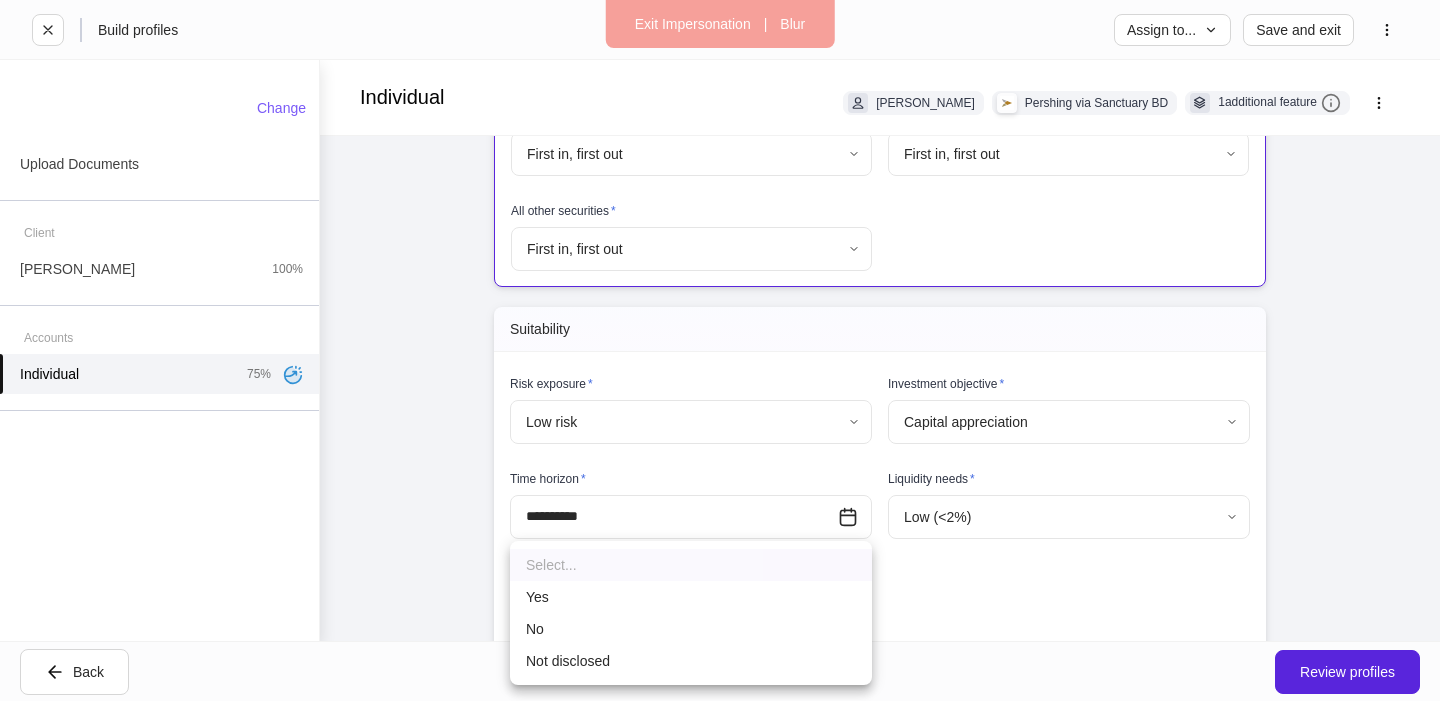 click on "**********" at bounding box center [720, 350] 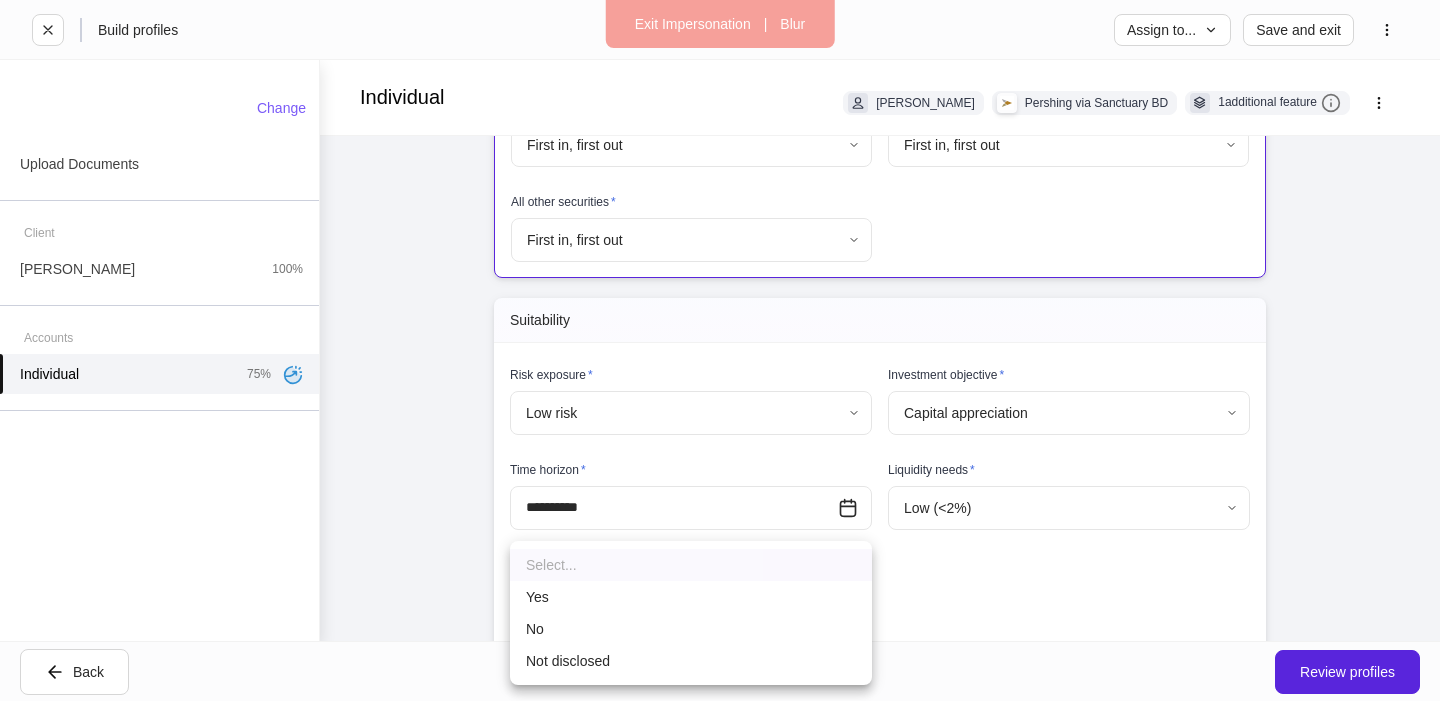 click on "No" at bounding box center (691, 629) 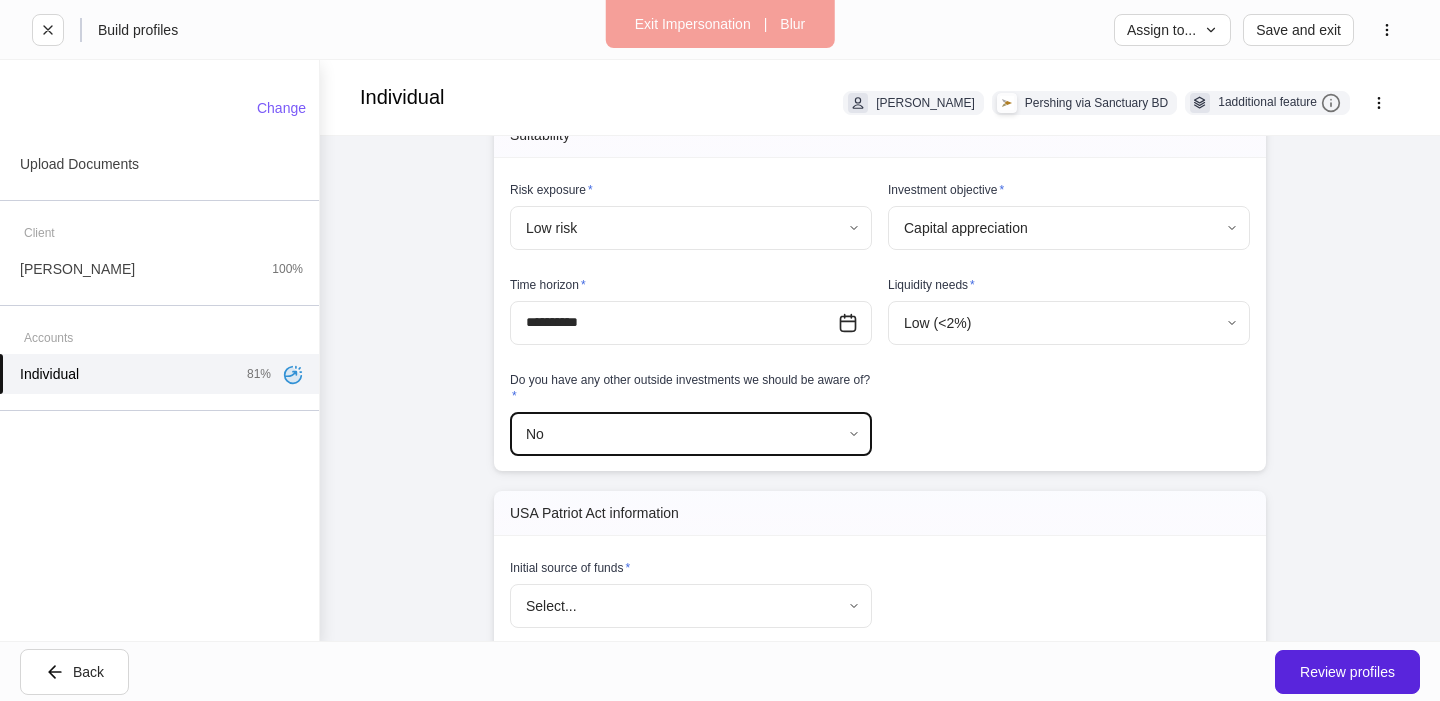 scroll, scrollTop: 1347, scrollLeft: 0, axis: vertical 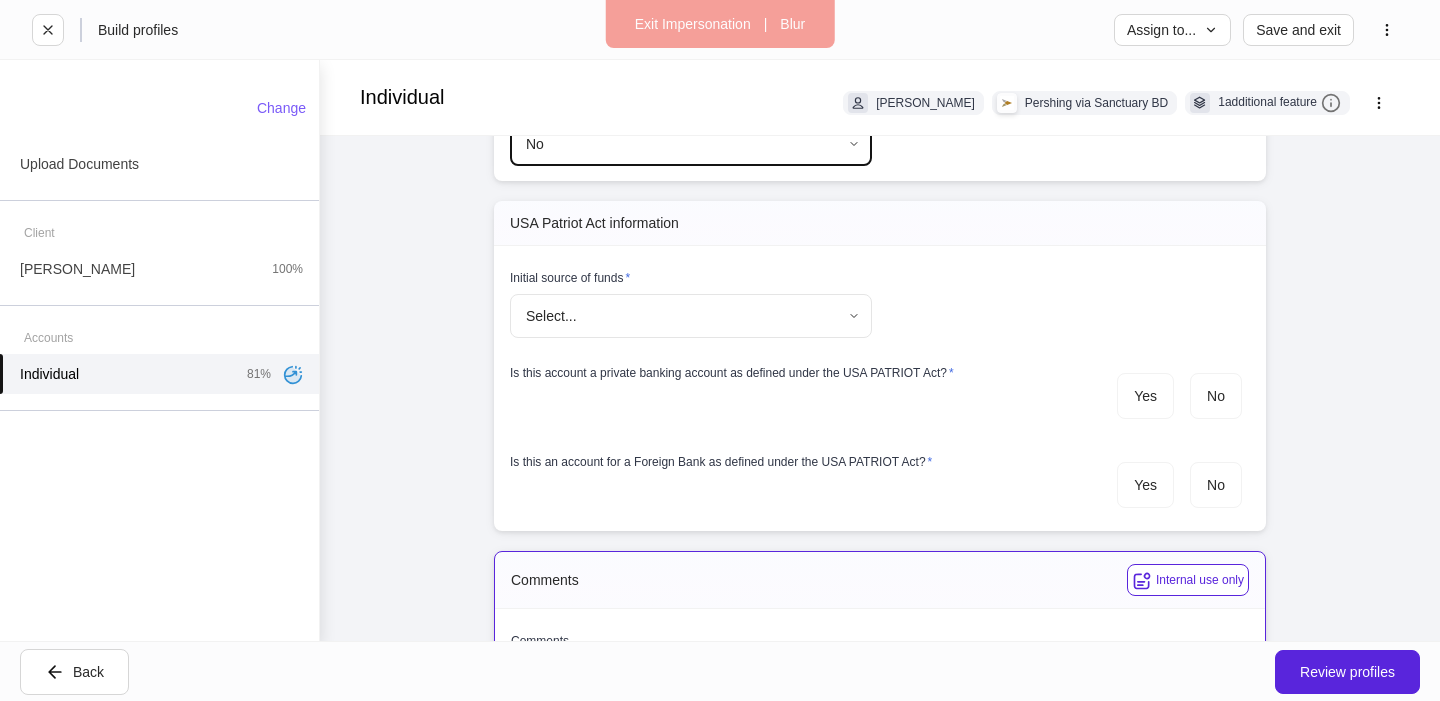 drag, startPoint x: 738, startPoint y: 292, endPoint x: 708, endPoint y: 349, distance: 64.412735 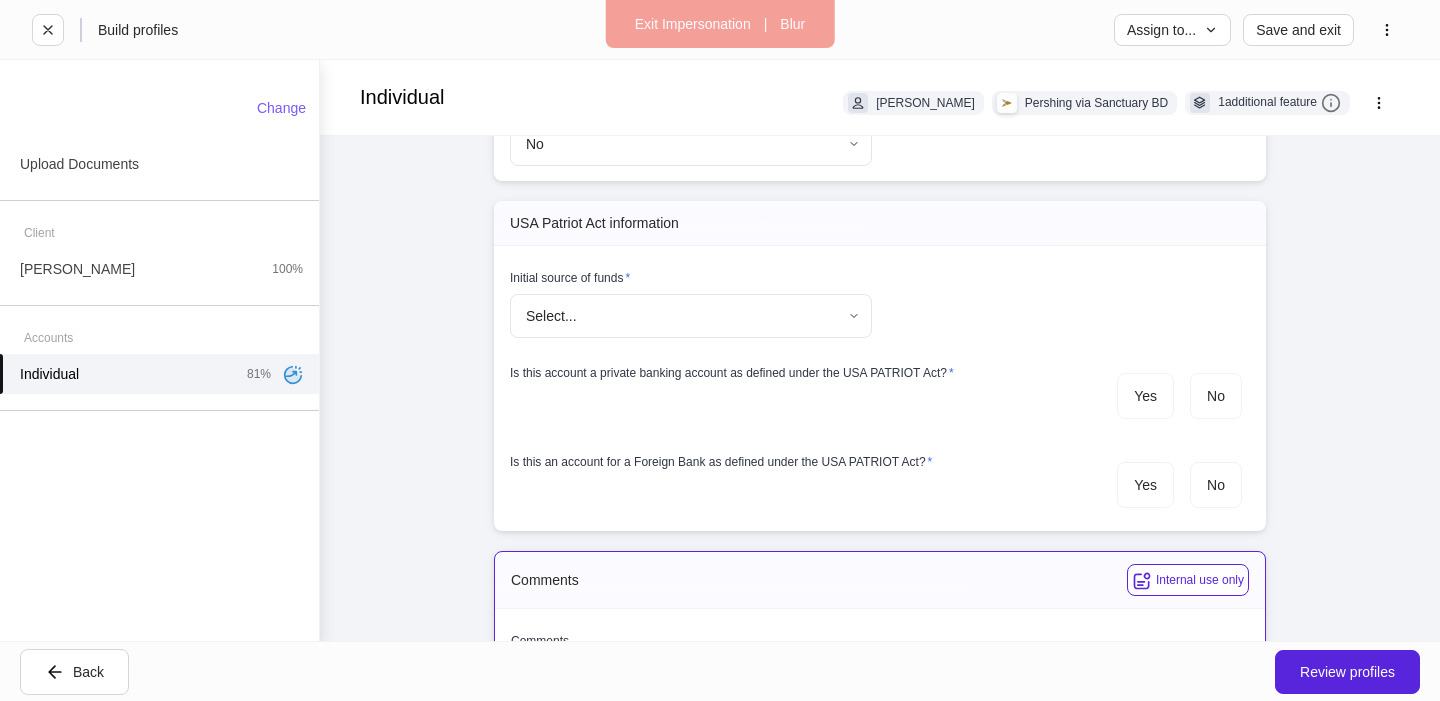 click on "**********" at bounding box center (720, 350) 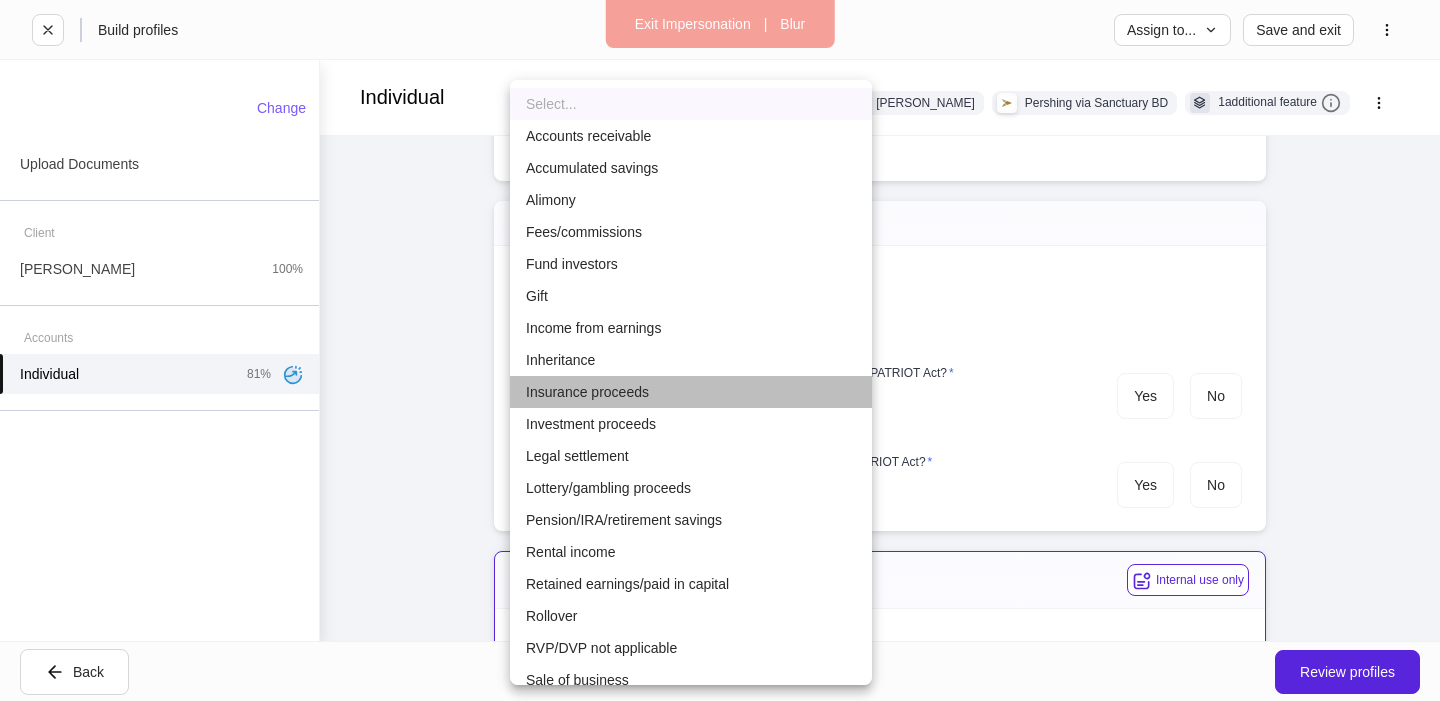 drag, startPoint x: 661, startPoint y: 394, endPoint x: 849, endPoint y: 405, distance: 188.32153 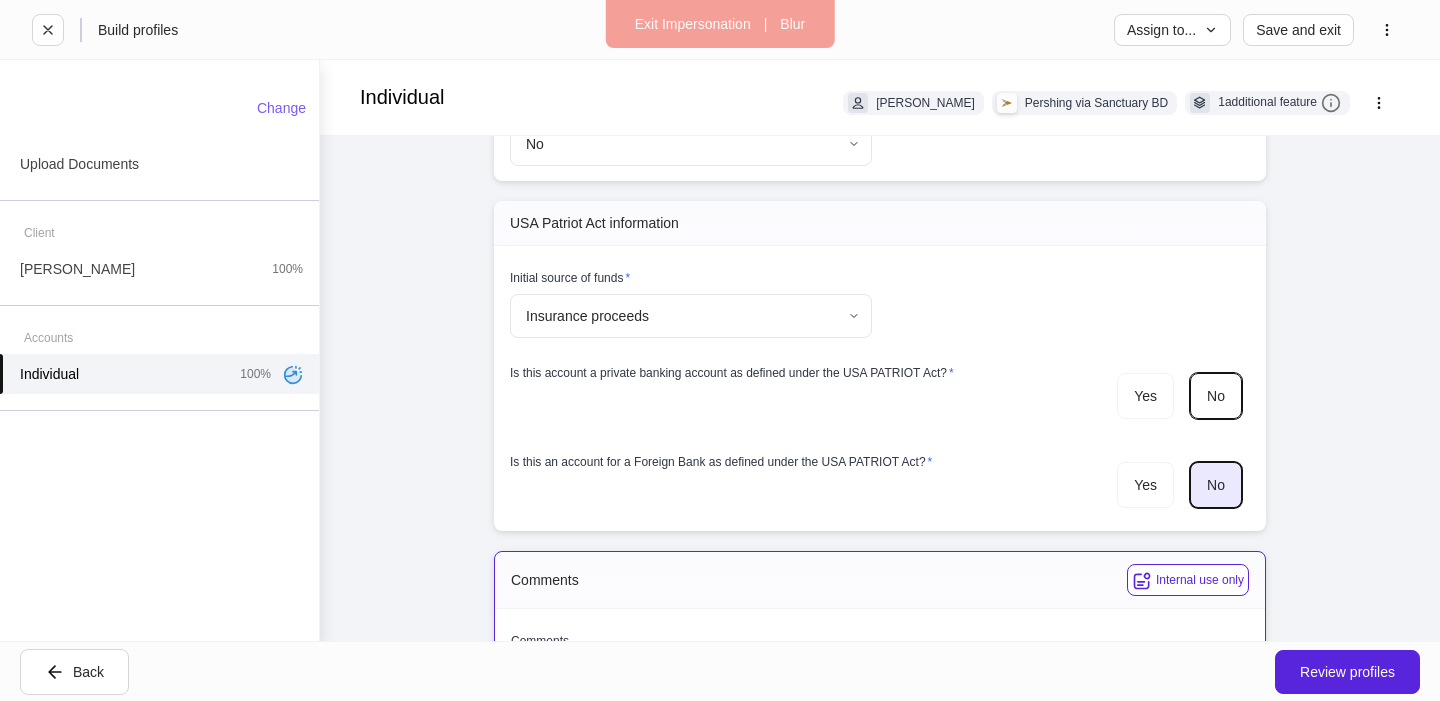scroll, scrollTop: 1540, scrollLeft: 0, axis: vertical 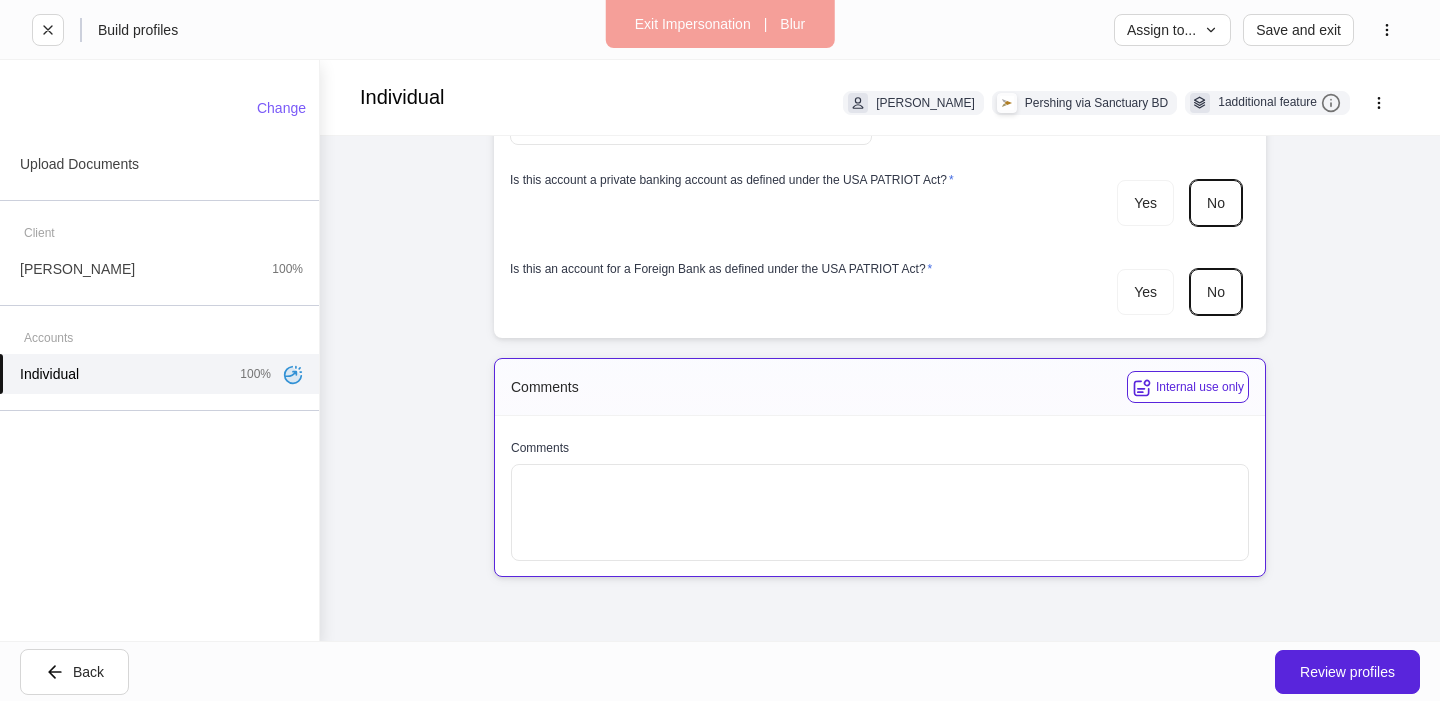 click on "Back Review profiles" at bounding box center [720, 671] 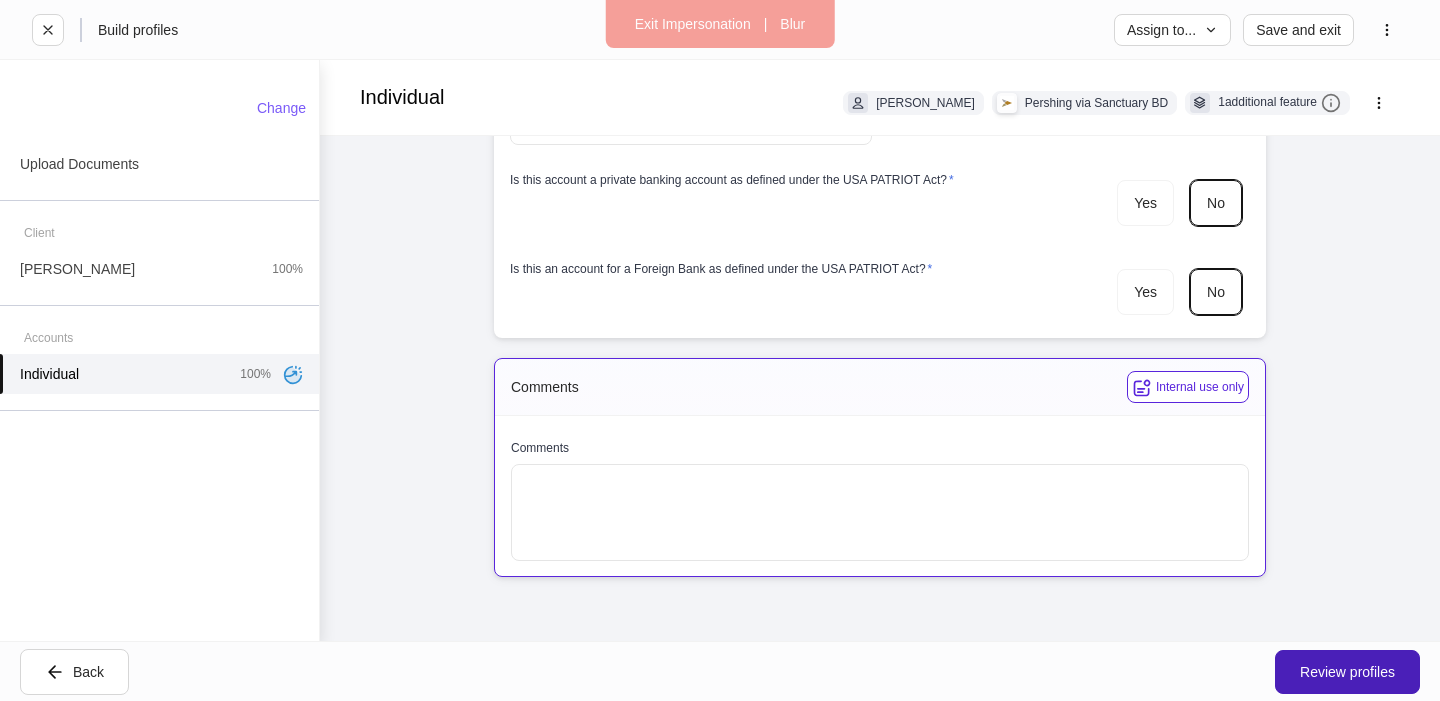 drag, startPoint x: 1344, startPoint y: 679, endPoint x: 1261, endPoint y: 665, distance: 84.17244 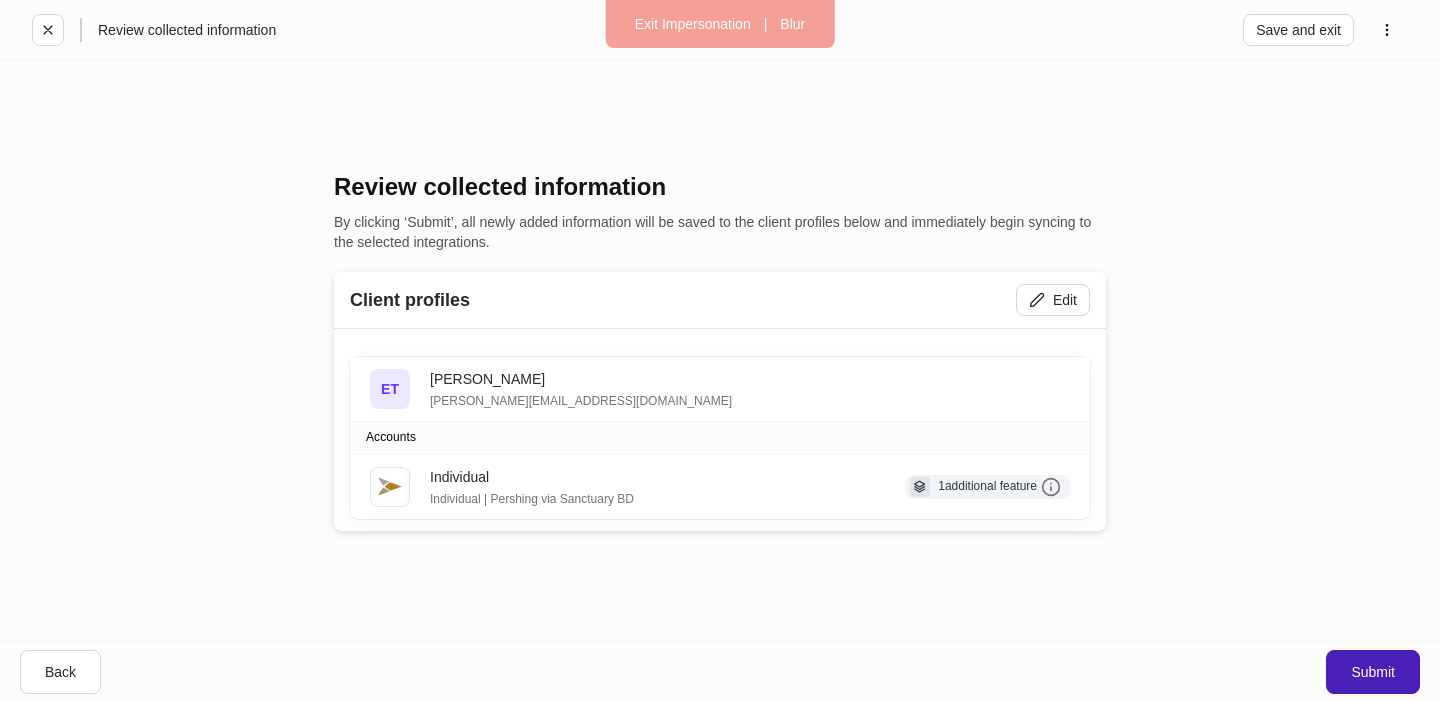 click on "Submit" at bounding box center (1373, 672) 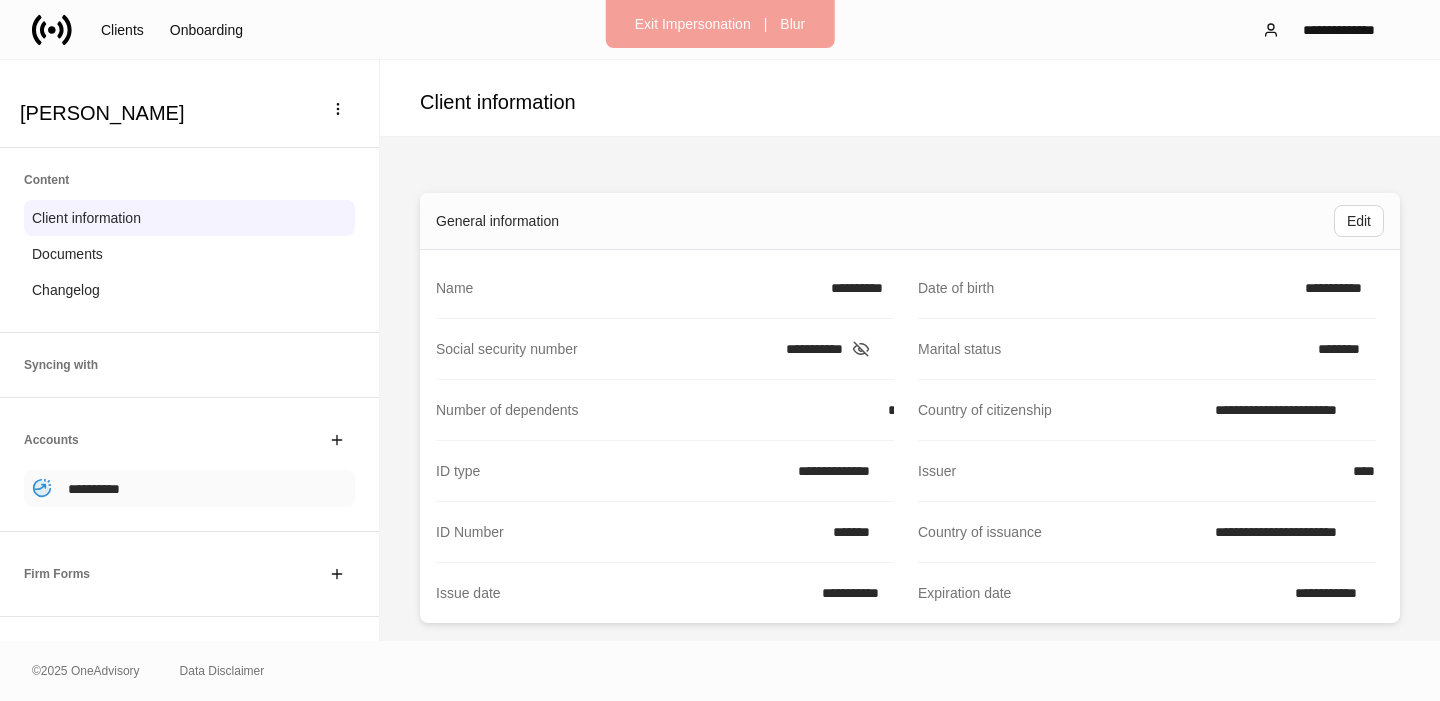 click on "**********" at bounding box center (189, 488) 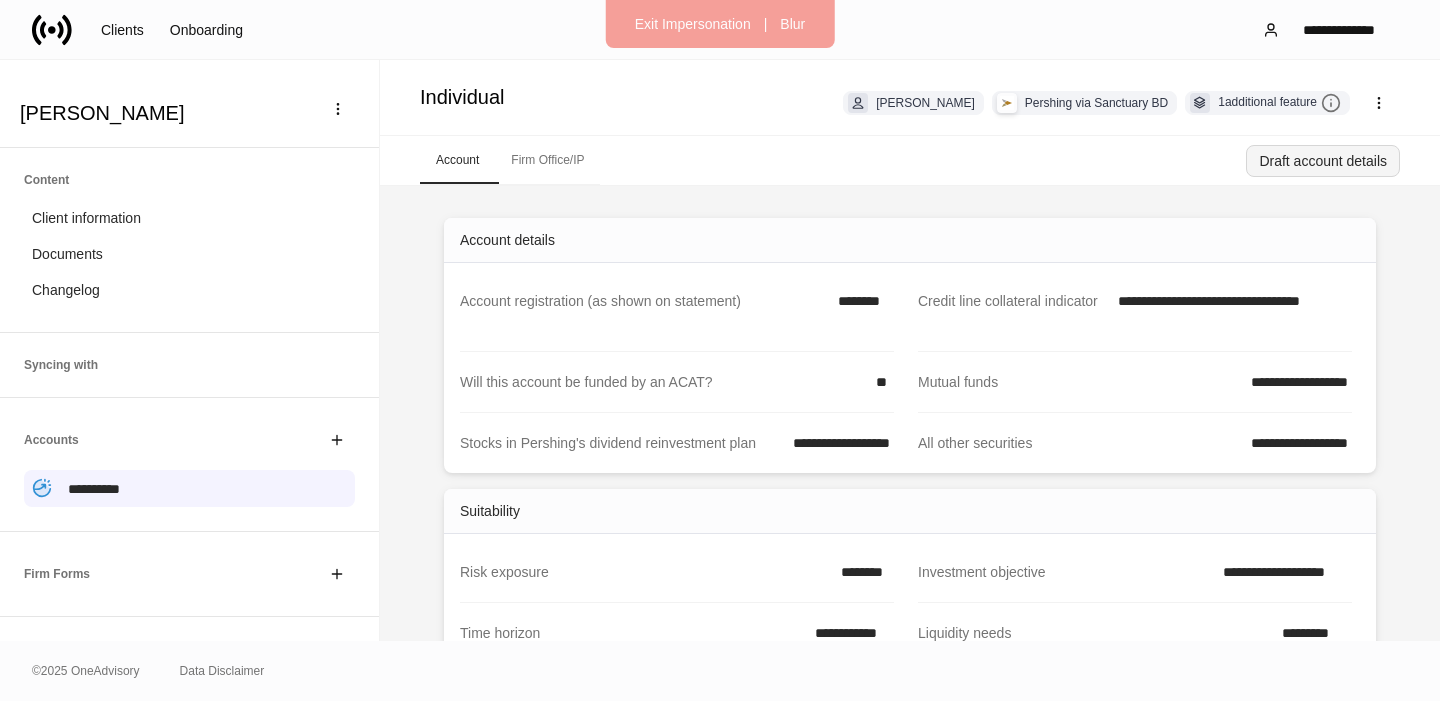 click on "Draft account details" at bounding box center [1323, 161] 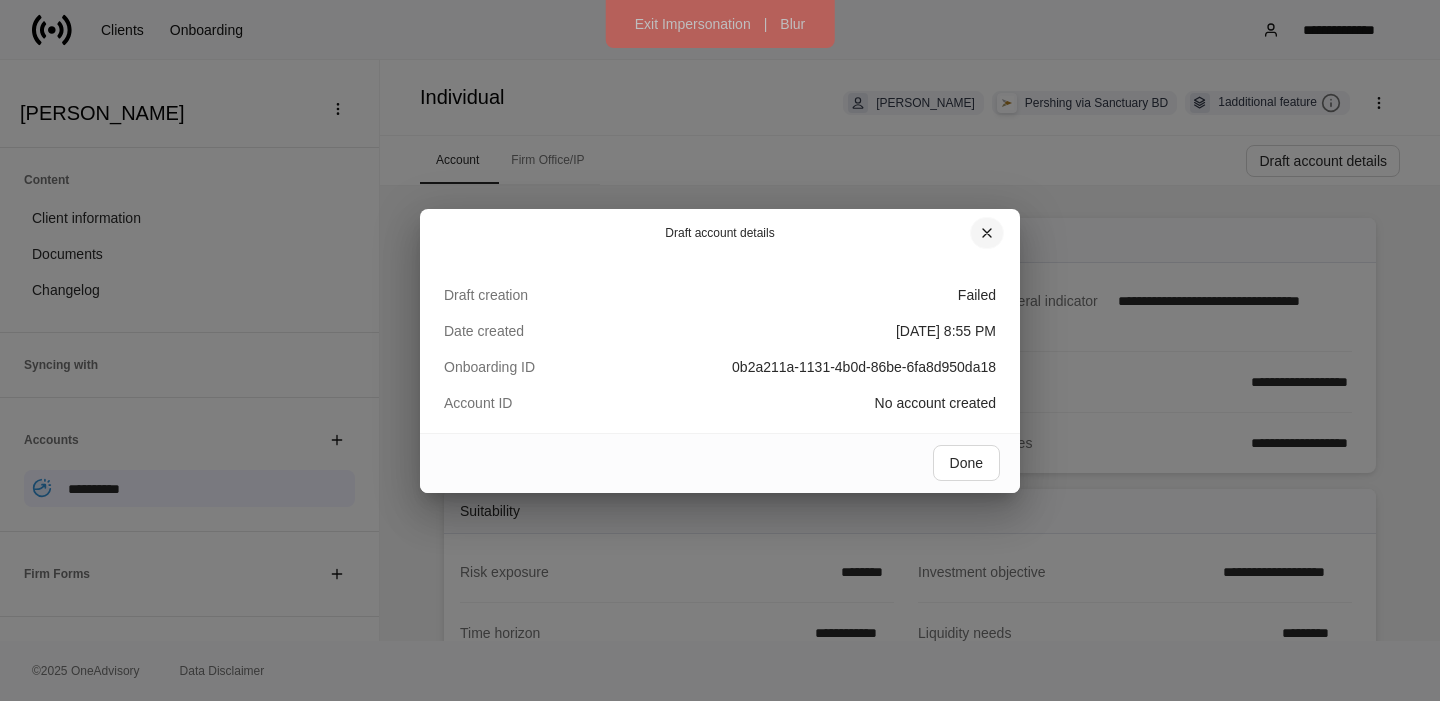 click 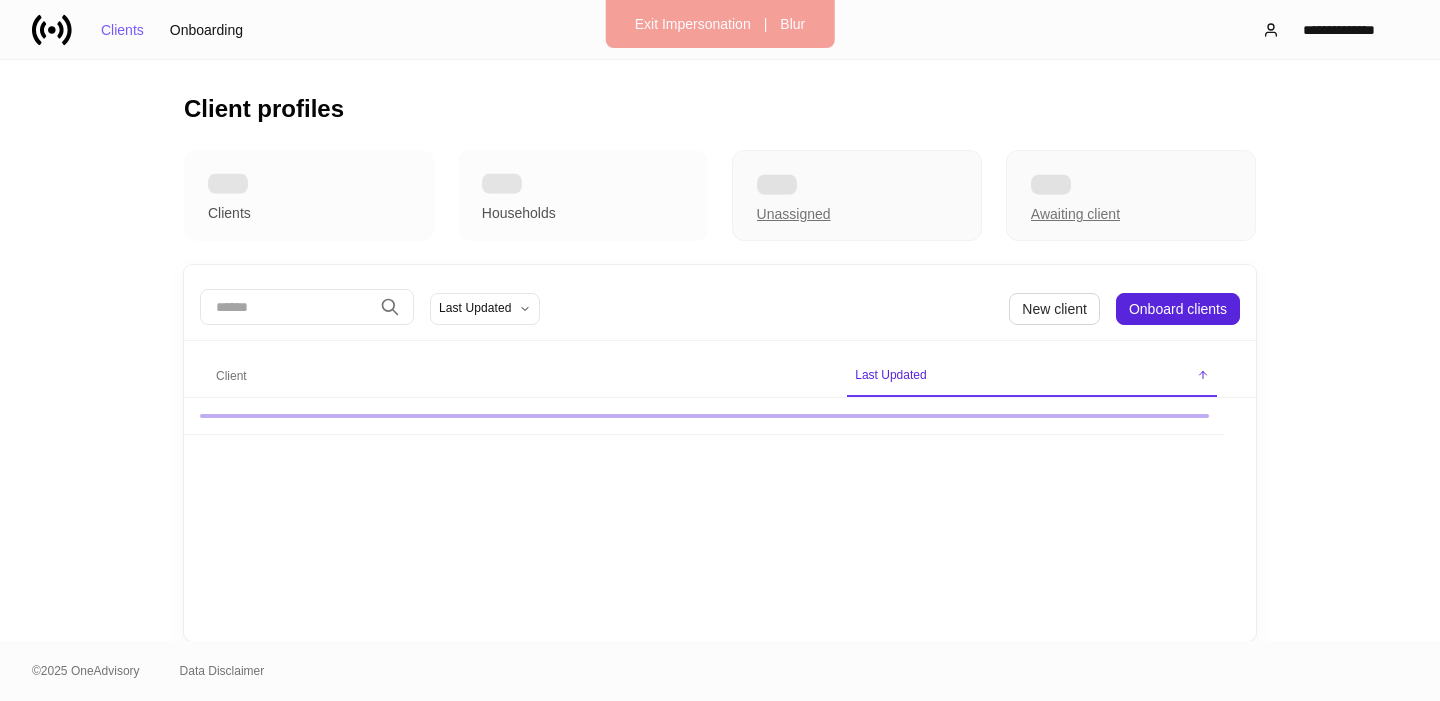 scroll, scrollTop: 0, scrollLeft: 0, axis: both 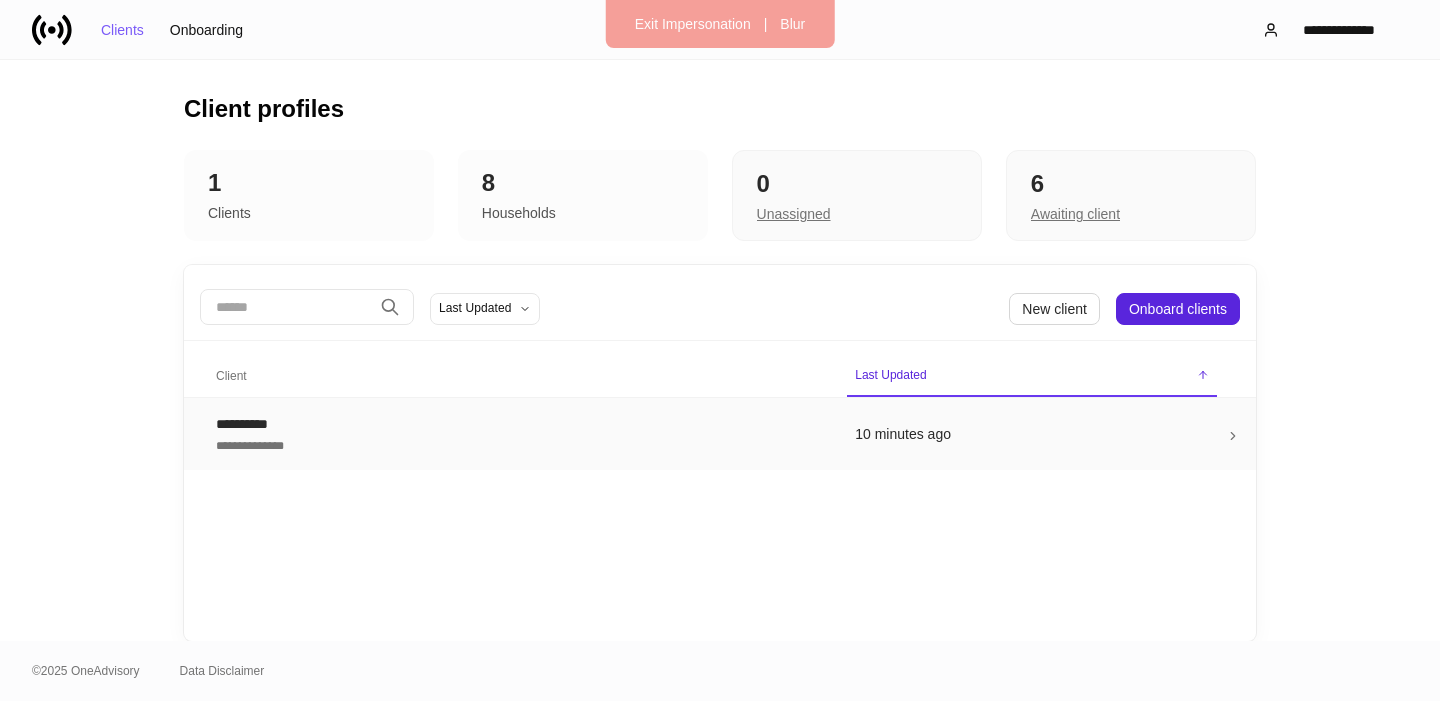 click on "**********" at bounding box center [519, 444] 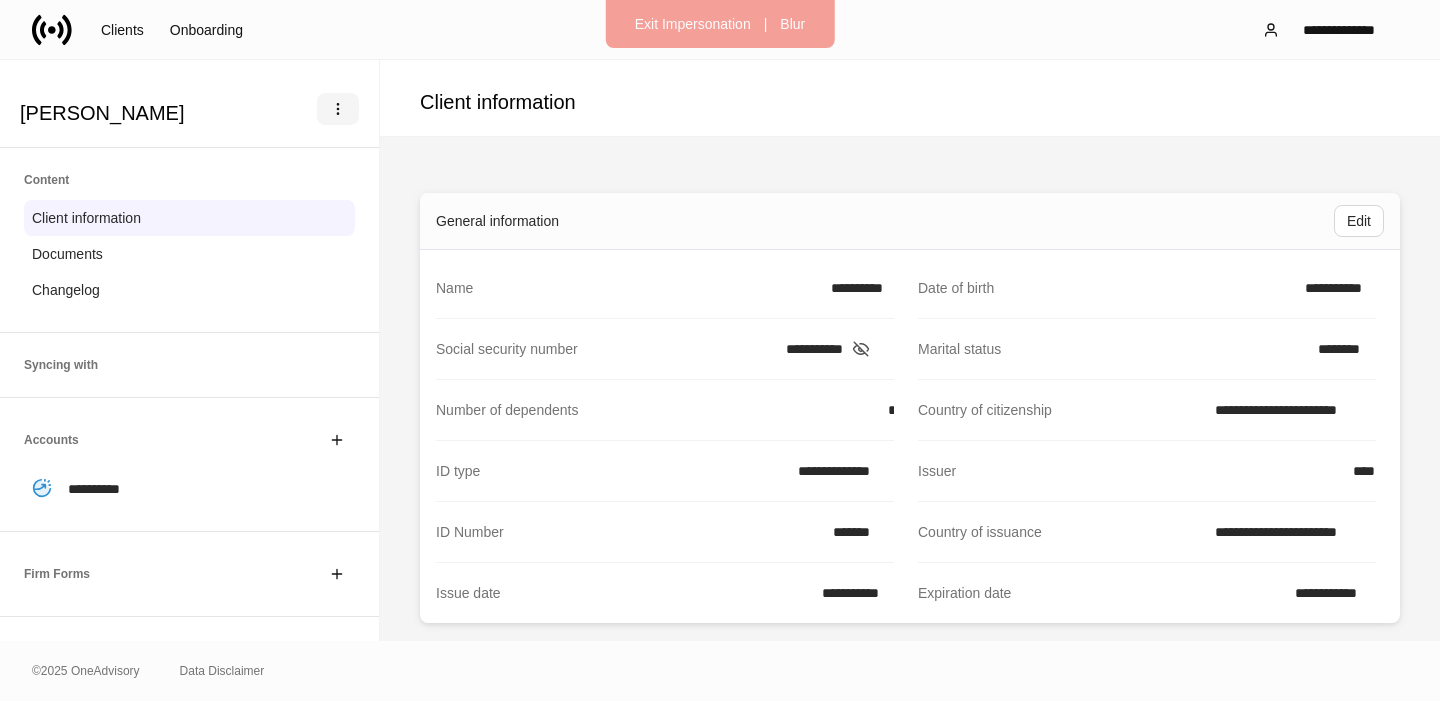 click 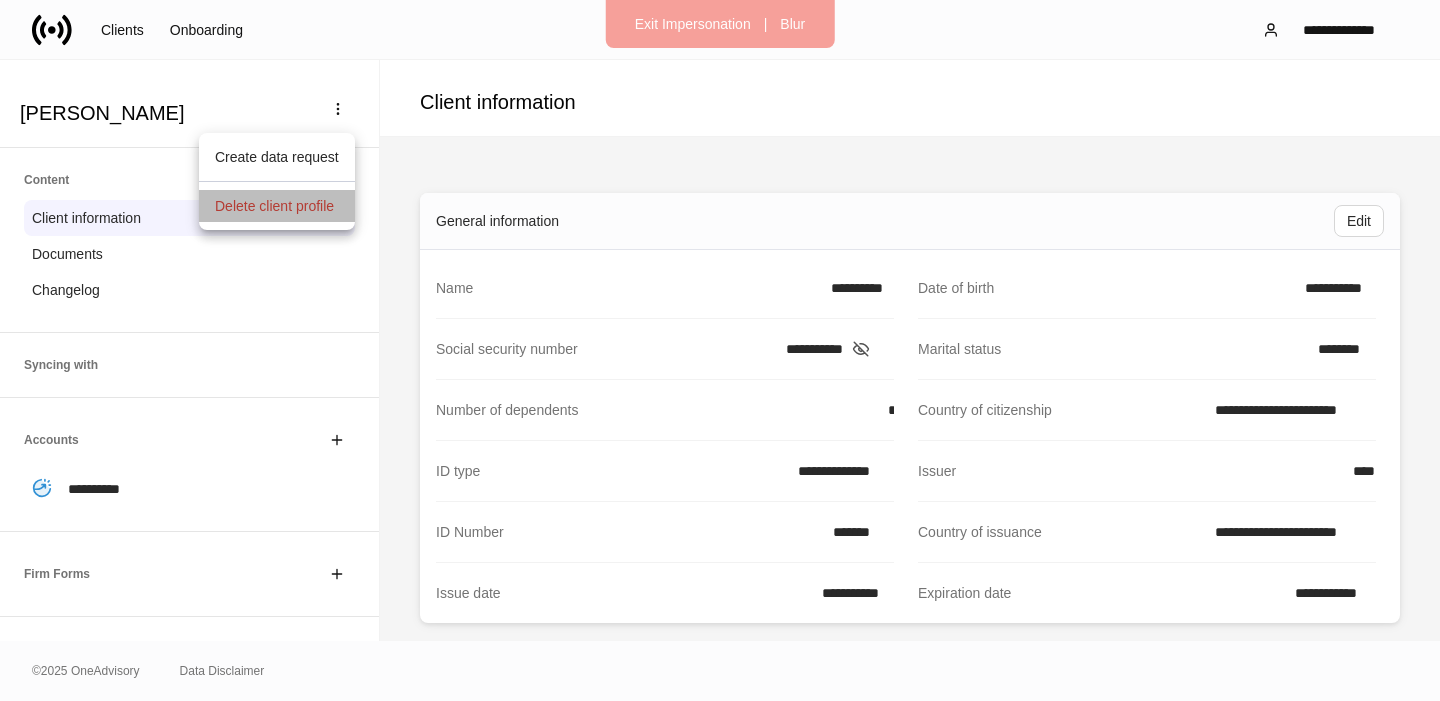 click on "Delete client profile" at bounding box center [274, 206] 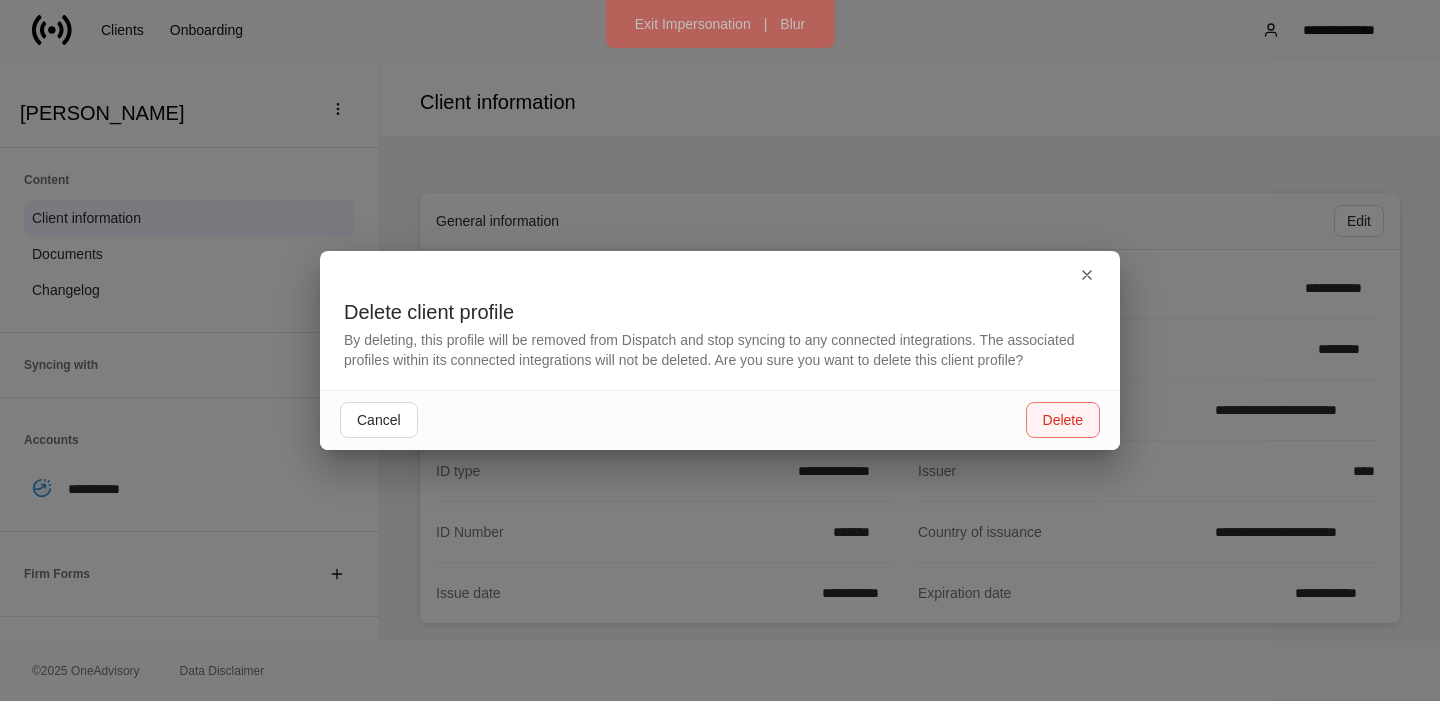 click on "Delete" at bounding box center (1063, 420) 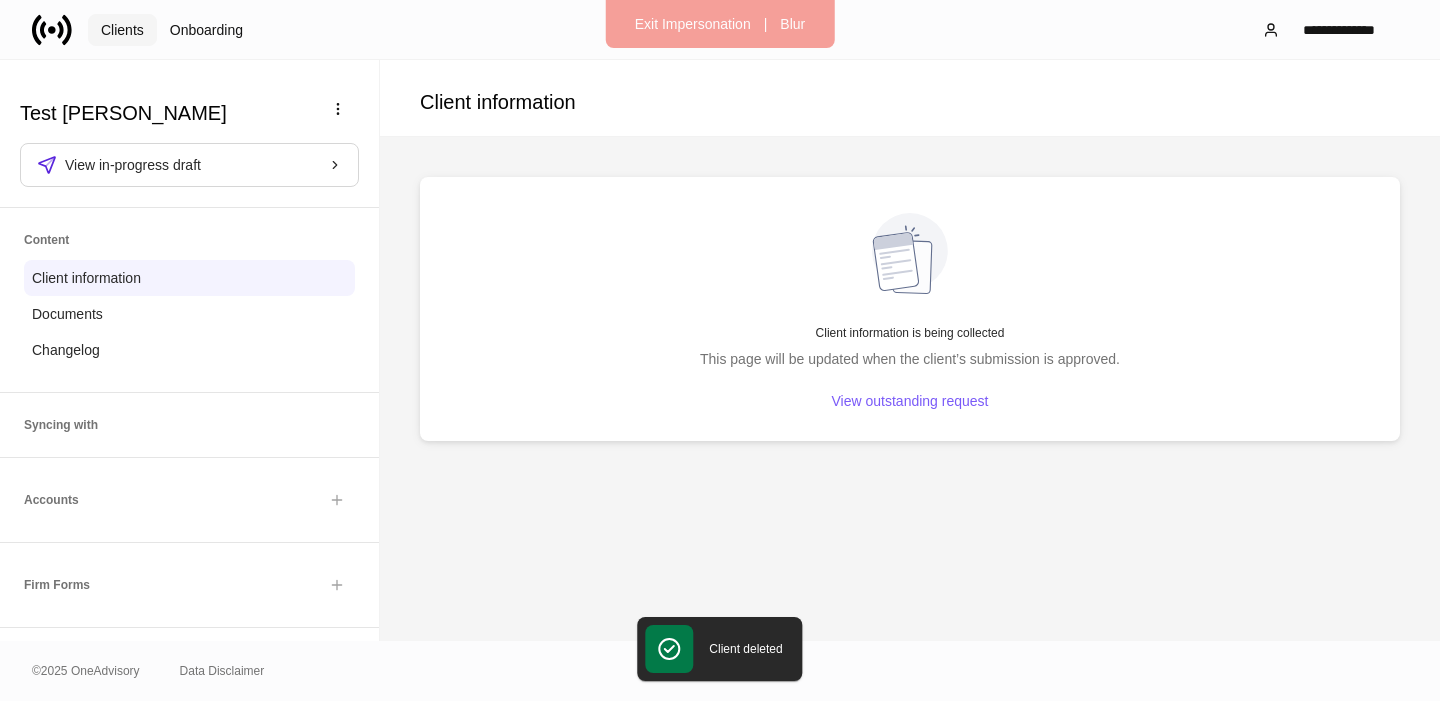 click on "Clients" at bounding box center (122, 30) 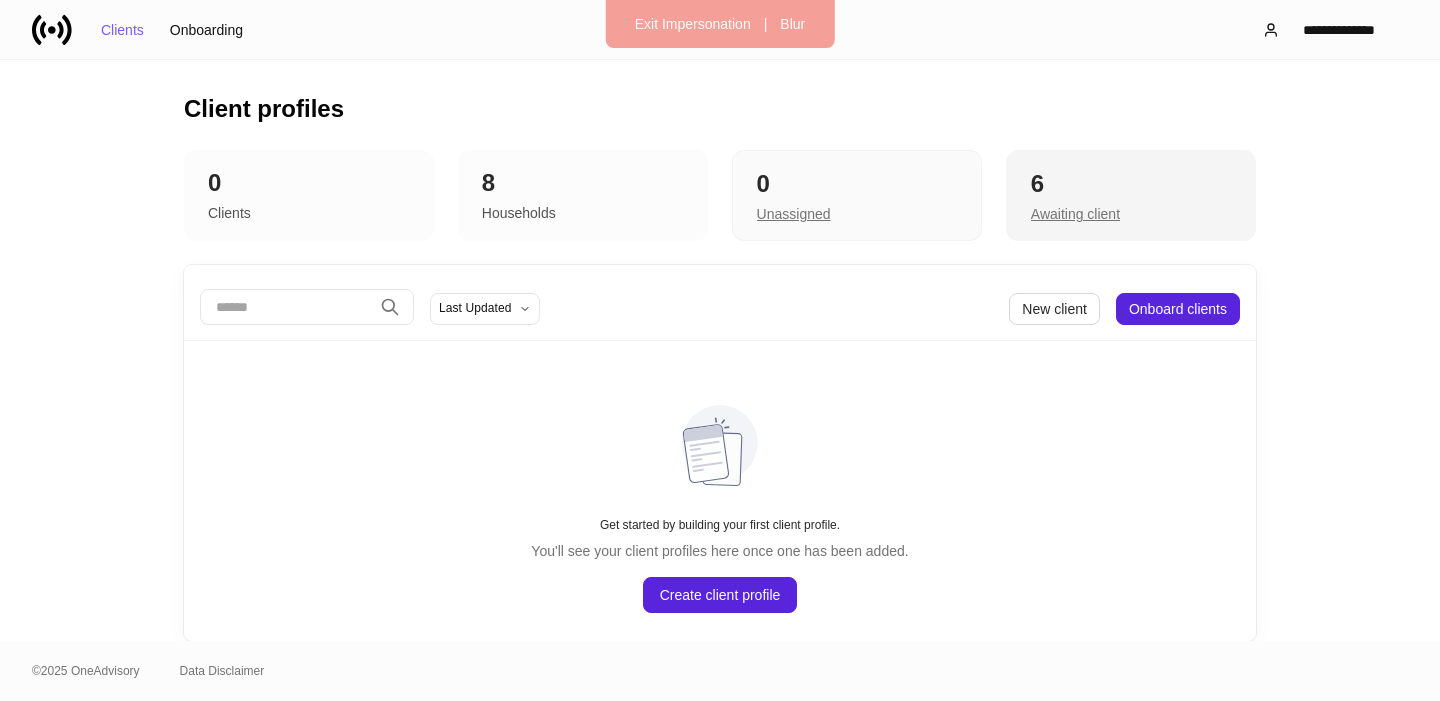 click on "Awaiting client" at bounding box center [1075, 214] 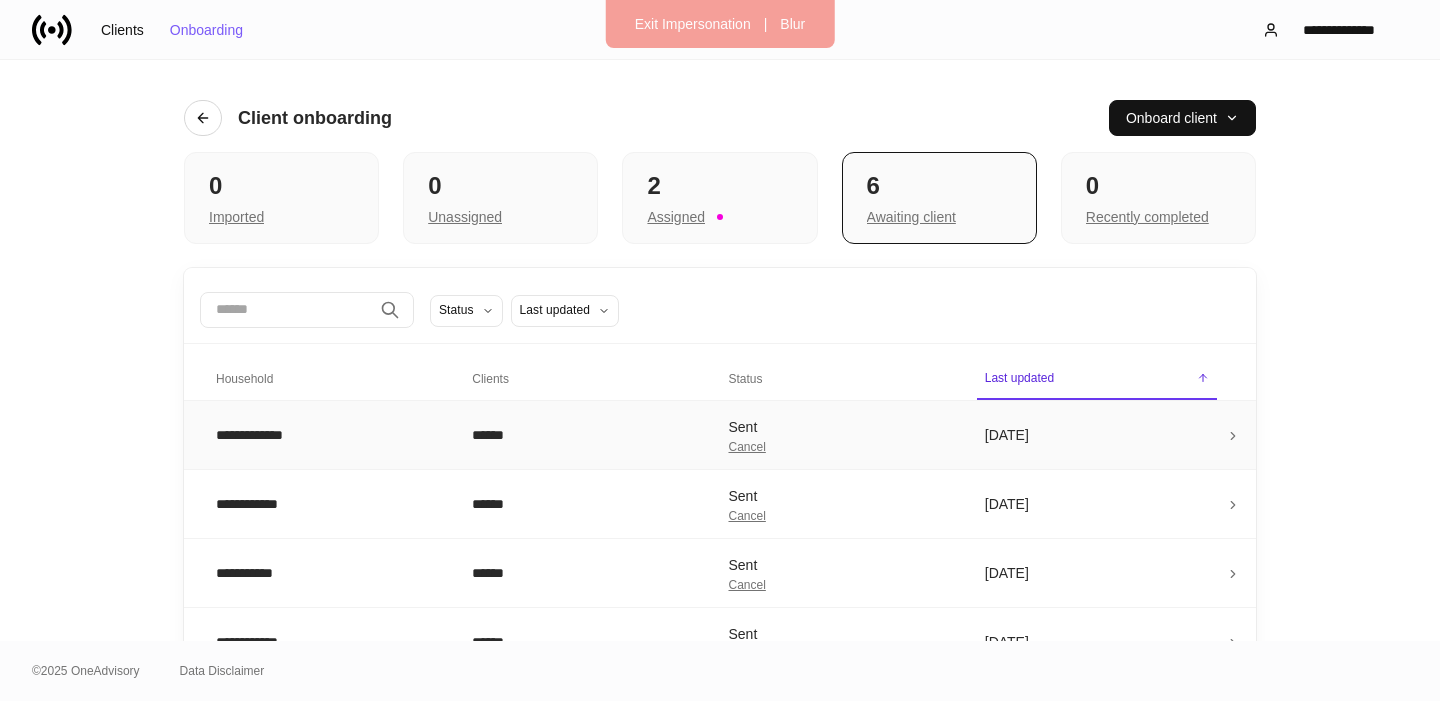 click on "******" at bounding box center [584, 435] 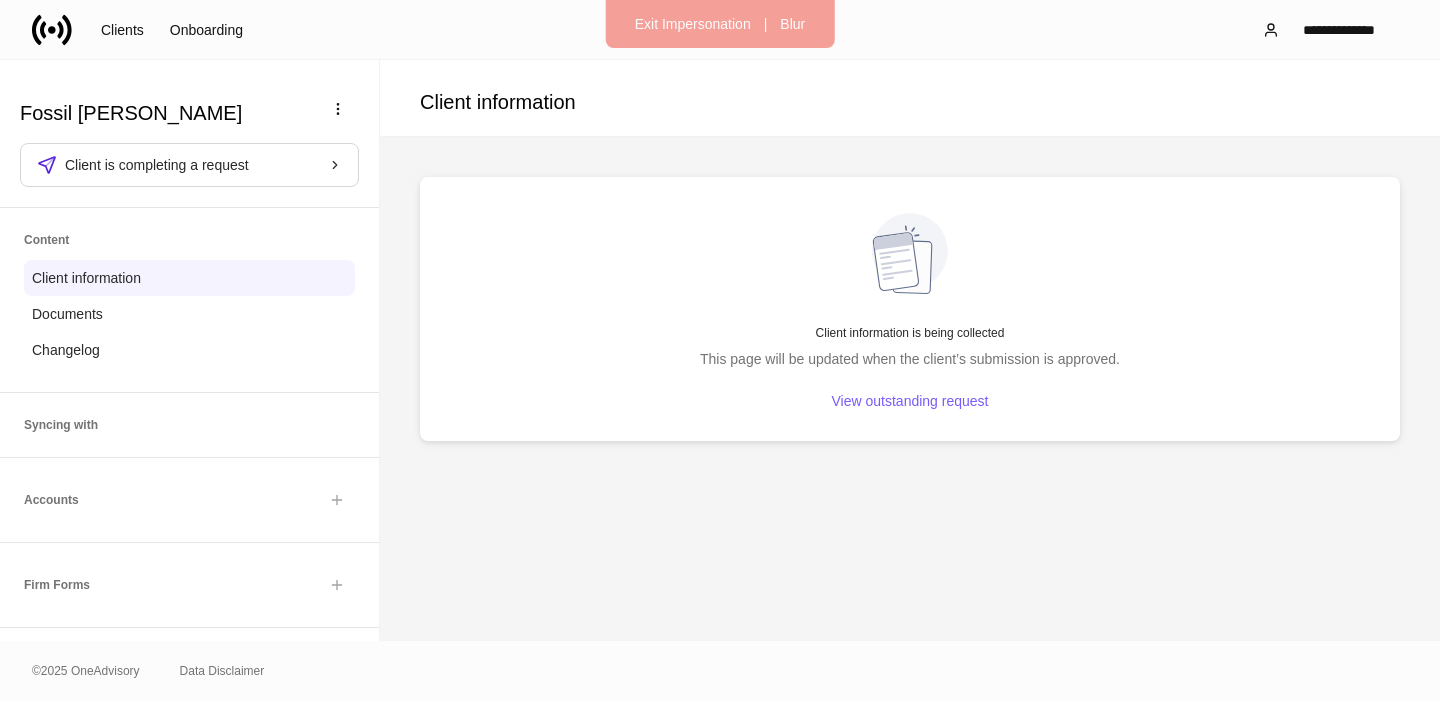 scroll, scrollTop: 148, scrollLeft: 0, axis: vertical 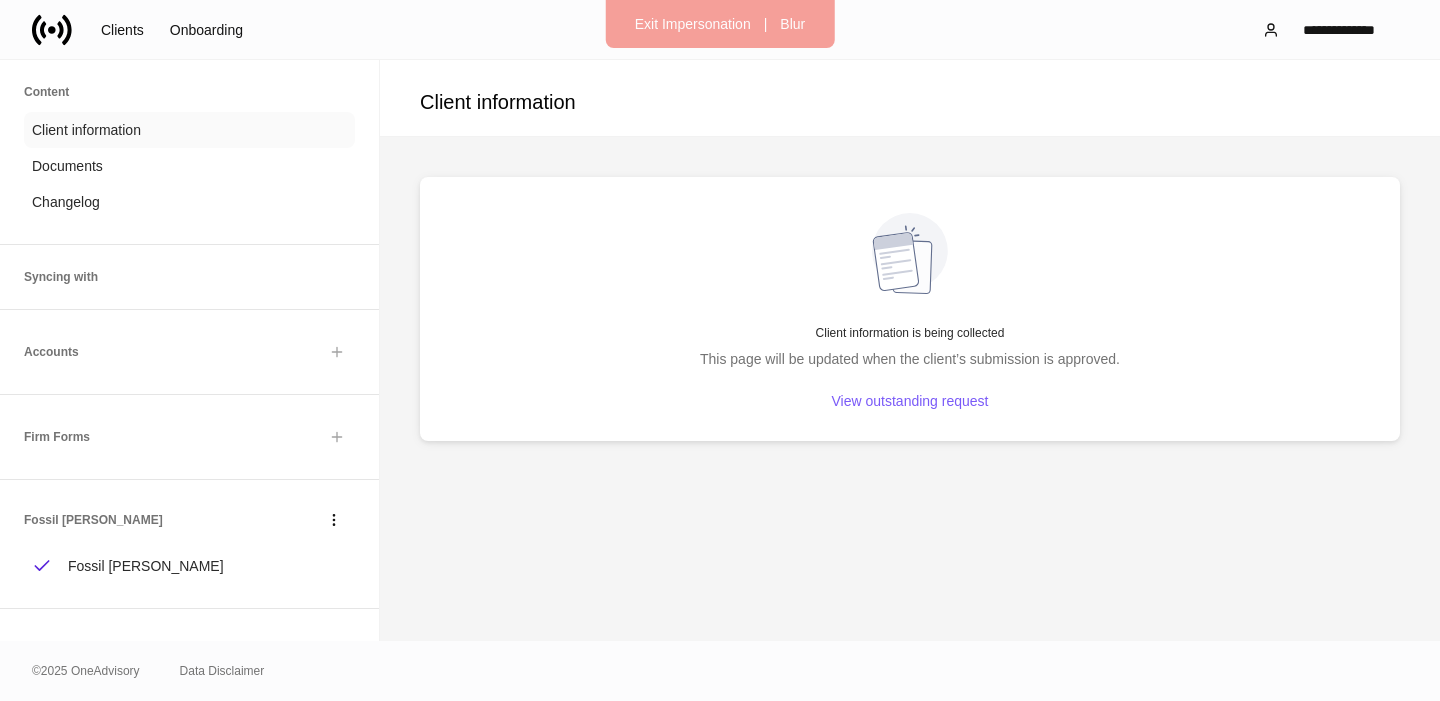 click on "Client information" at bounding box center (189, 130) 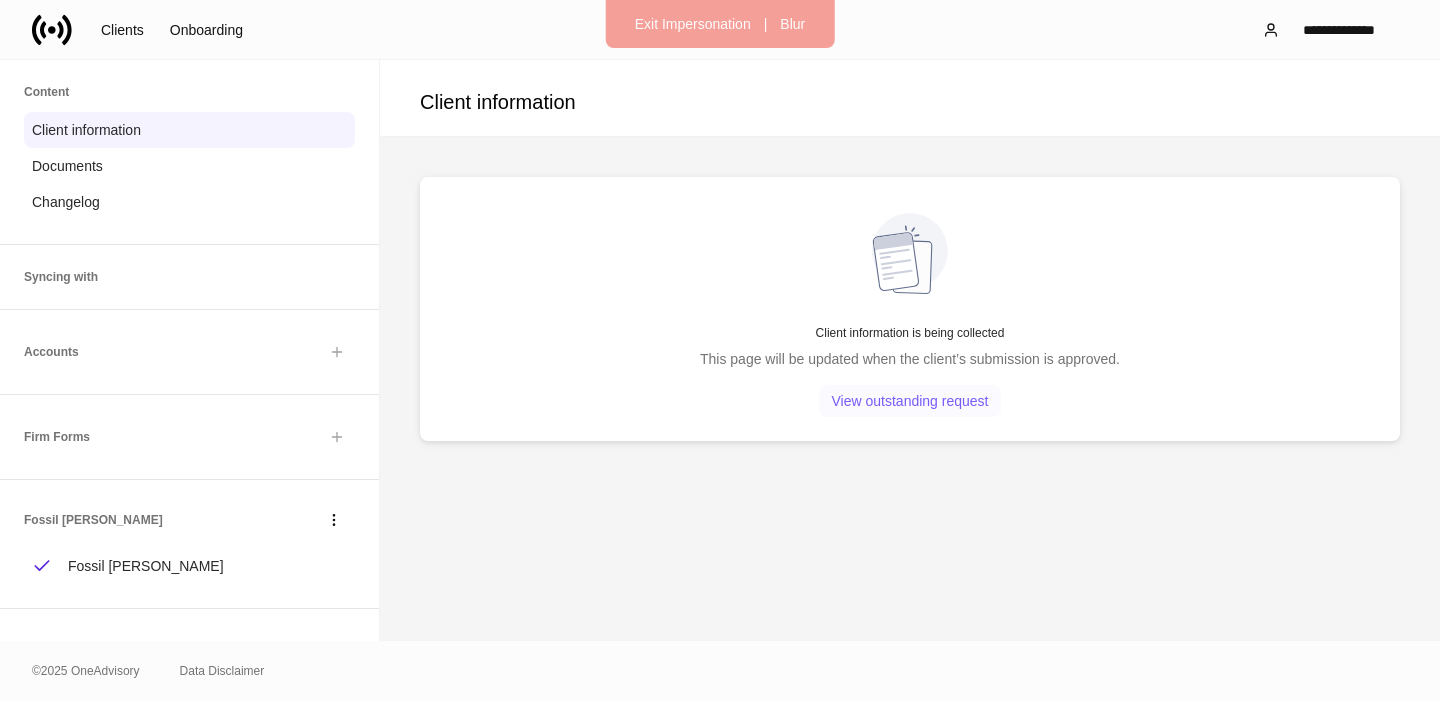 click on "View outstanding request" at bounding box center (910, 401) 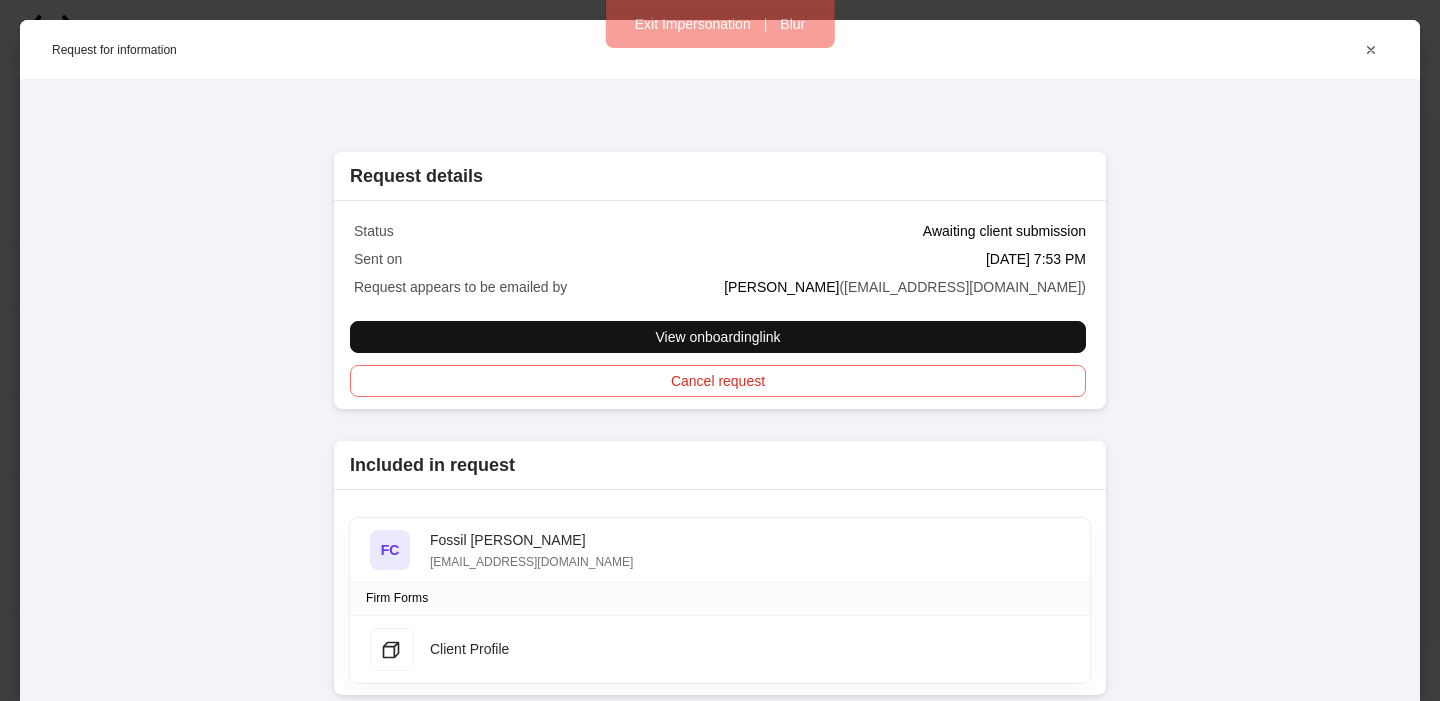 scroll, scrollTop: 66, scrollLeft: 0, axis: vertical 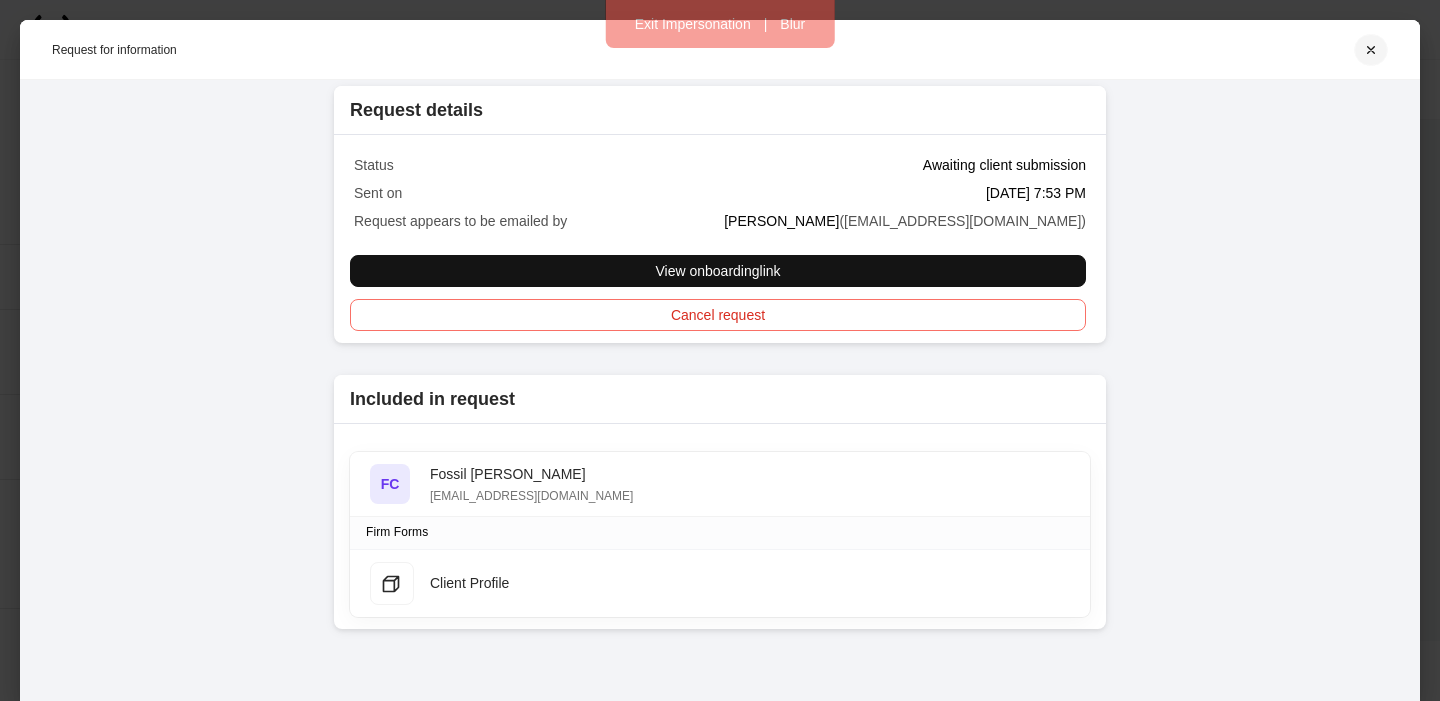 drag, startPoint x: 1377, startPoint y: 52, endPoint x: 1364, endPoint y: 57, distance: 13.928389 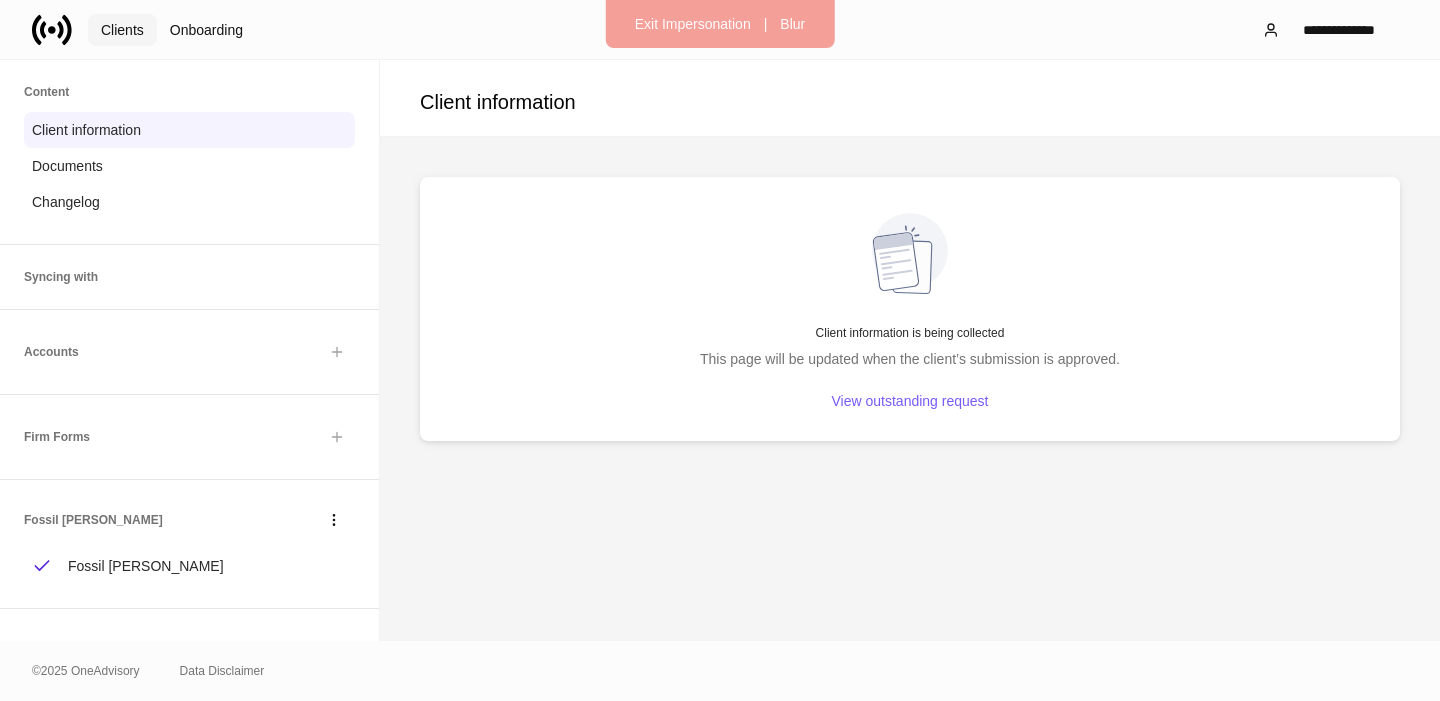 click on "Clients" at bounding box center [122, 30] 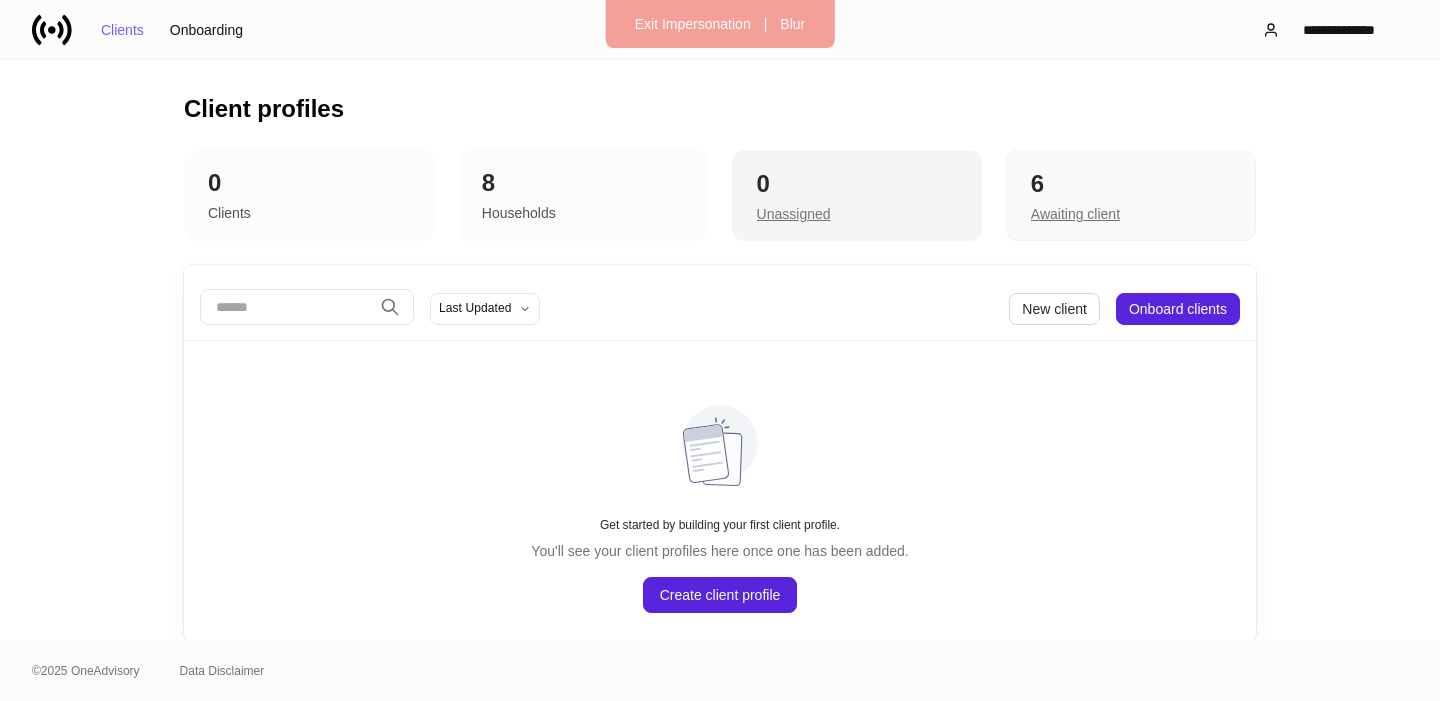 drag, startPoint x: 896, startPoint y: 219, endPoint x: 922, endPoint y: 215, distance: 26.305893 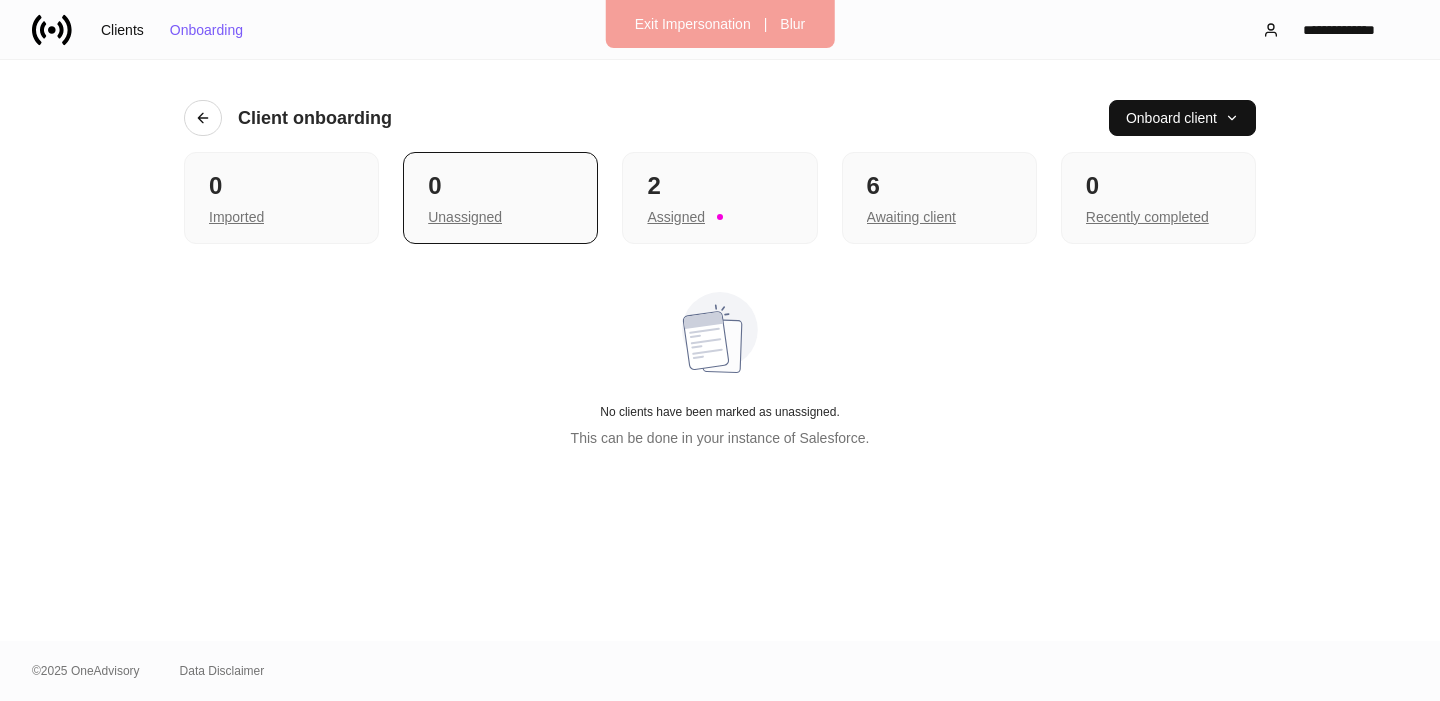 click on "0 Recently completed" at bounding box center (1158, 198) 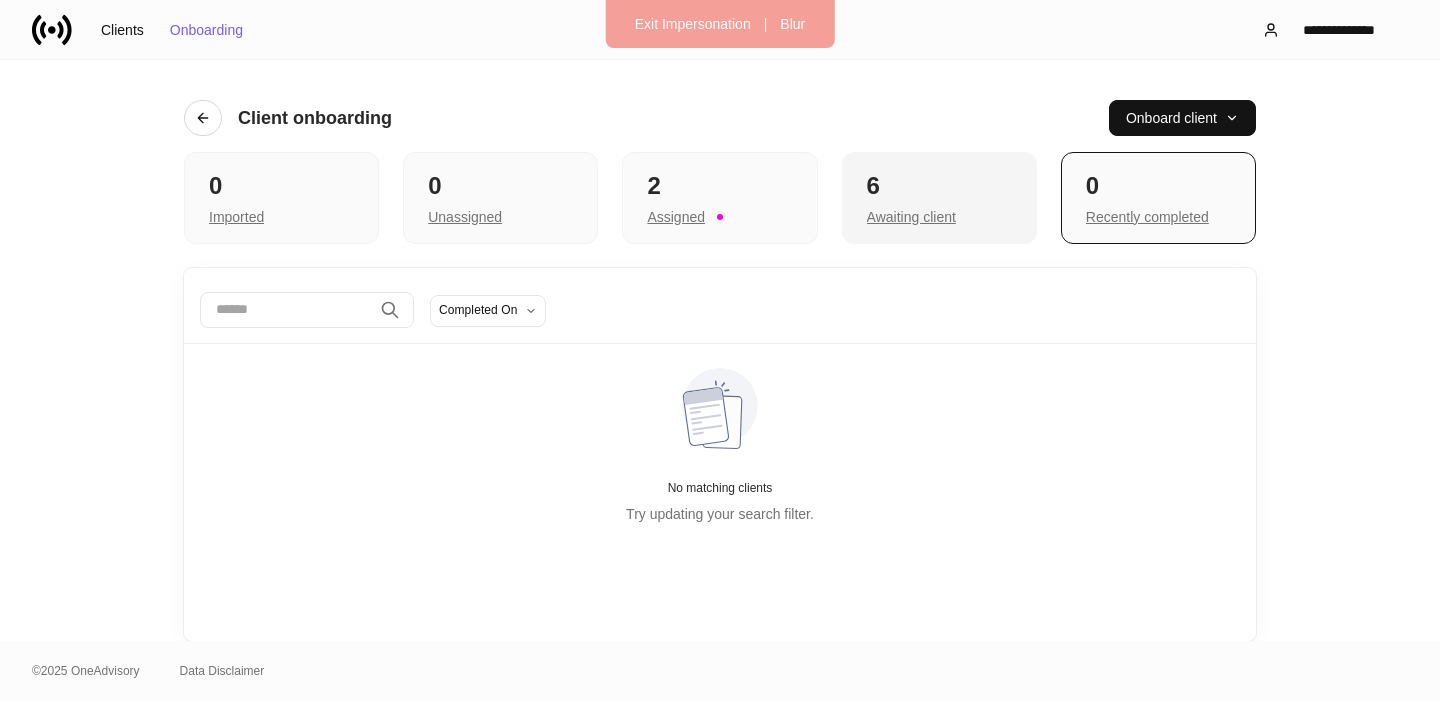 click on "Awaiting client" at bounding box center (939, 215) 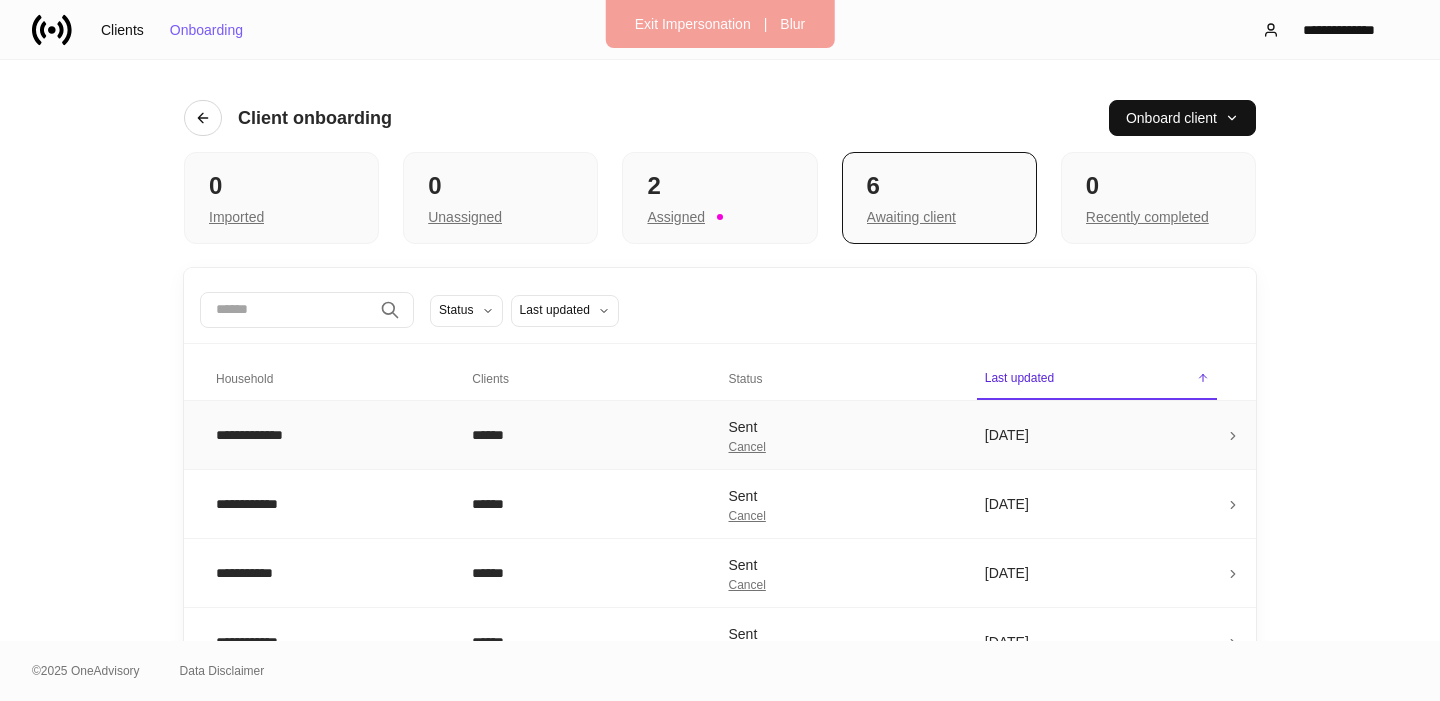 scroll, scrollTop: 173, scrollLeft: 0, axis: vertical 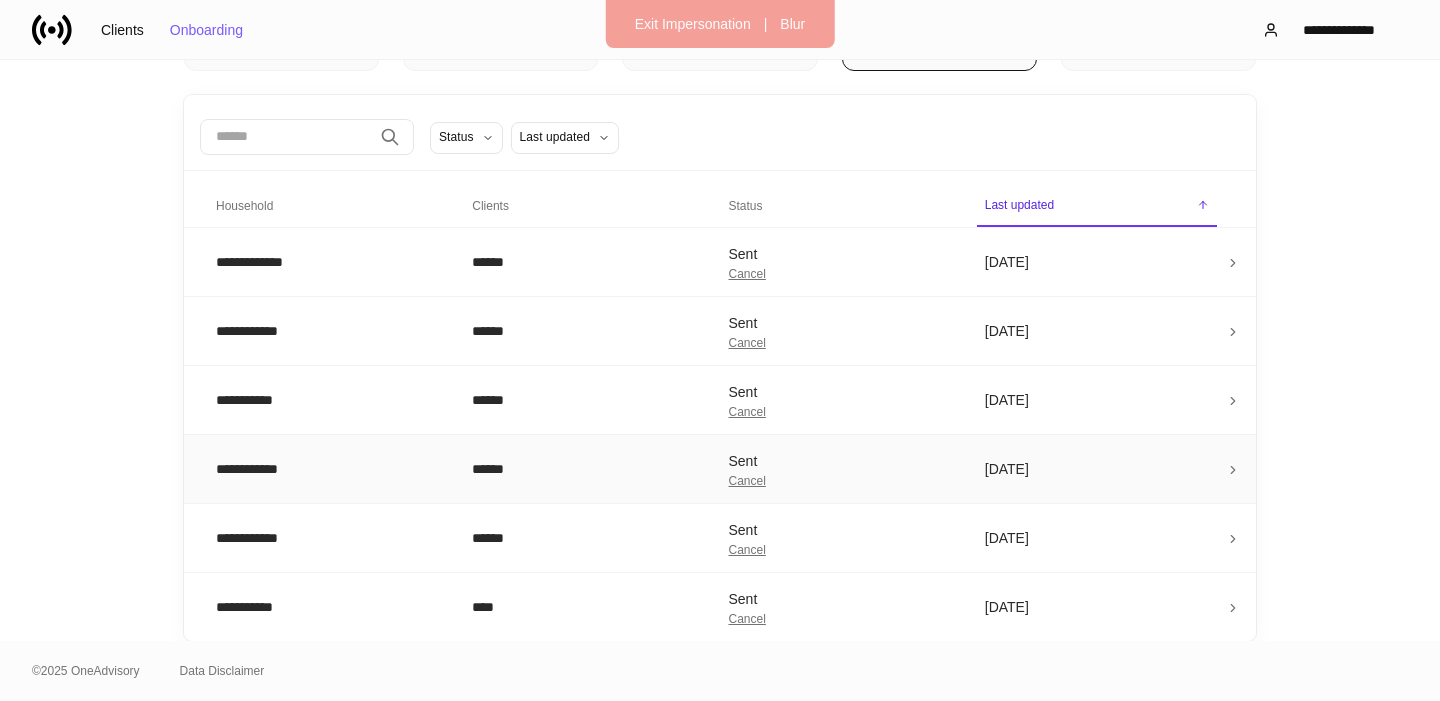 click on "**********" at bounding box center (328, 468) 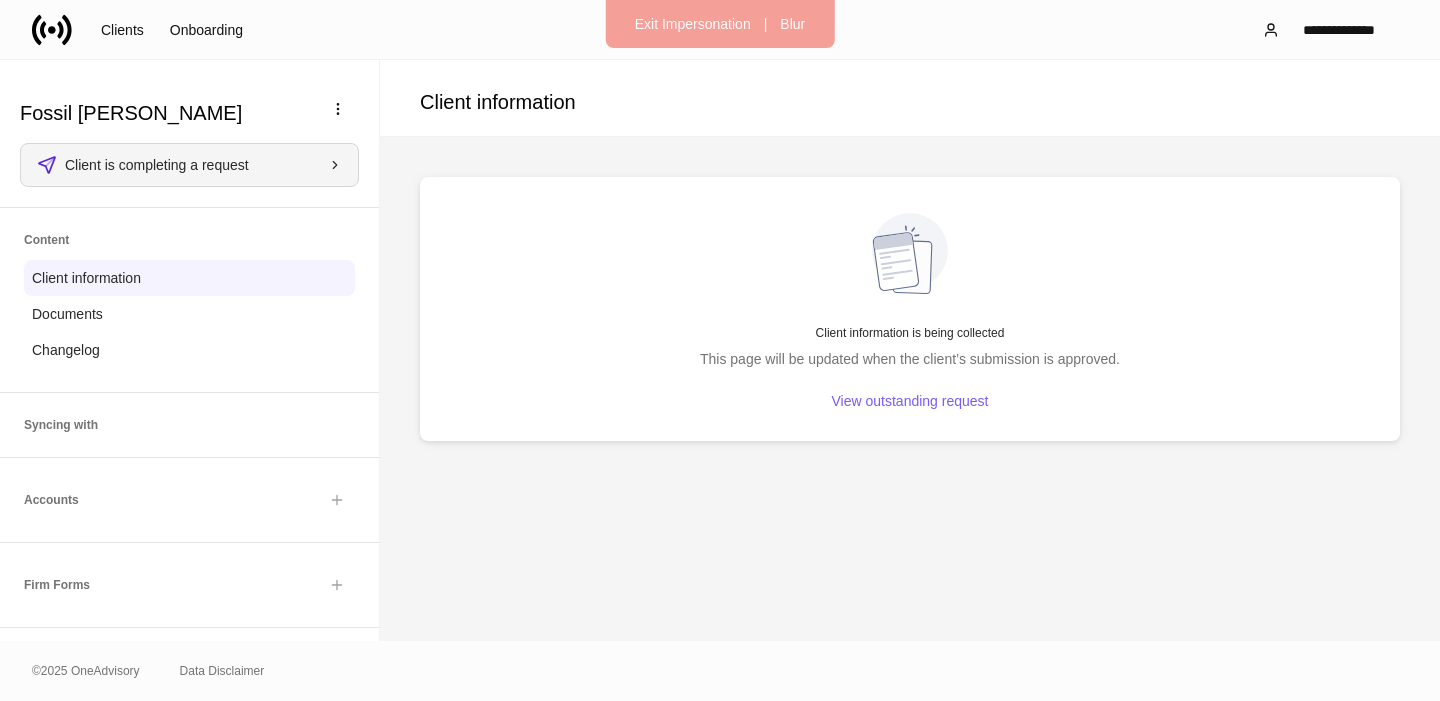 click on "Client is completing a request" at bounding box center (157, 165) 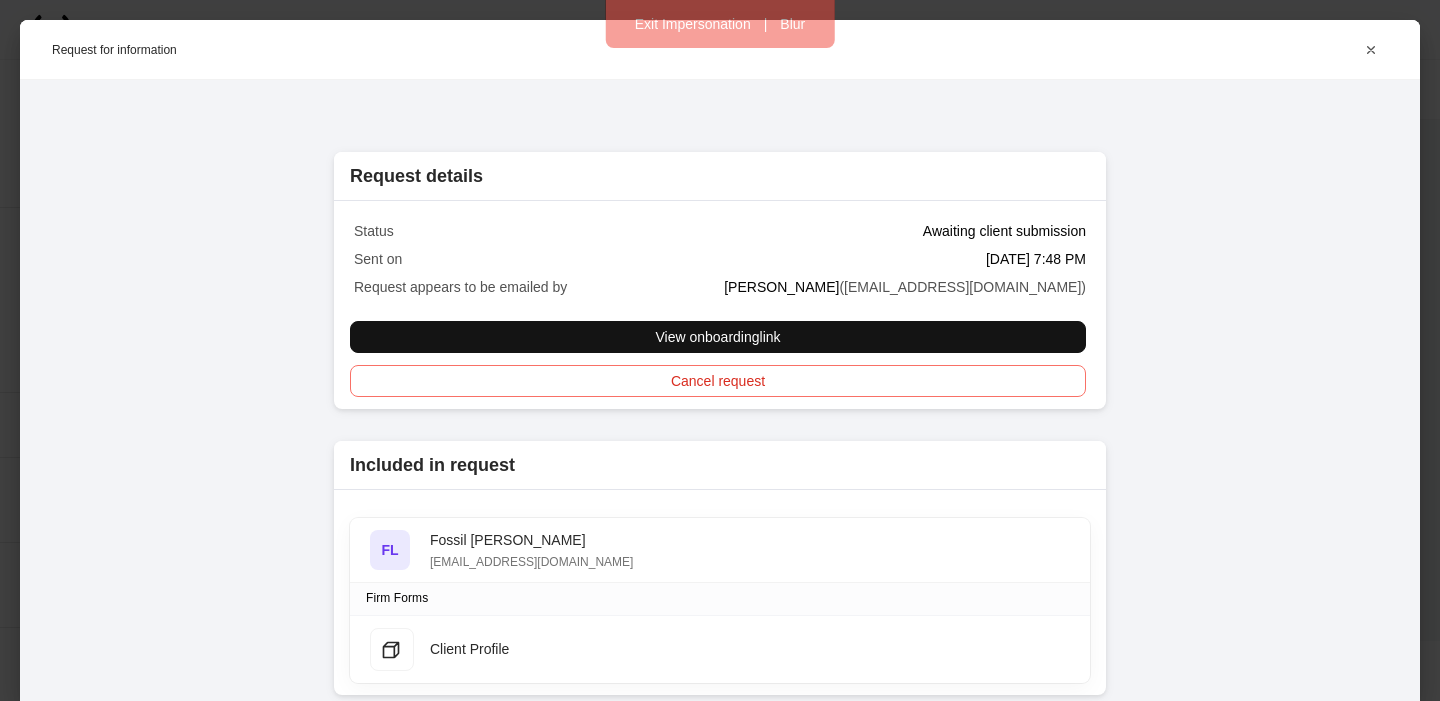 scroll, scrollTop: 66, scrollLeft: 0, axis: vertical 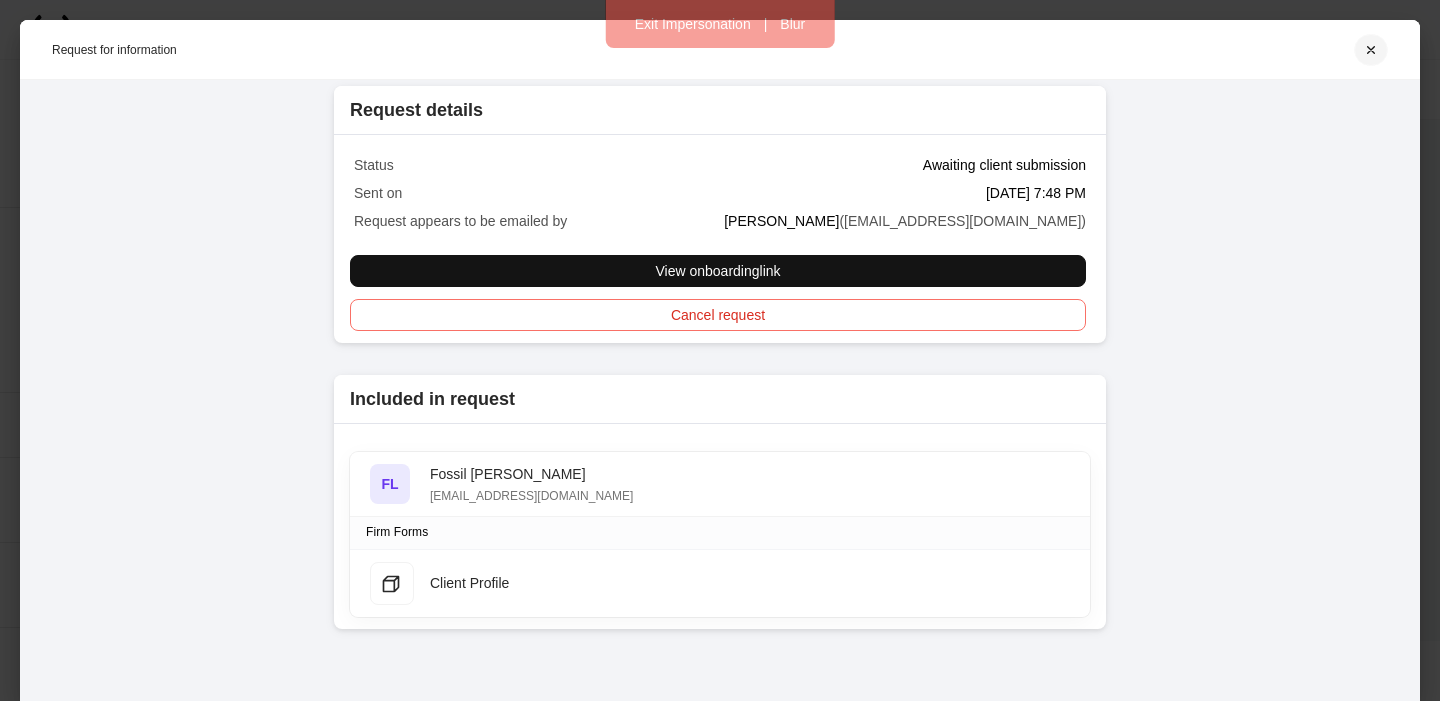 click 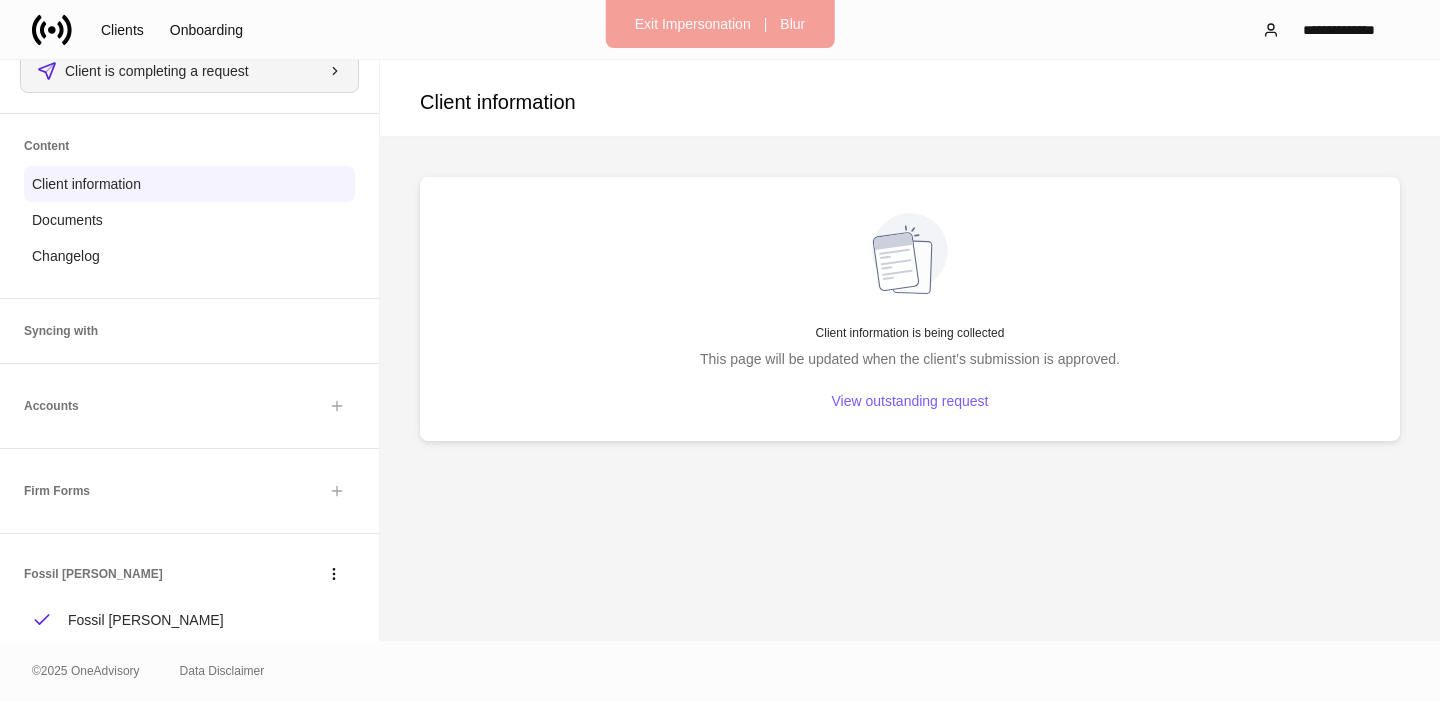 scroll, scrollTop: 148, scrollLeft: 0, axis: vertical 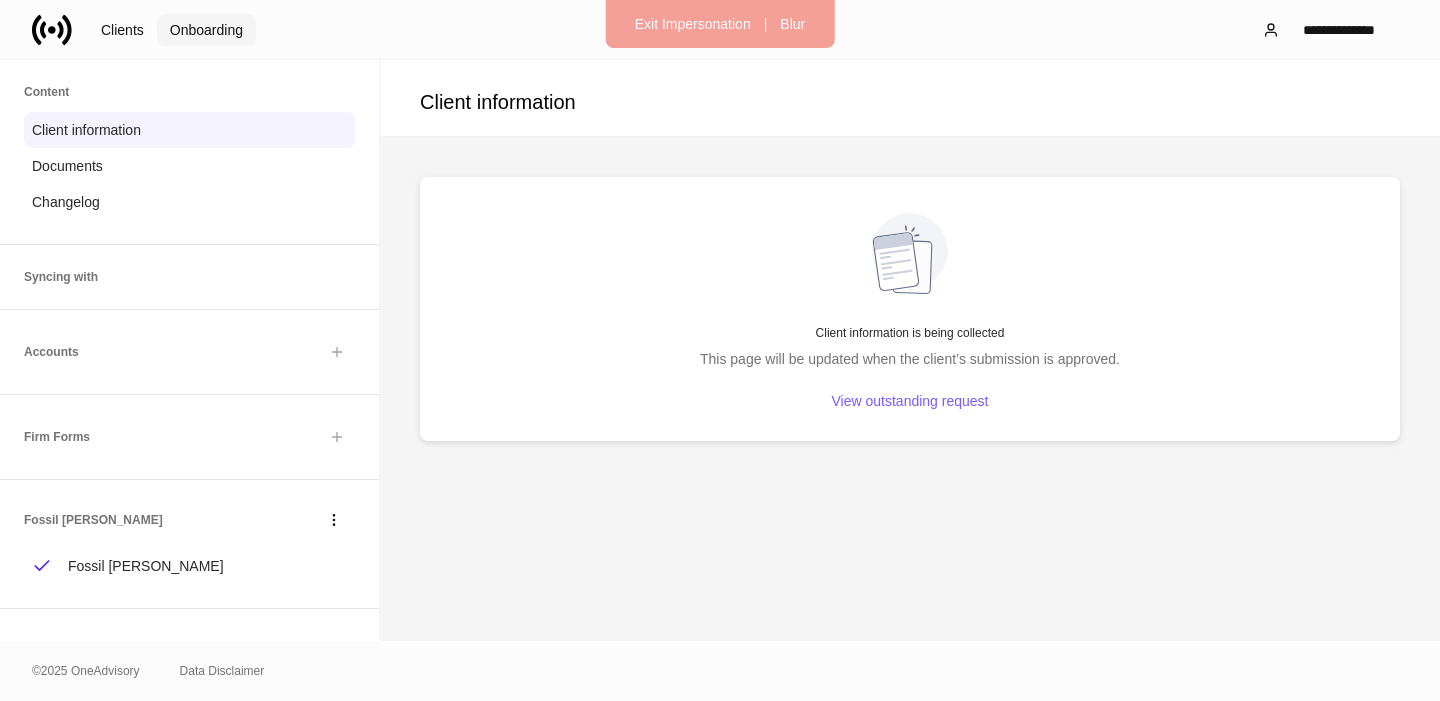 click on "Onboarding" at bounding box center [206, 30] 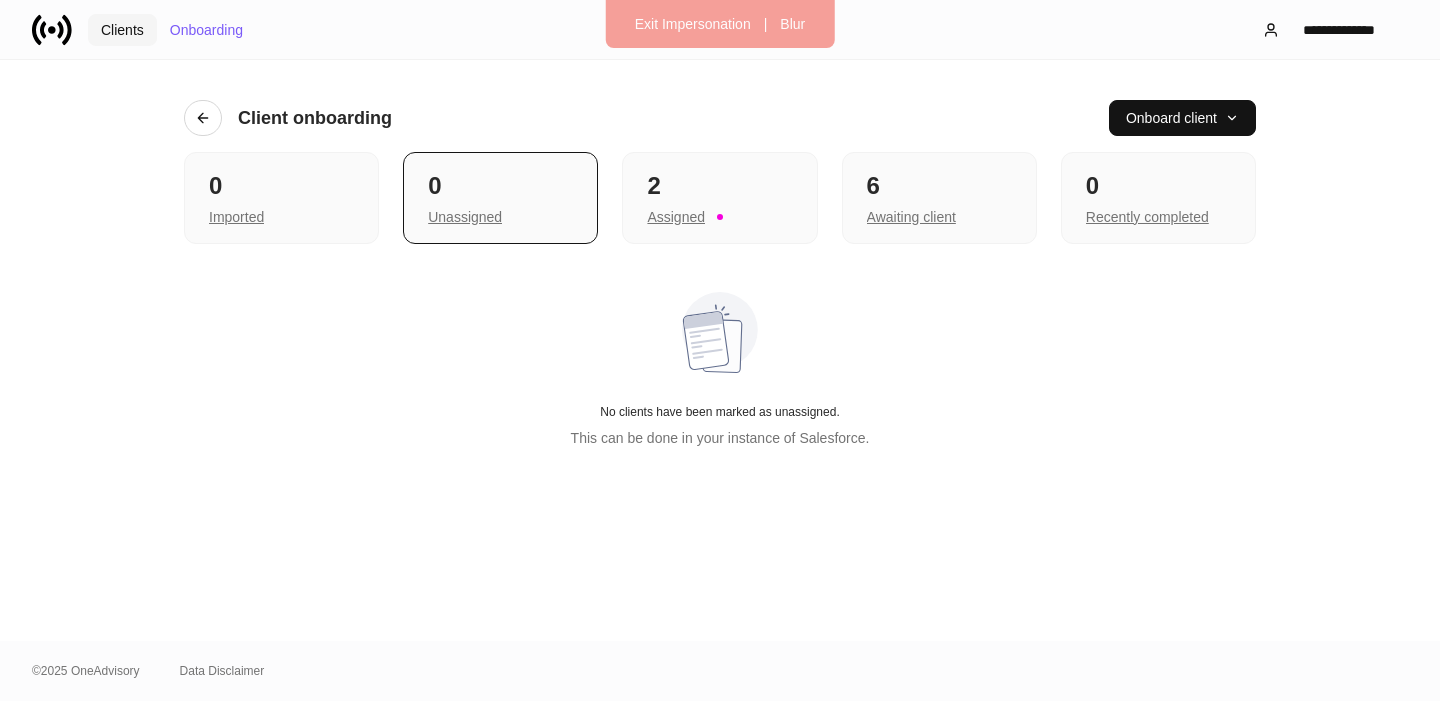 click on "Clients" at bounding box center [122, 30] 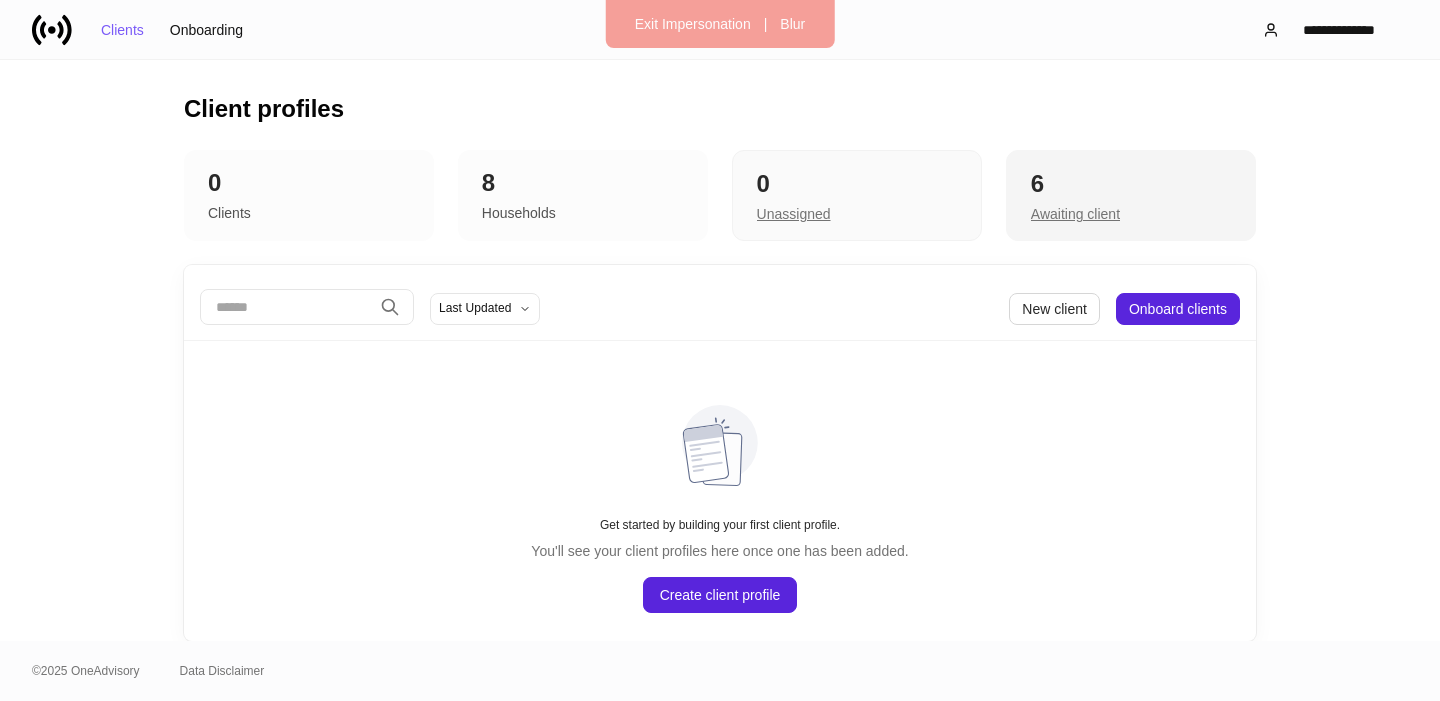 click on "Awaiting client" at bounding box center (1131, 212) 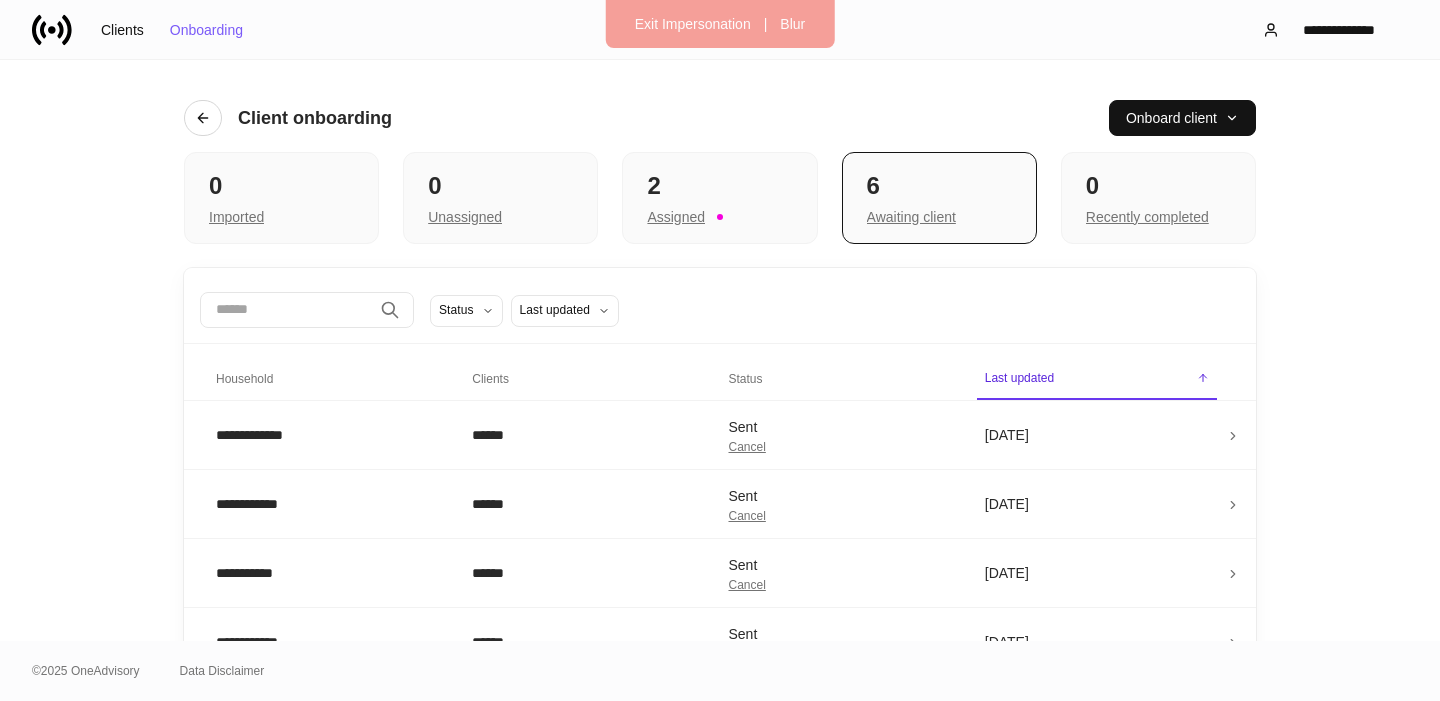scroll, scrollTop: 173, scrollLeft: 0, axis: vertical 